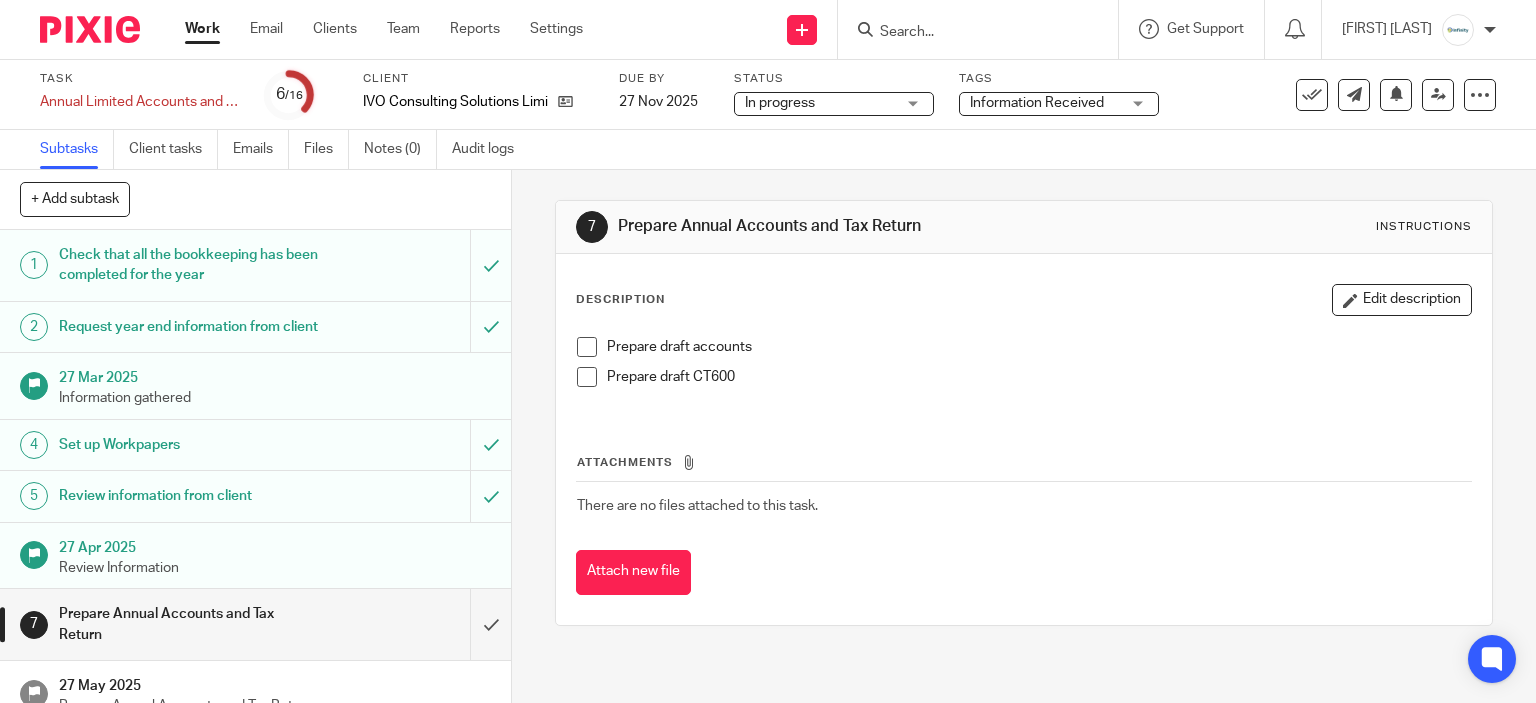 scroll, scrollTop: 0, scrollLeft: 0, axis: both 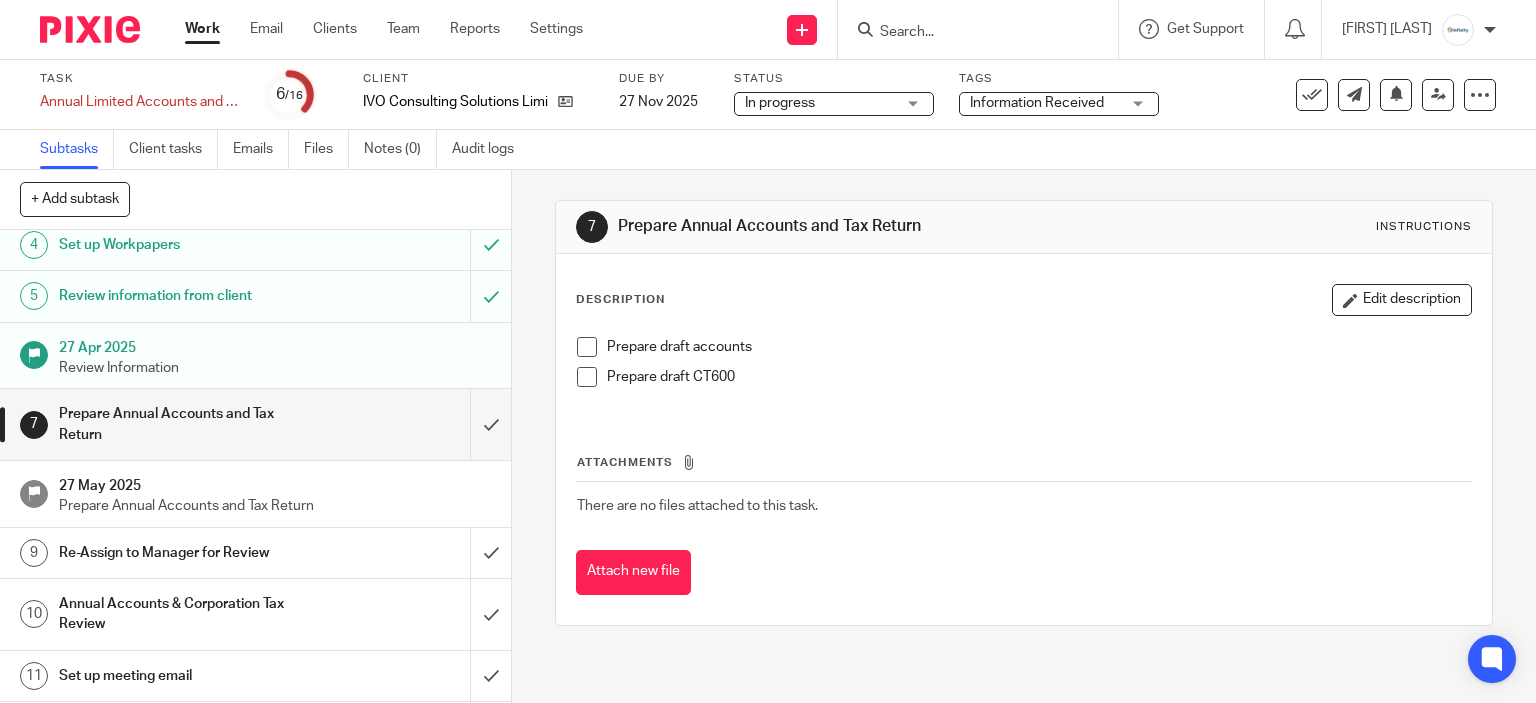 click at bounding box center (968, 33) 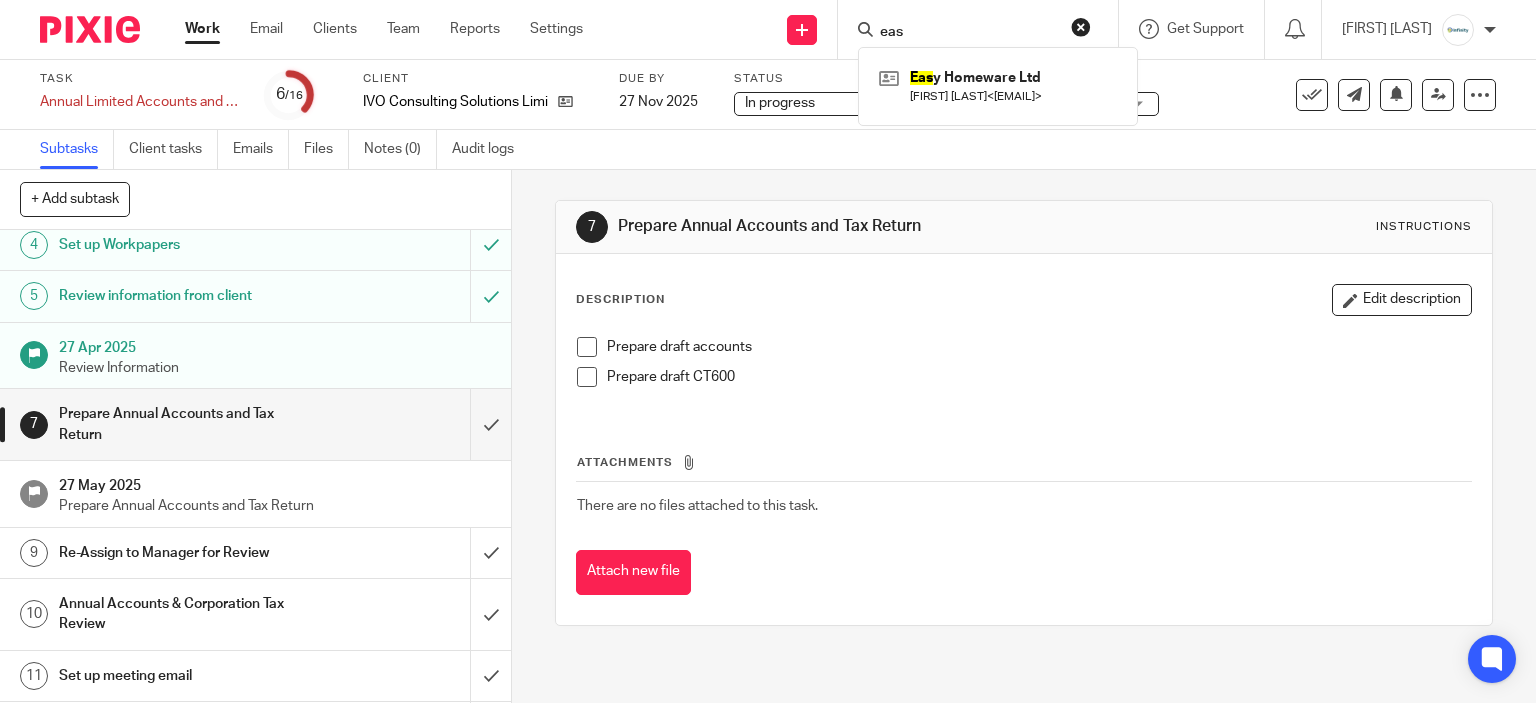 click on "eas" at bounding box center [968, 33] 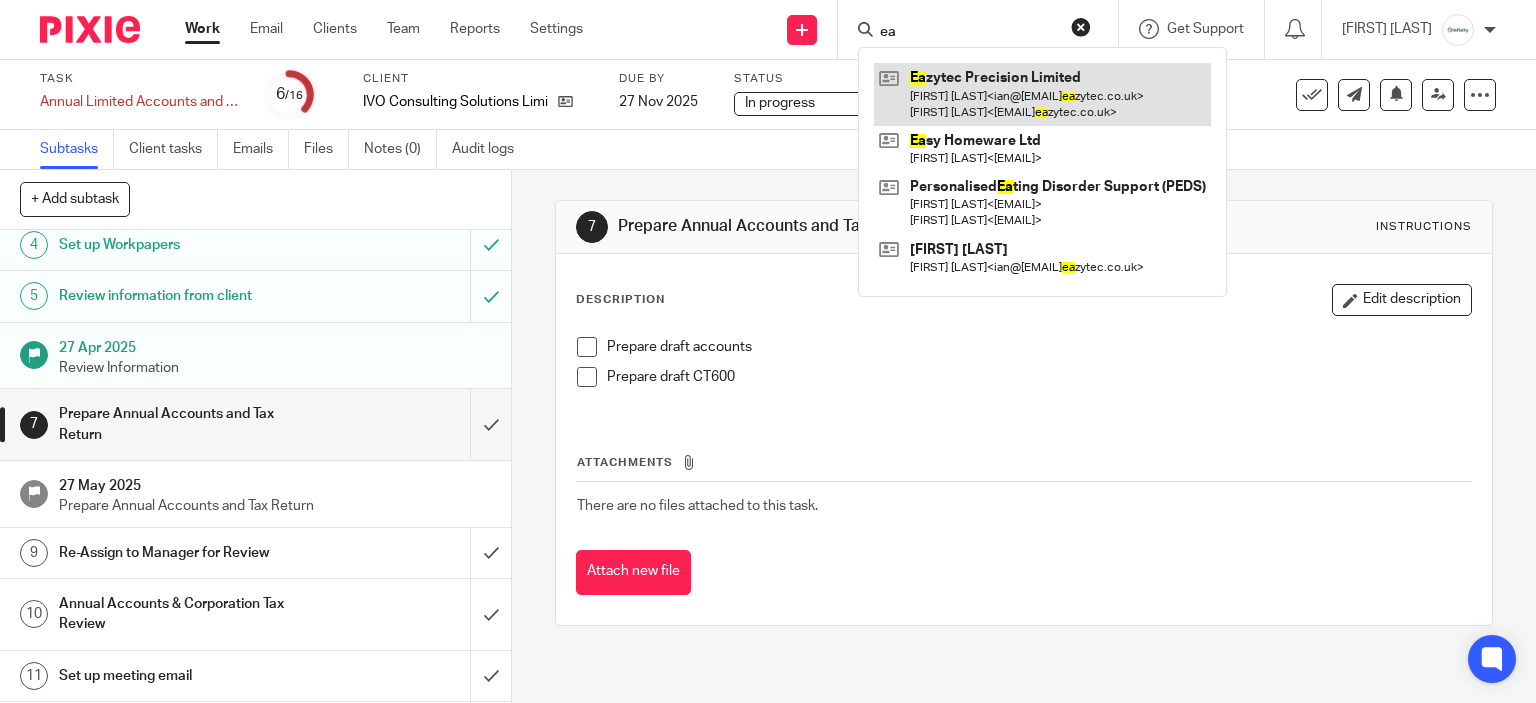 type on "ea" 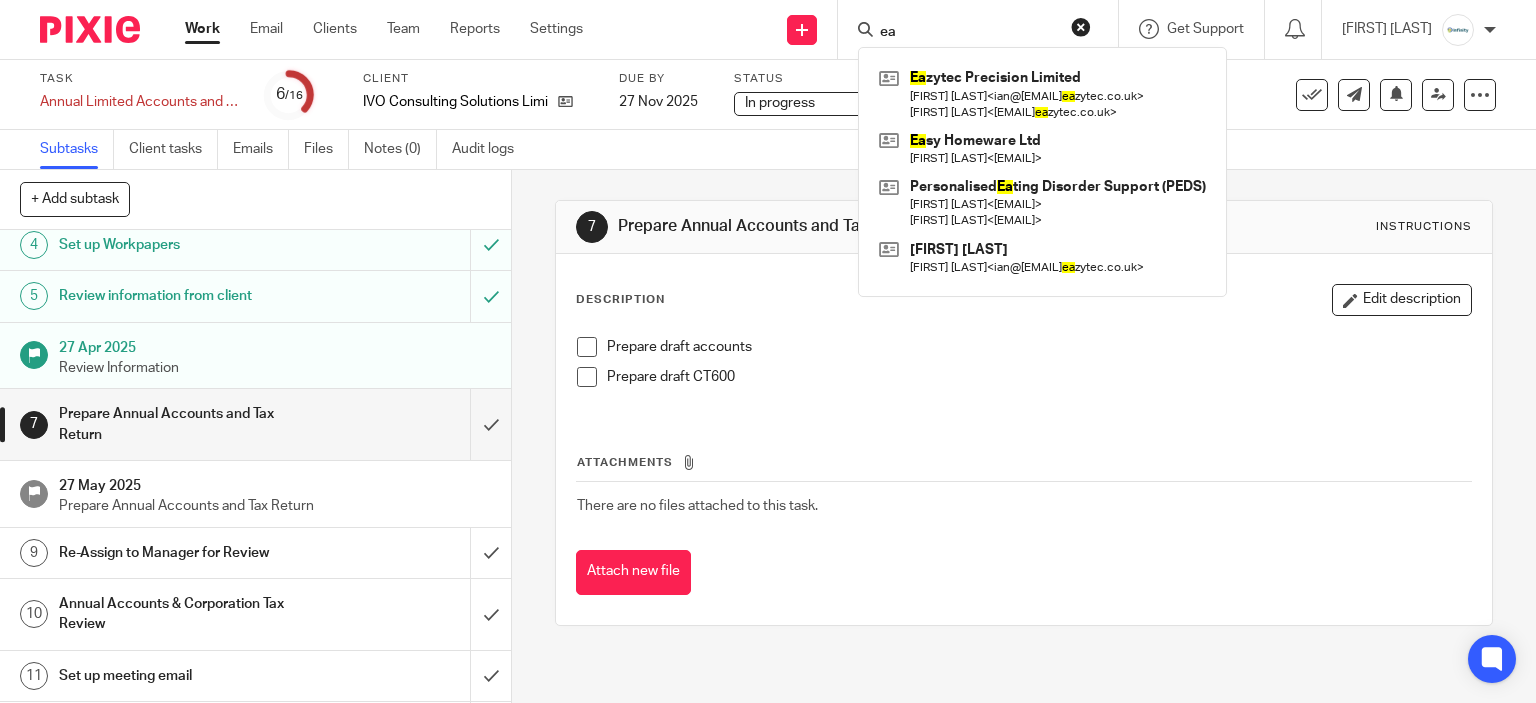 click on "7
Prepare Annual Accounts and Tax Return
Instructions
Description
Edit description
Prepare draft accounts   Prepare draft CT600           Attachments     There are no files attached to this task.   Attach new file" at bounding box center [1024, 413] 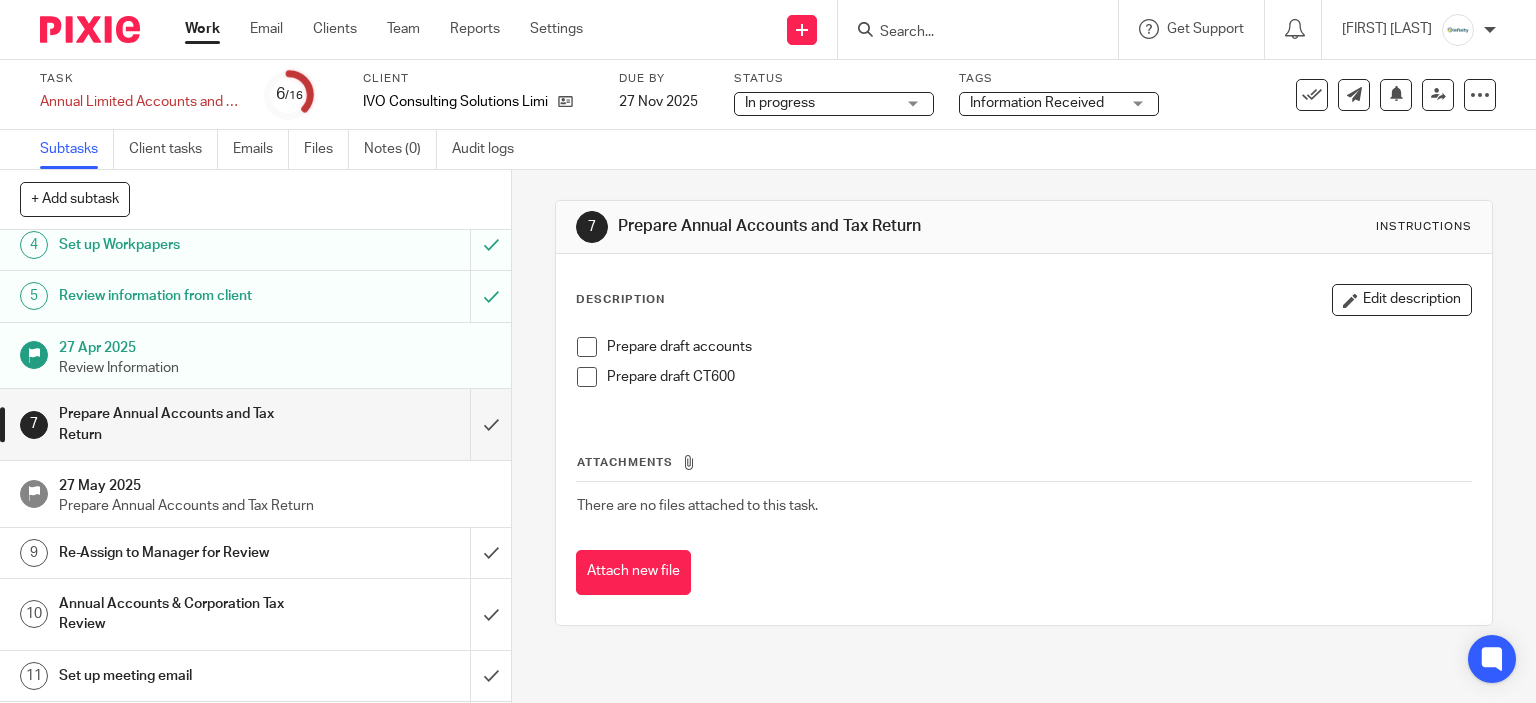 click at bounding box center [968, 33] 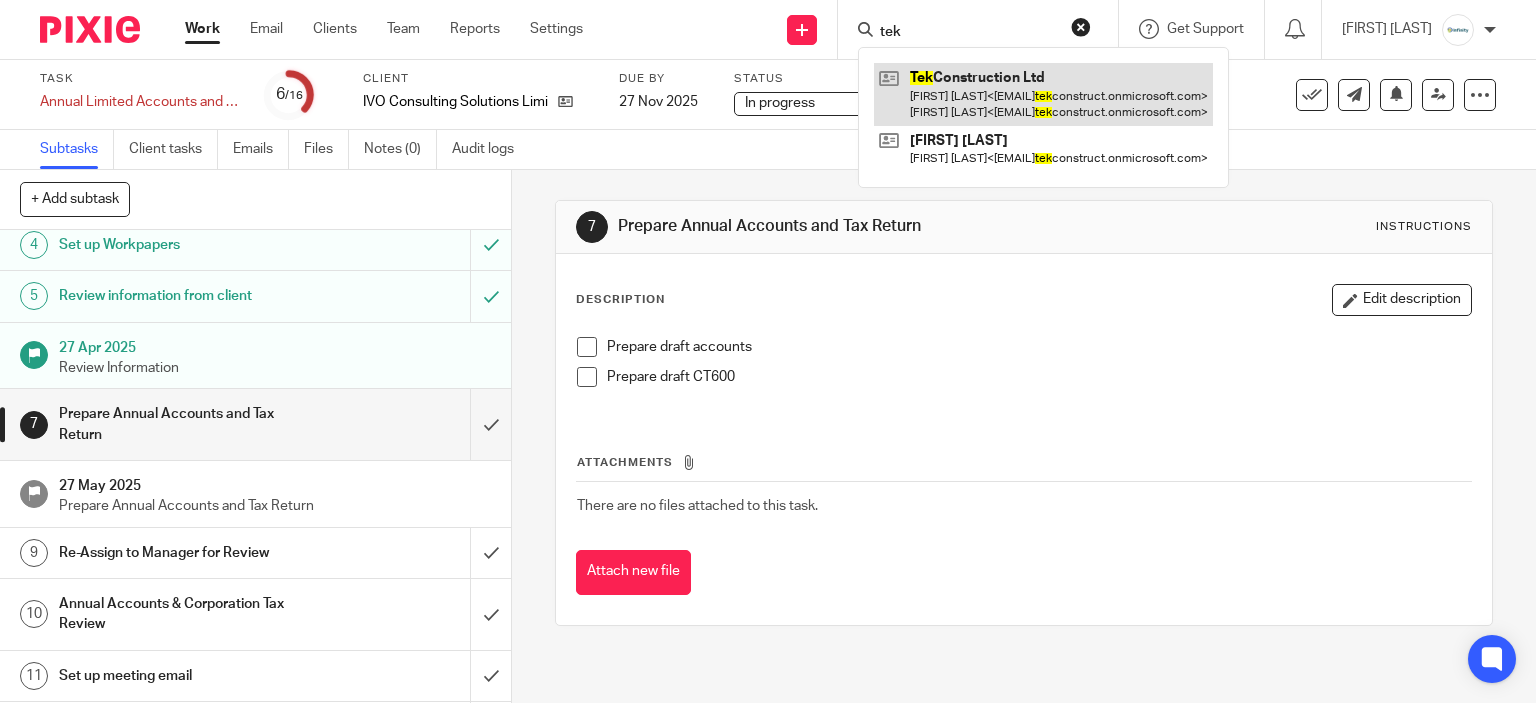 type on "tek" 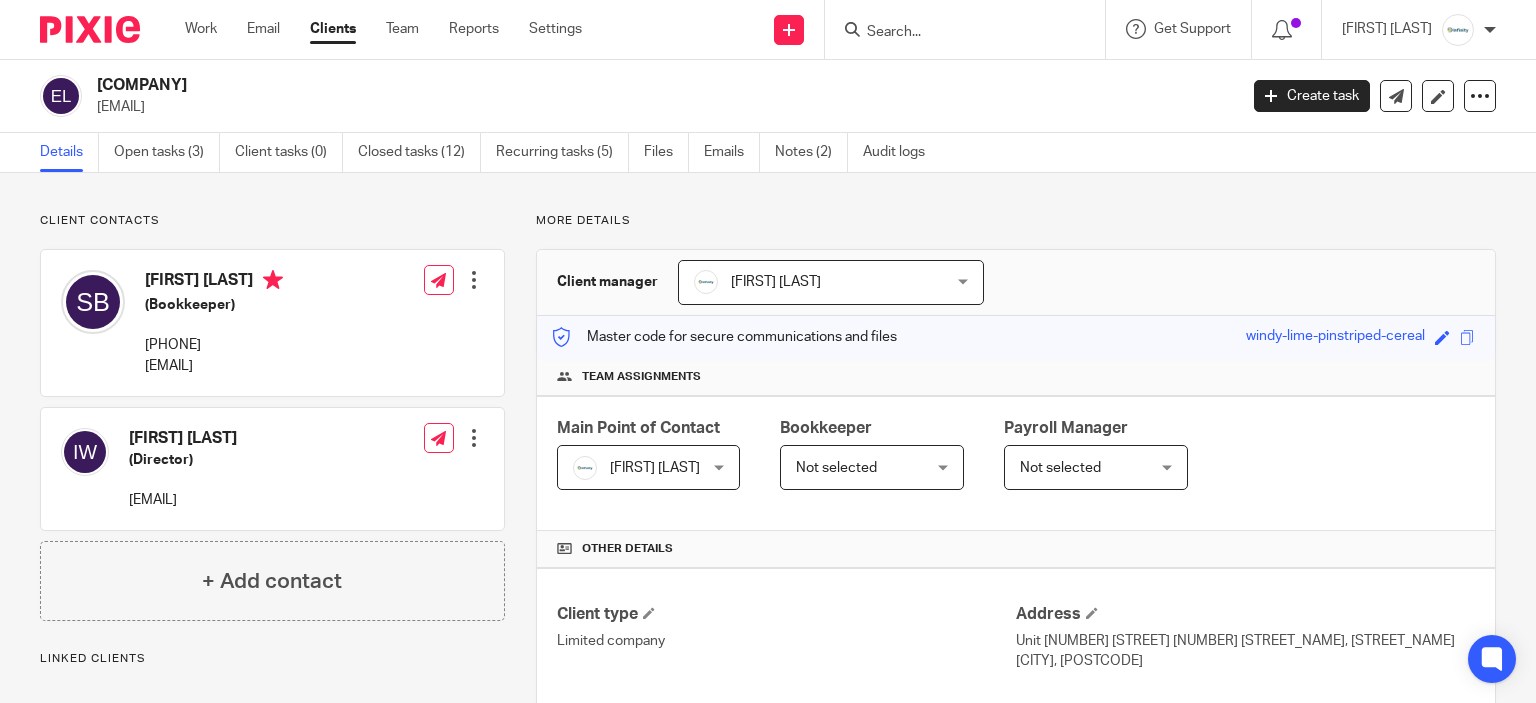 scroll, scrollTop: 0, scrollLeft: 0, axis: both 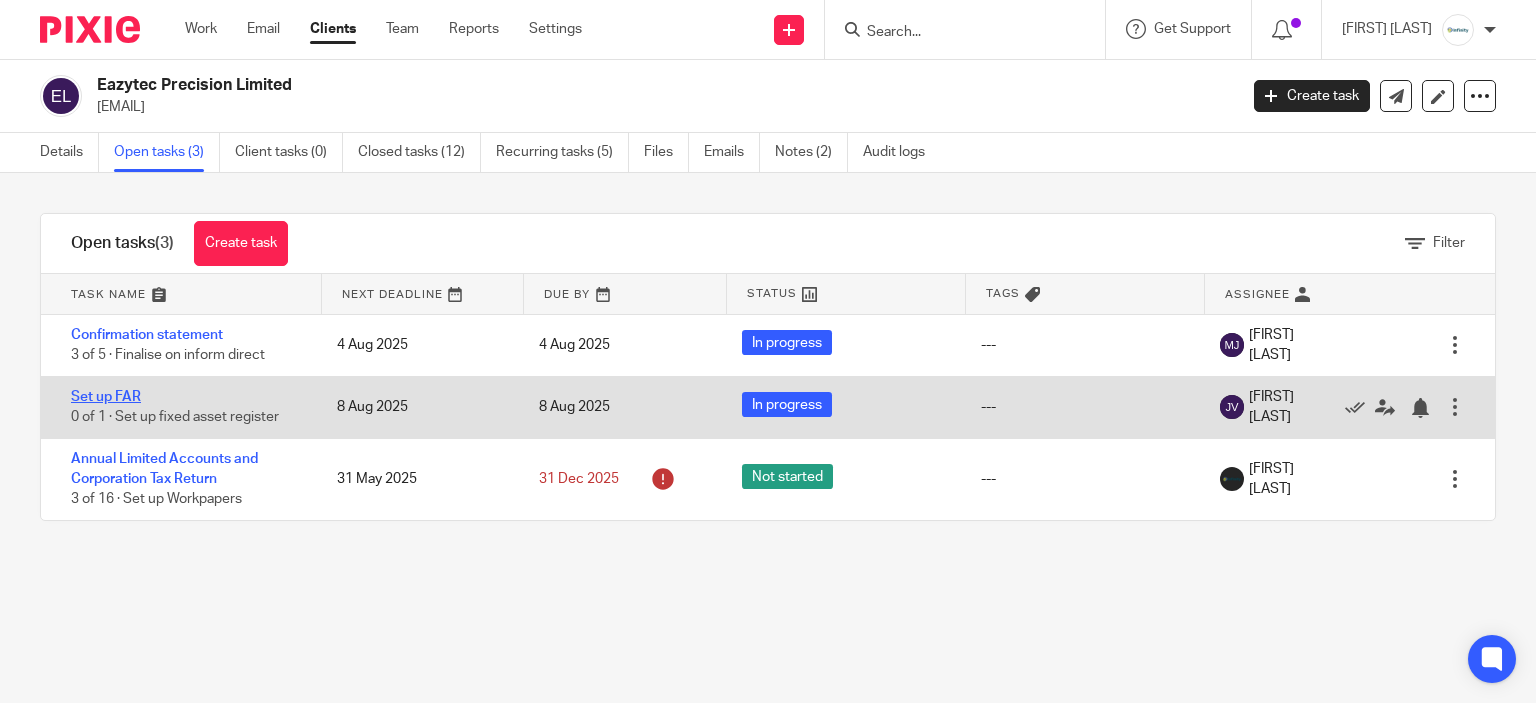 click on "Set up FAR" at bounding box center (106, 397) 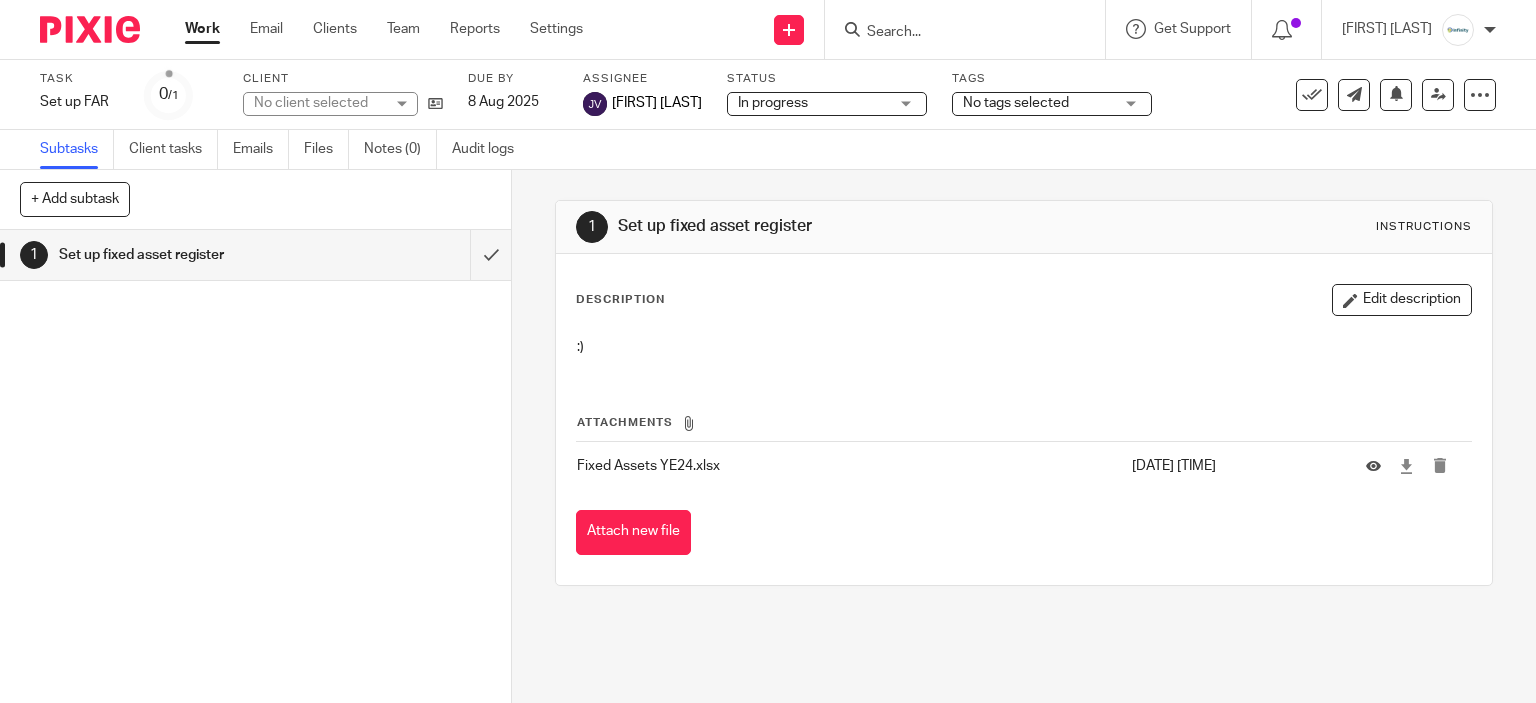 scroll, scrollTop: 0, scrollLeft: 0, axis: both 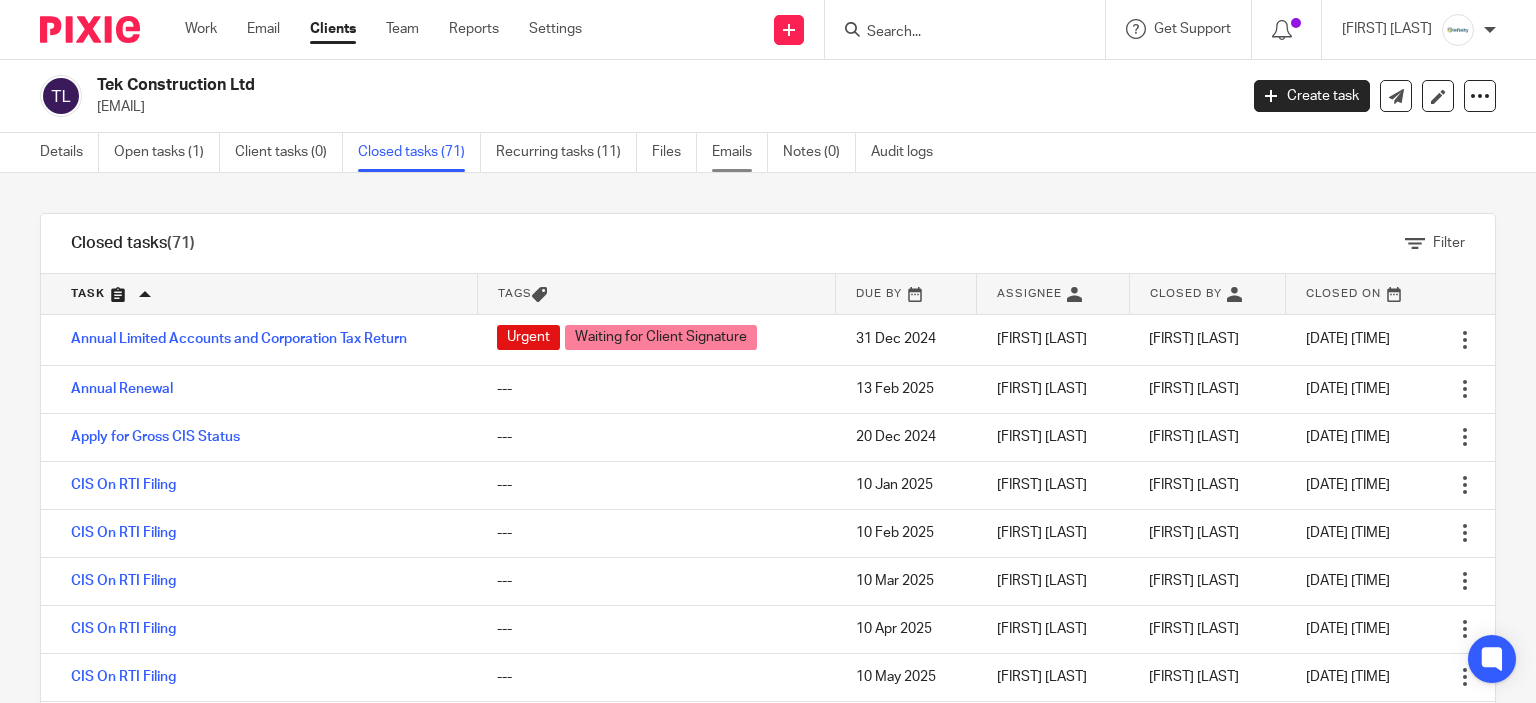 click on "Emails" at bounding box center [740, 152] 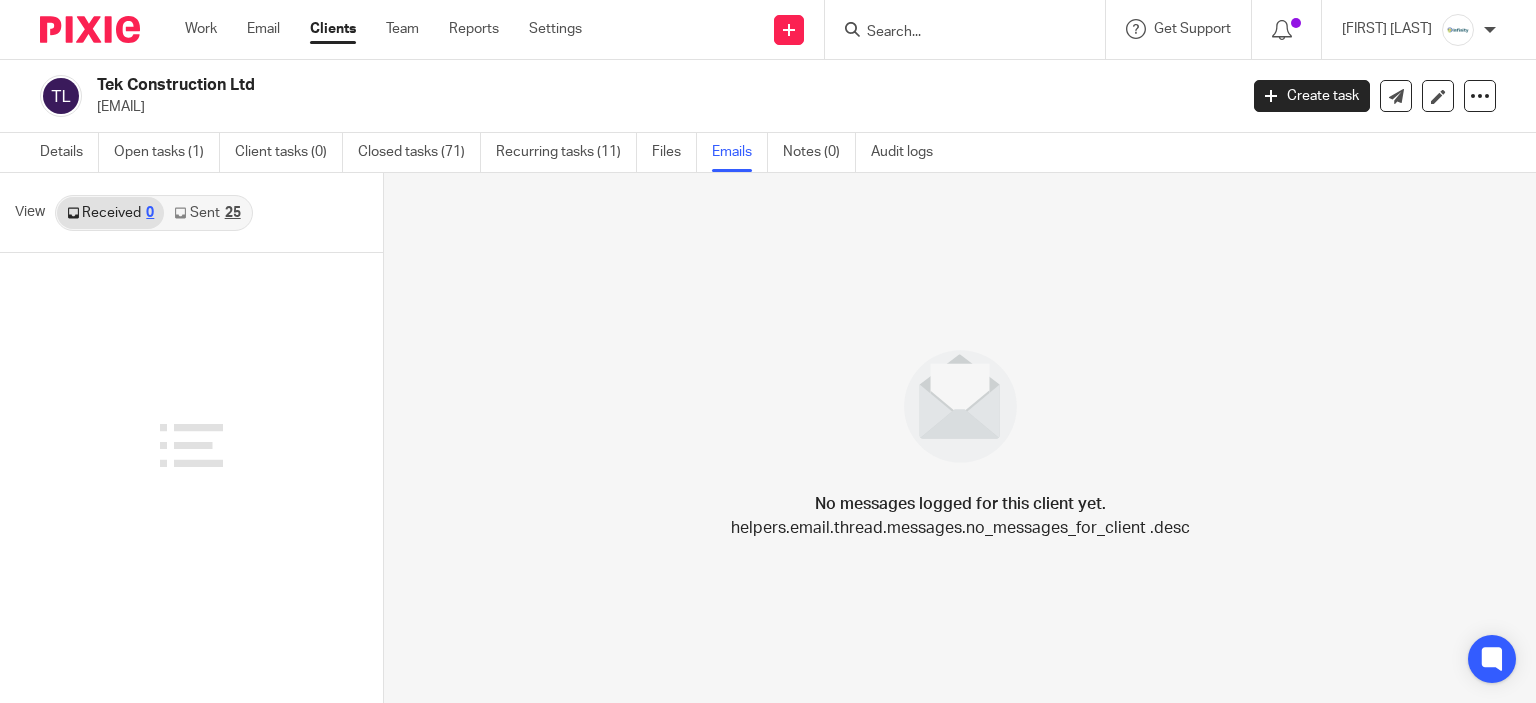 scroll, scrollTop: 0, scrollLeft: 0, axis: both 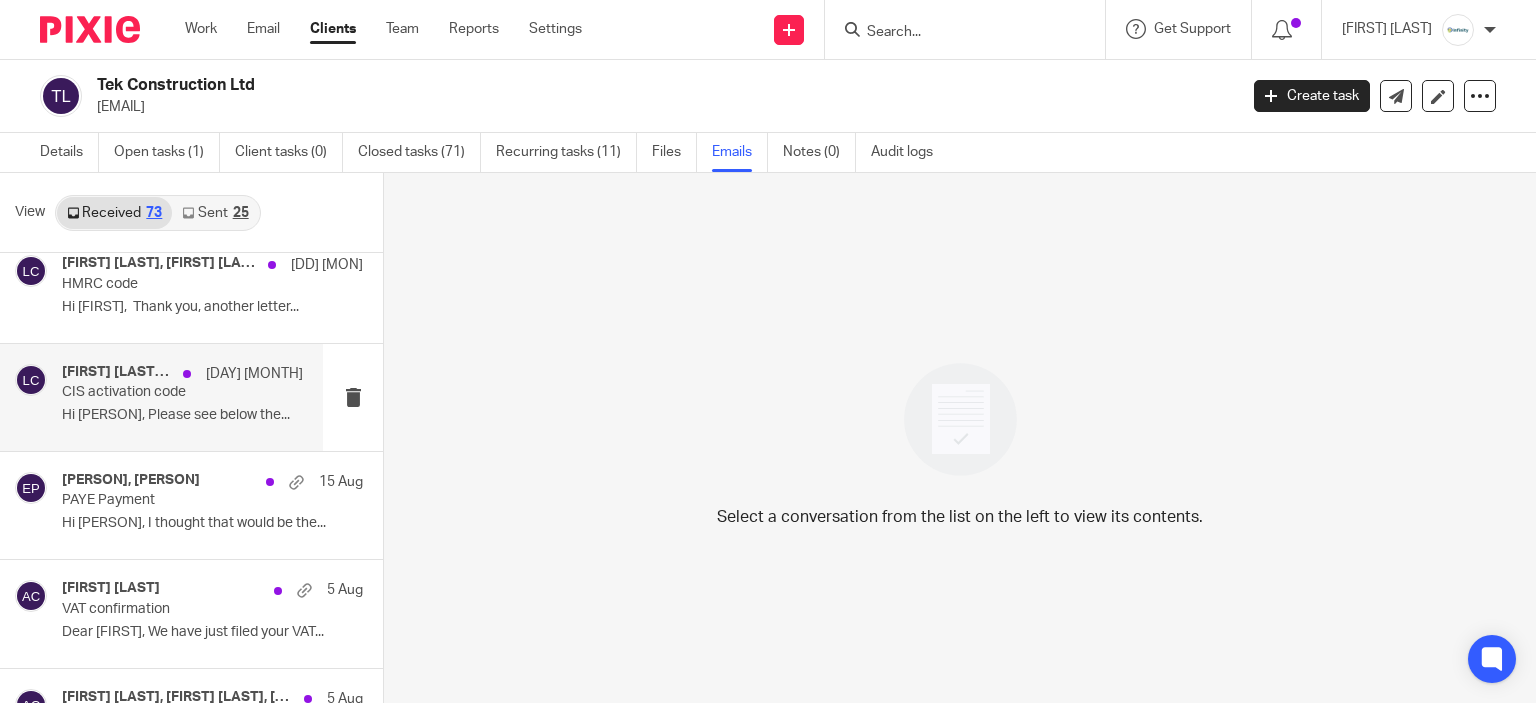 click on "Adam Craft, Lindsey Chalkley
19 Aug   CIS activation code   Hi Adam,         Please see below the..." at bounding box center (182, 397) 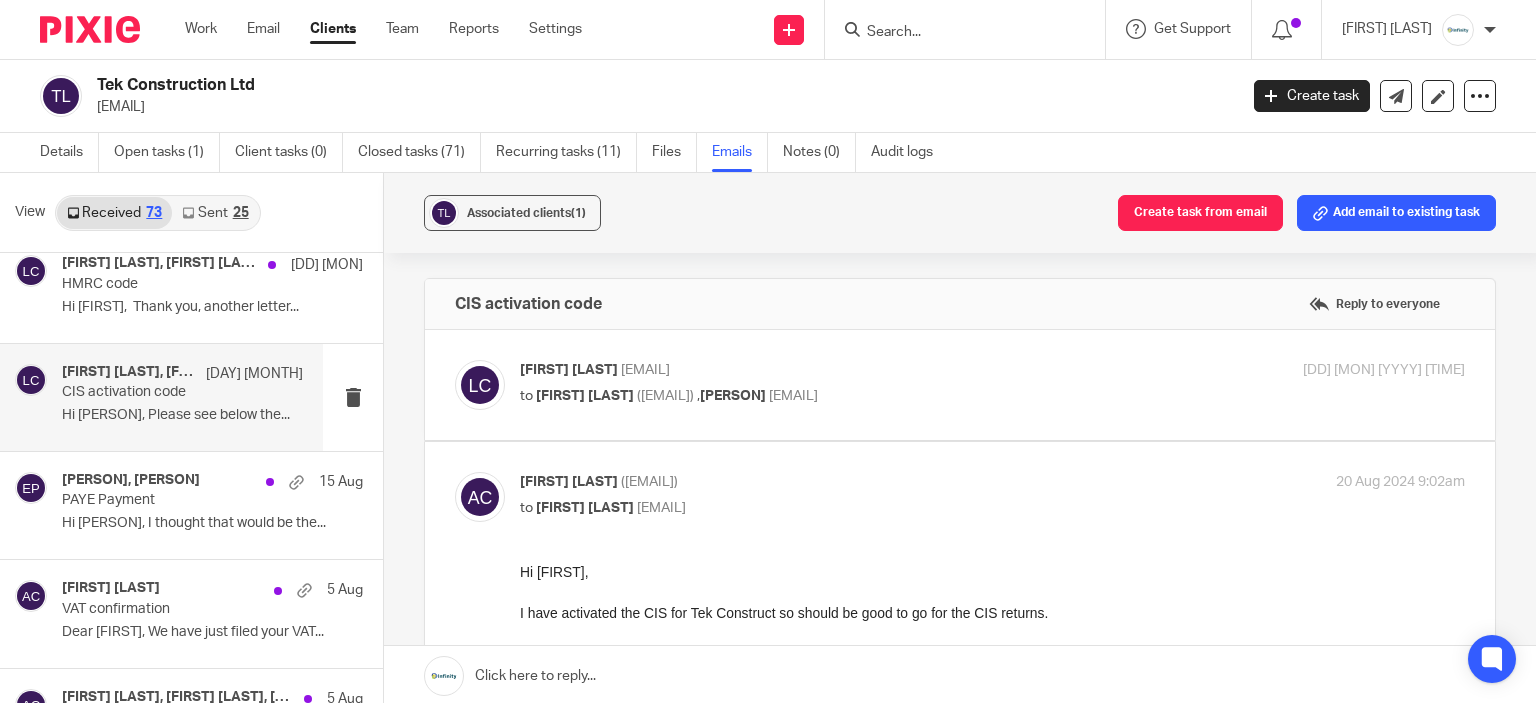 scroll, scrollTop: 0, scrollLeft: 0, axis: both 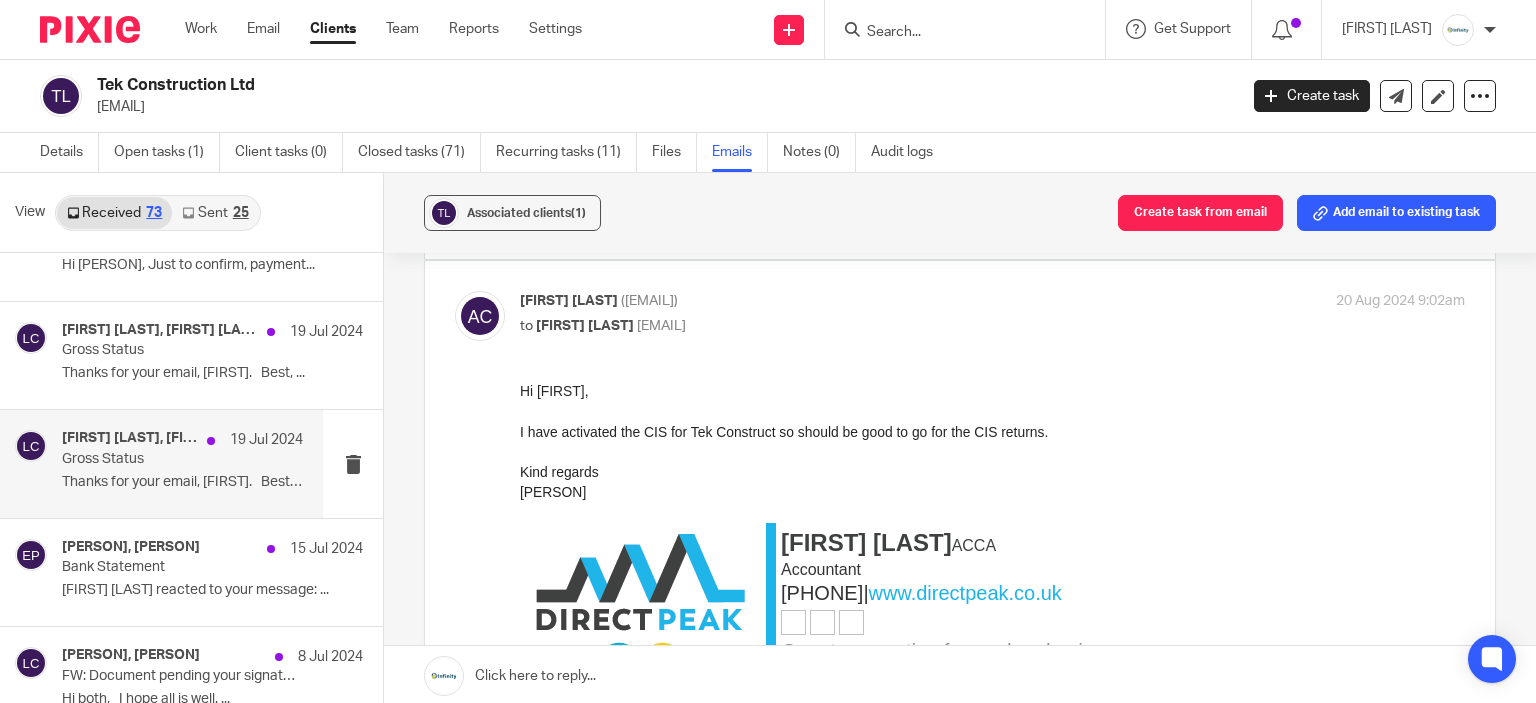 click on "Lindsey Chalkley, Adam Craft
19 Jul 2024   Gross Status   Thanks for confirming Adam.        Best,  ..." at bounding box center [182, 463] 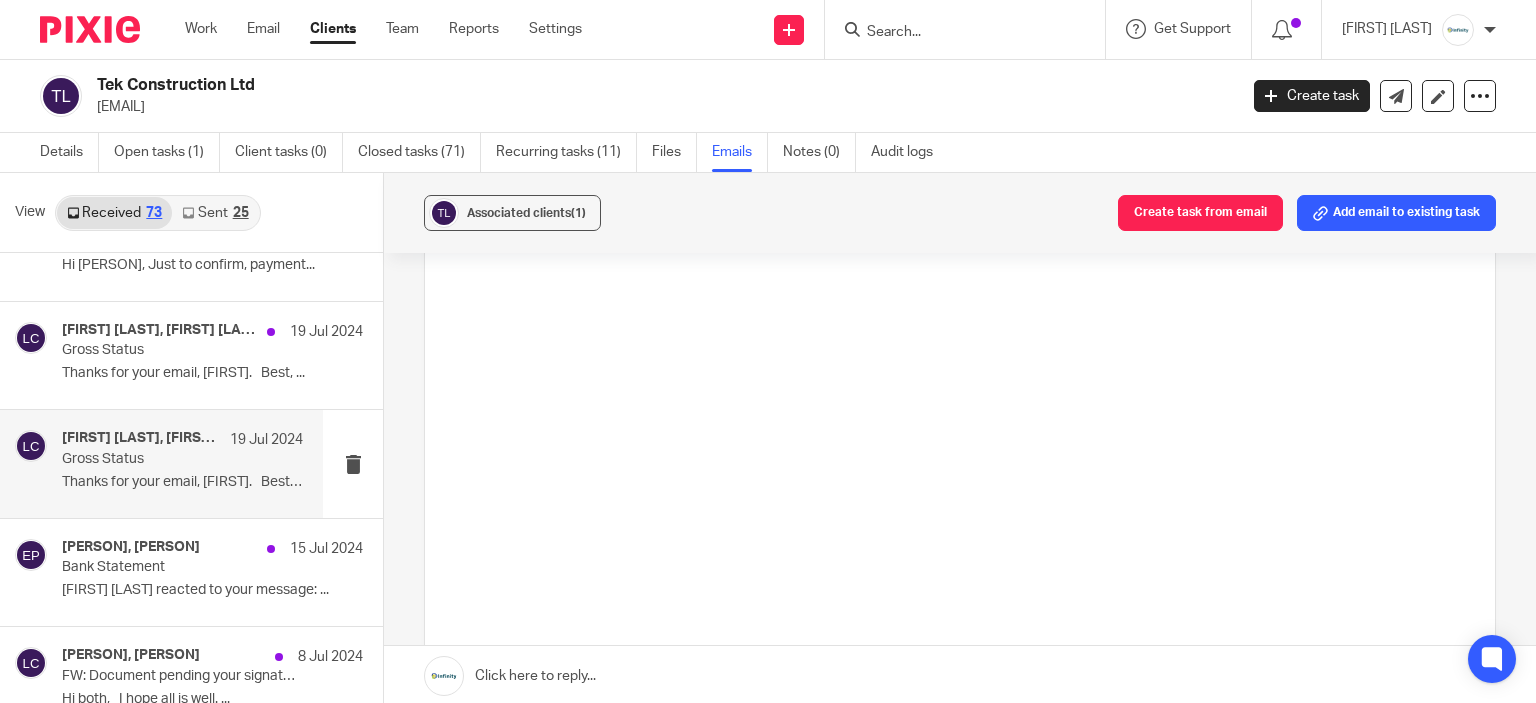 scroll, scrollTop: 0, scrollLeft: 0, axis: both 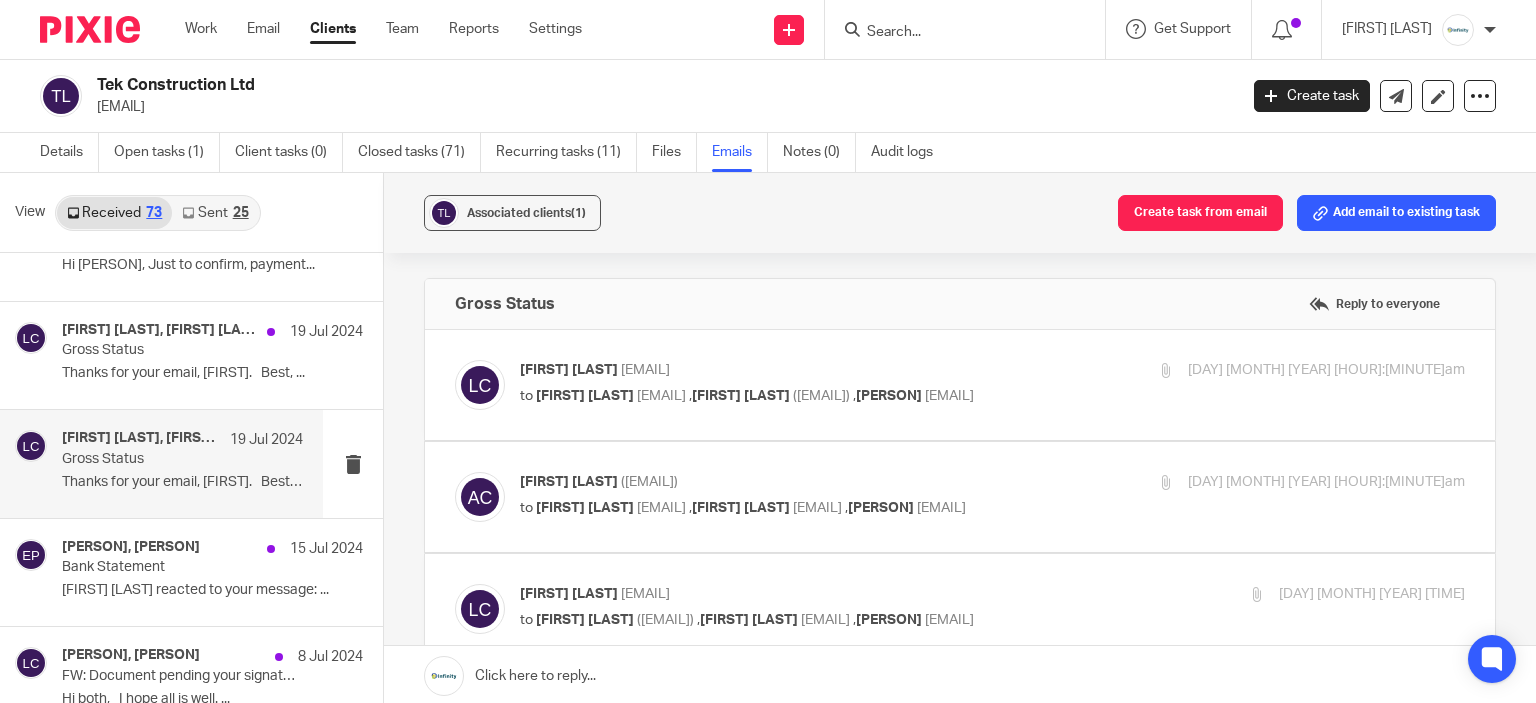 click on "Lindsey Chalkley
<lindsey@tekconstruct.onmicrosoft.com>" at bounding box center (835, 370) 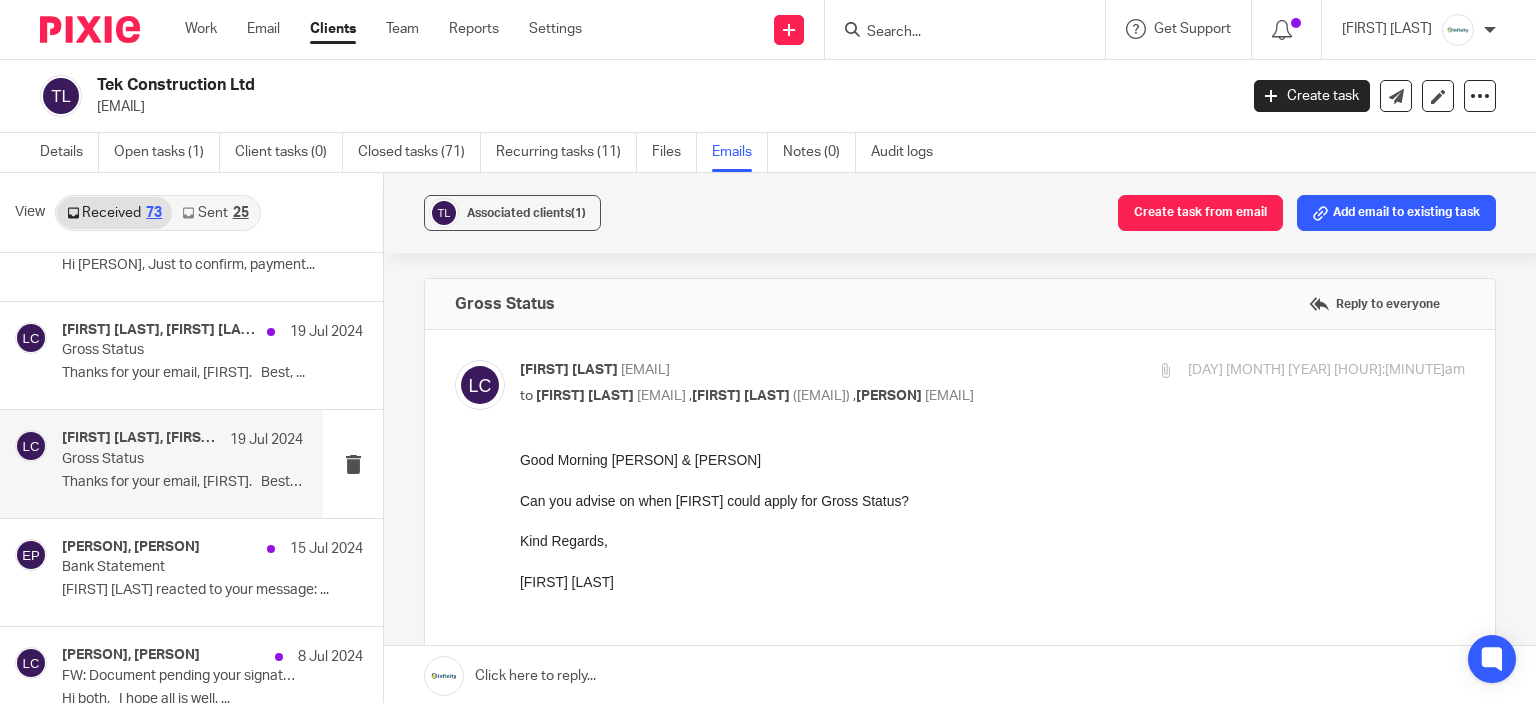 scroll, scrollTop: 0, scrollLeft: 0, axis: both 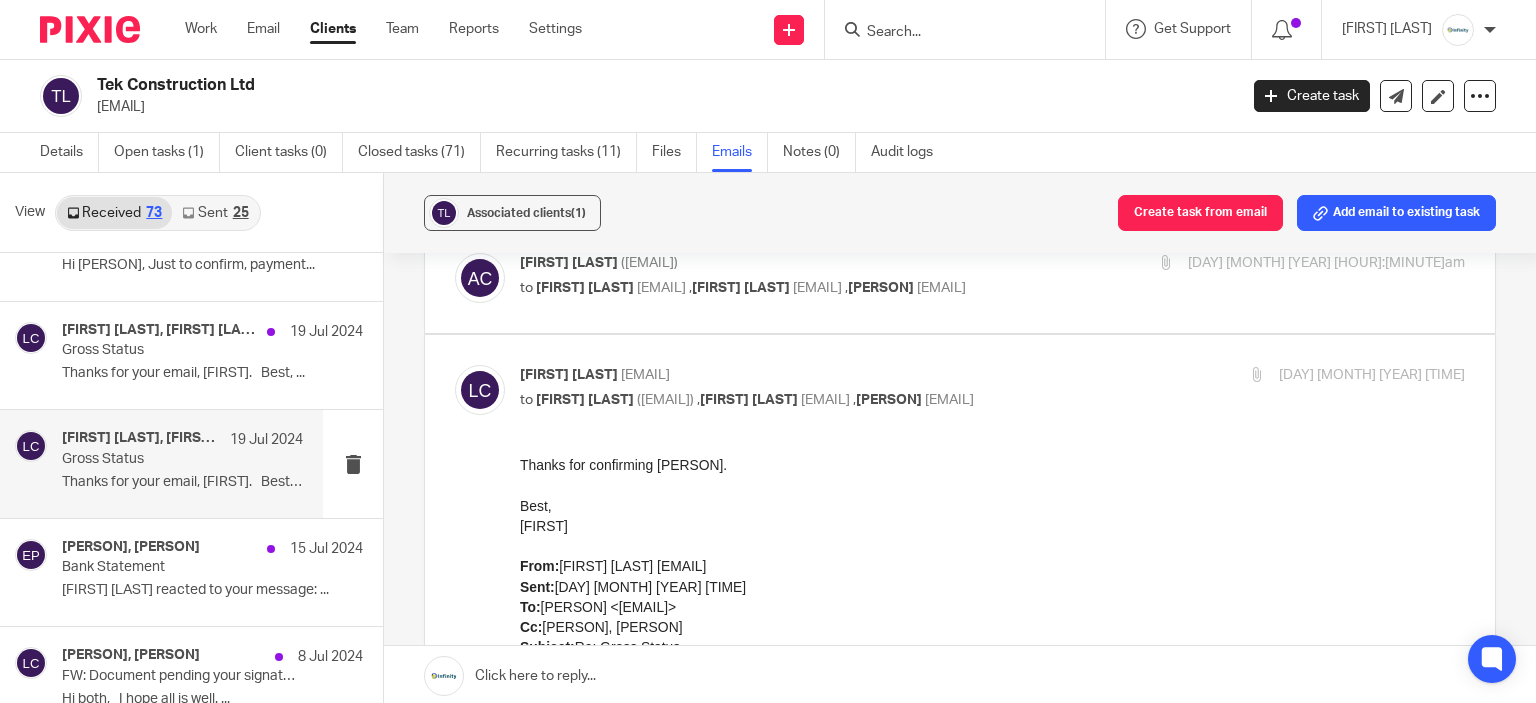 click on "Adam Craft
<a.craft@directpeak.co.uk>   to
Lindsey Chalkley
<lindsey@tekconstruct.onmicrosoft.com>   ,
Eve Parker
<e.parker@directpeak.co.uk>   ,
Adam Chalkley
<adamchalkley@tekconstruct.onmicrosoft.com>       19 Jul 2024 10:44am" at bounding box center (992, 278) 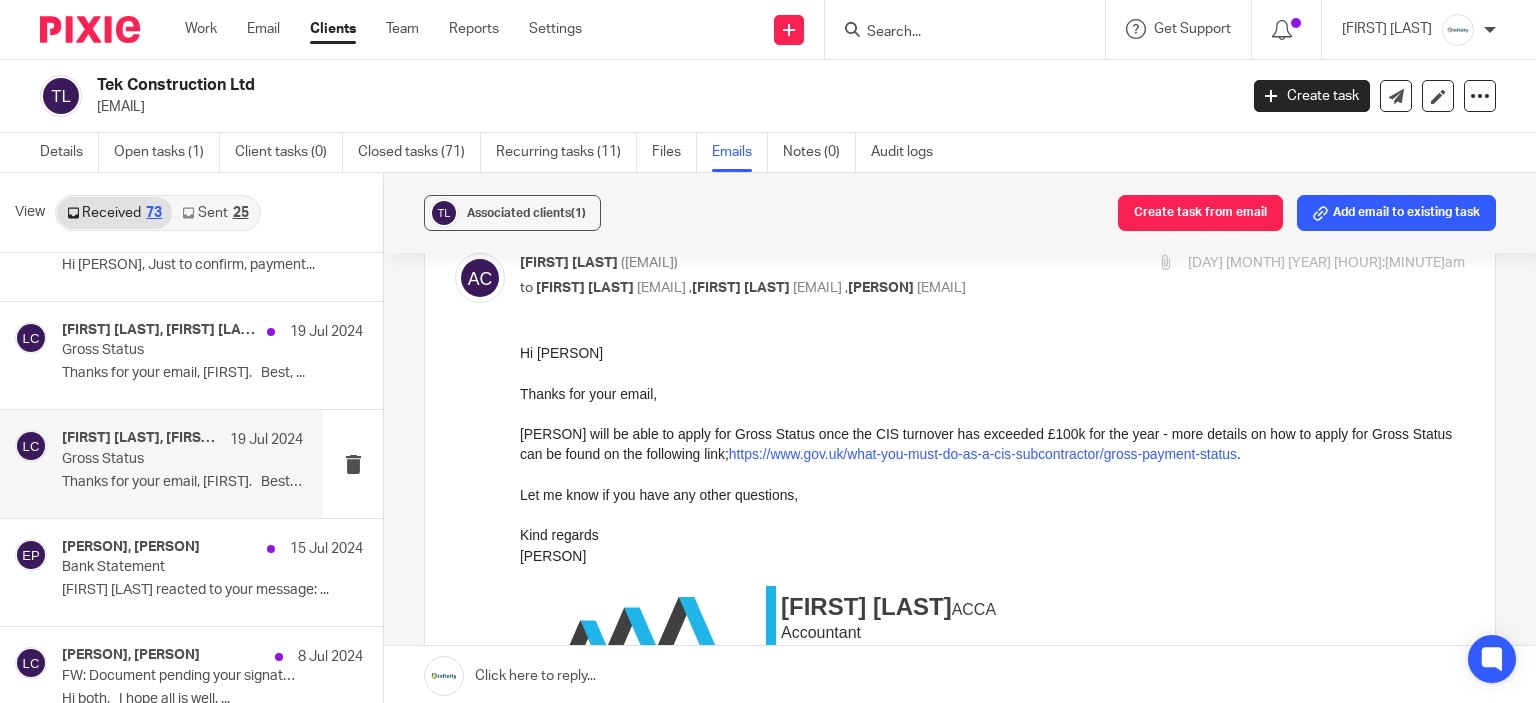 scroll, scrollTop: 0, scrollLeft: 0, axis: both 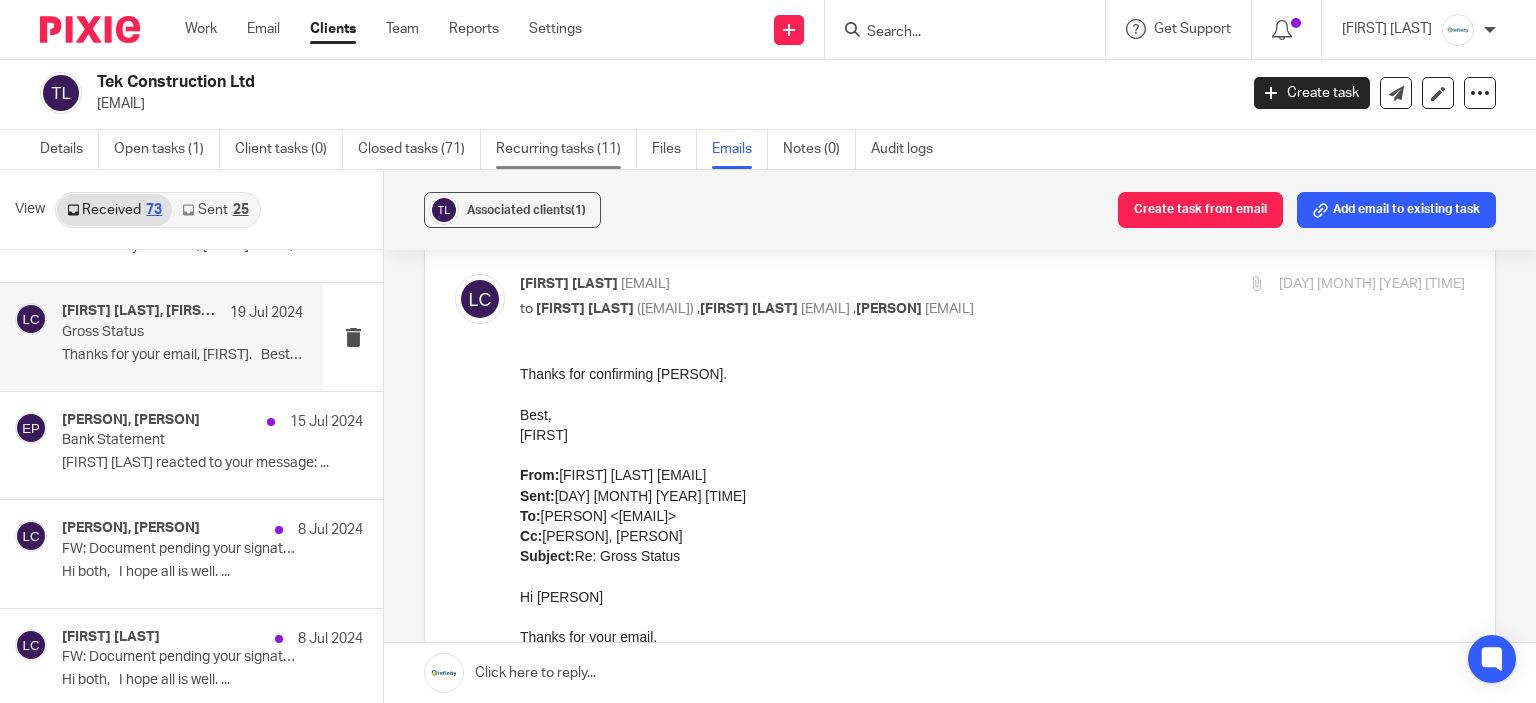 click on "Recurring tasks (11)" at bounding box center [566, 149] 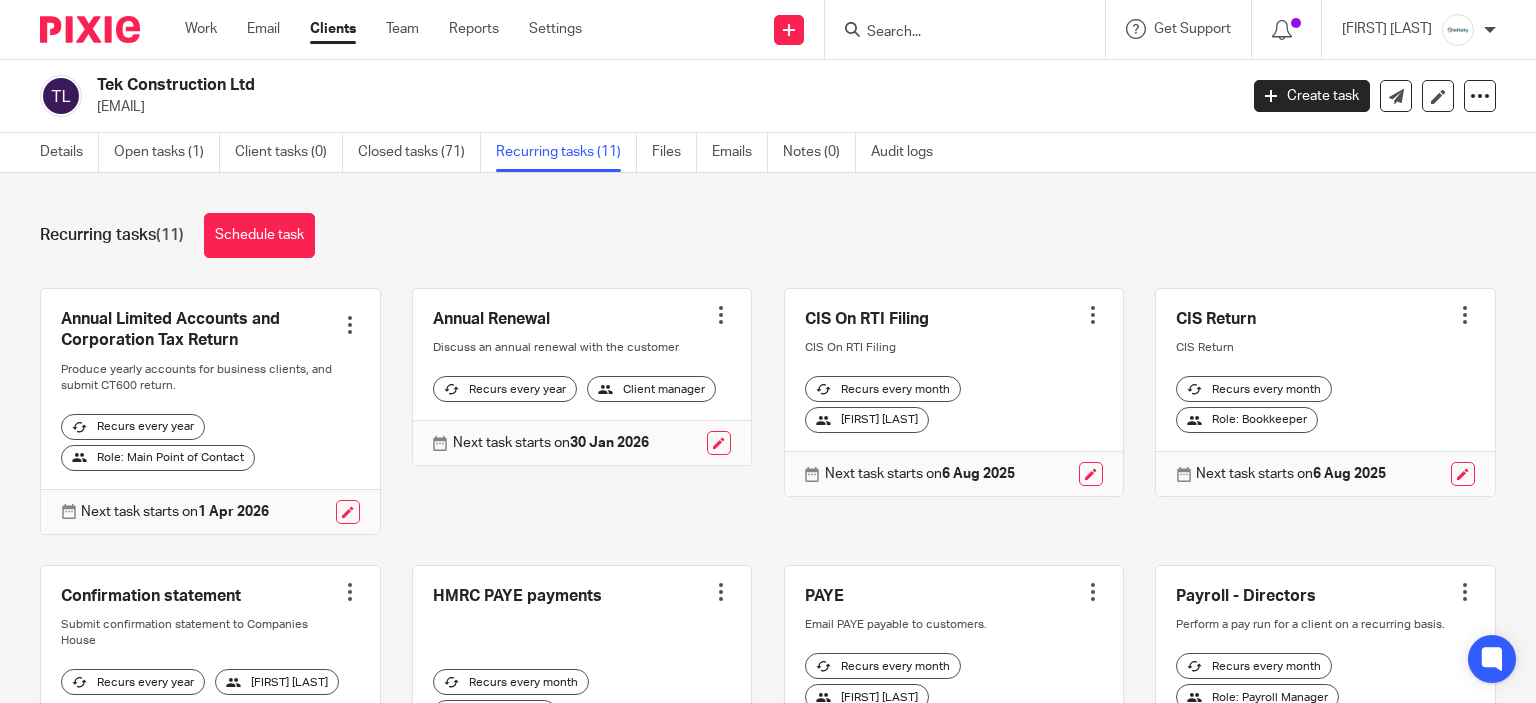 scroll, scrollTop: 0, scrollLeft: 0, axis: both 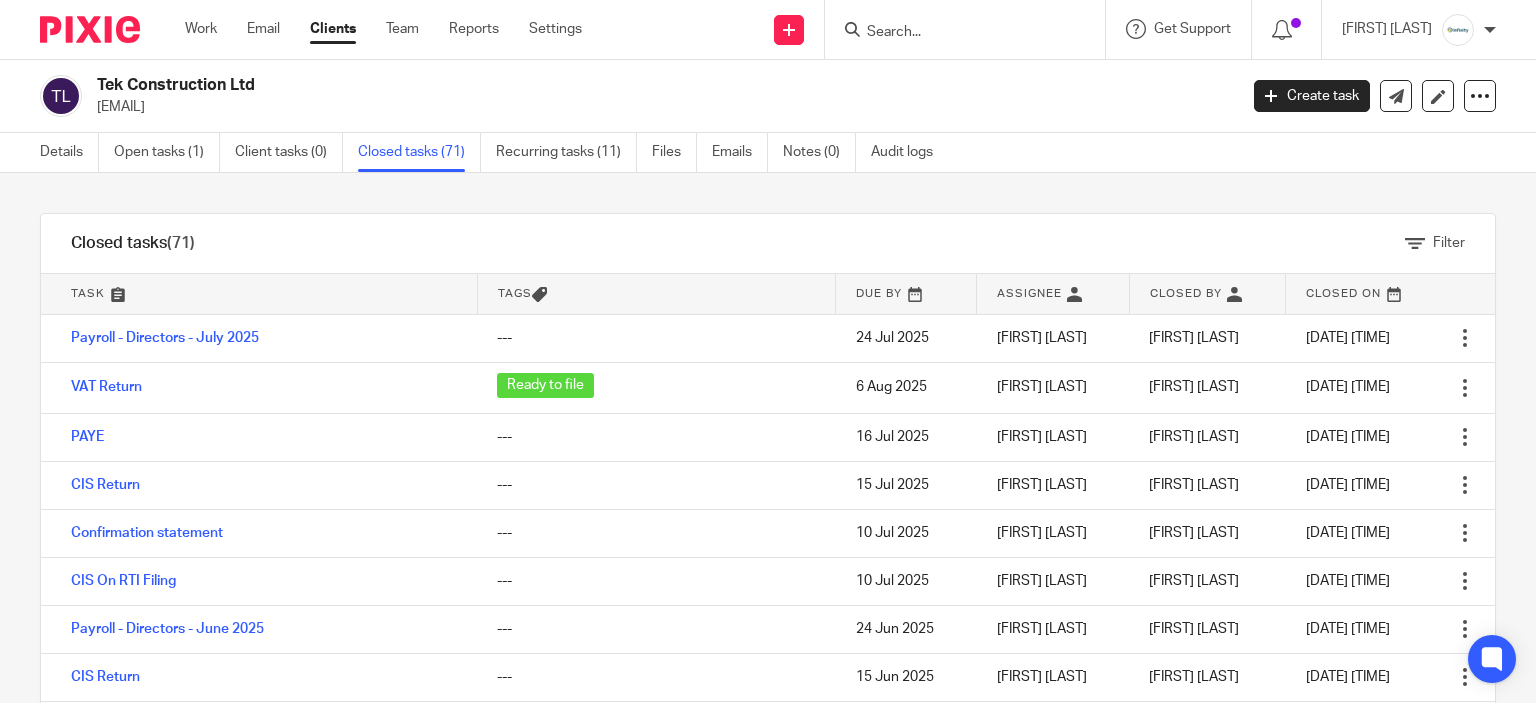 click at bounding box center (259, 294) 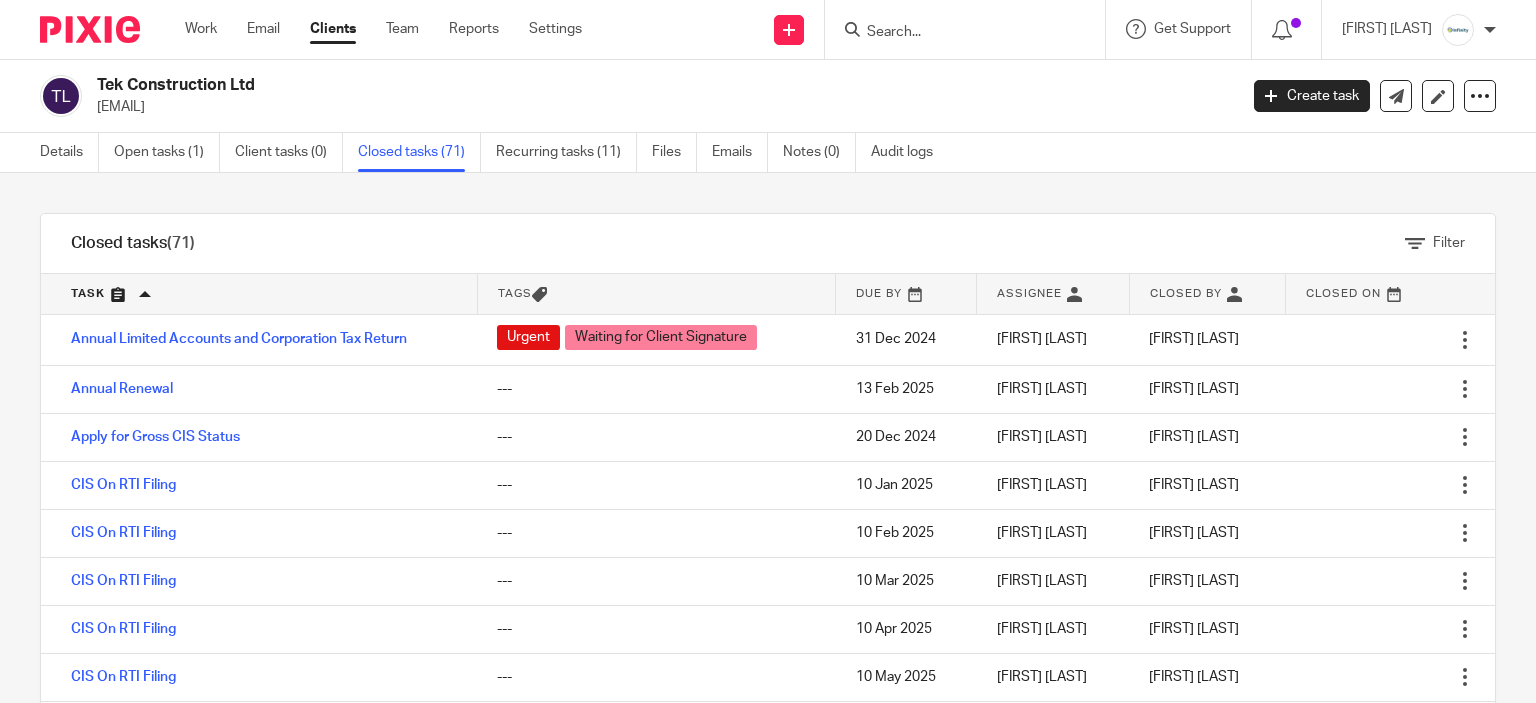 scroll, scrollTop: 0, scrollLeft: 0, axis: both 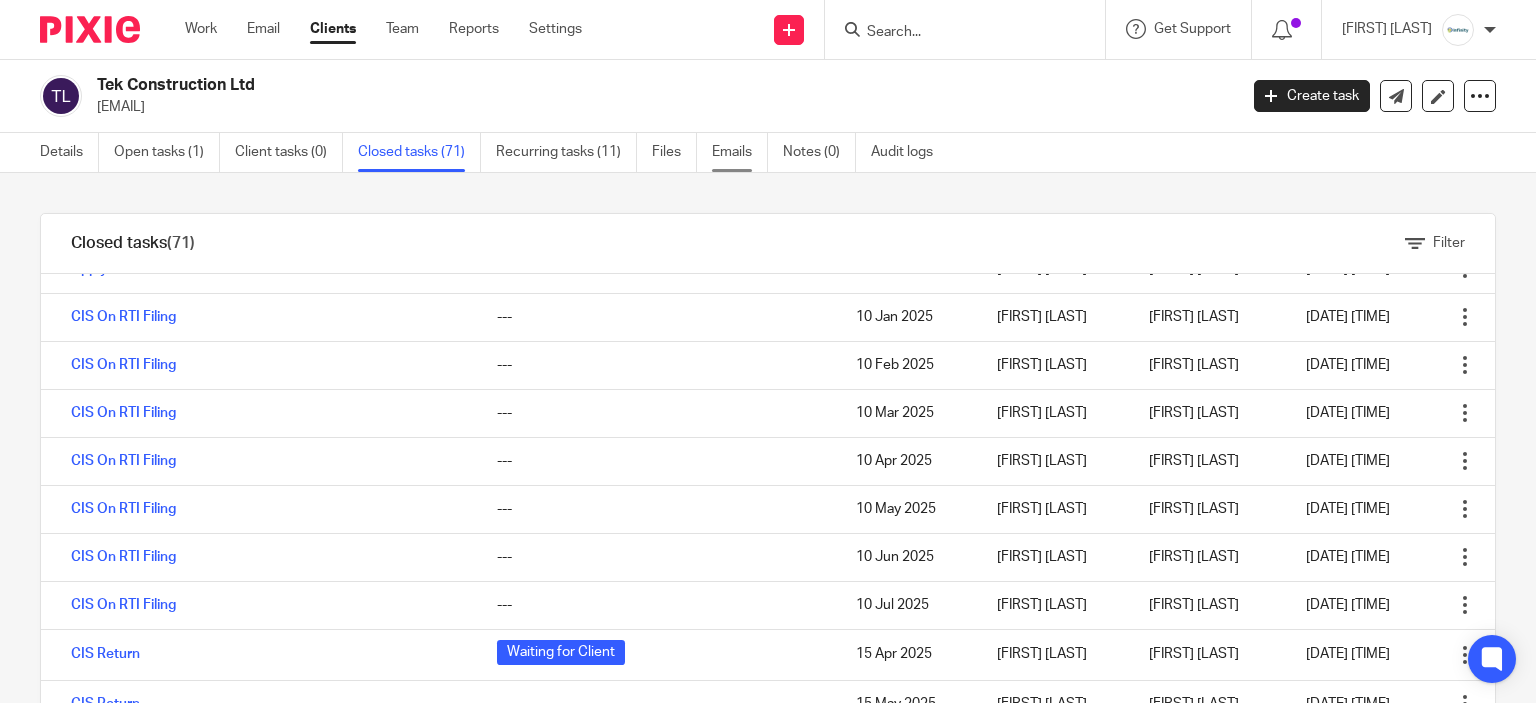 click on "Emails" at bounding box center (740, 152) 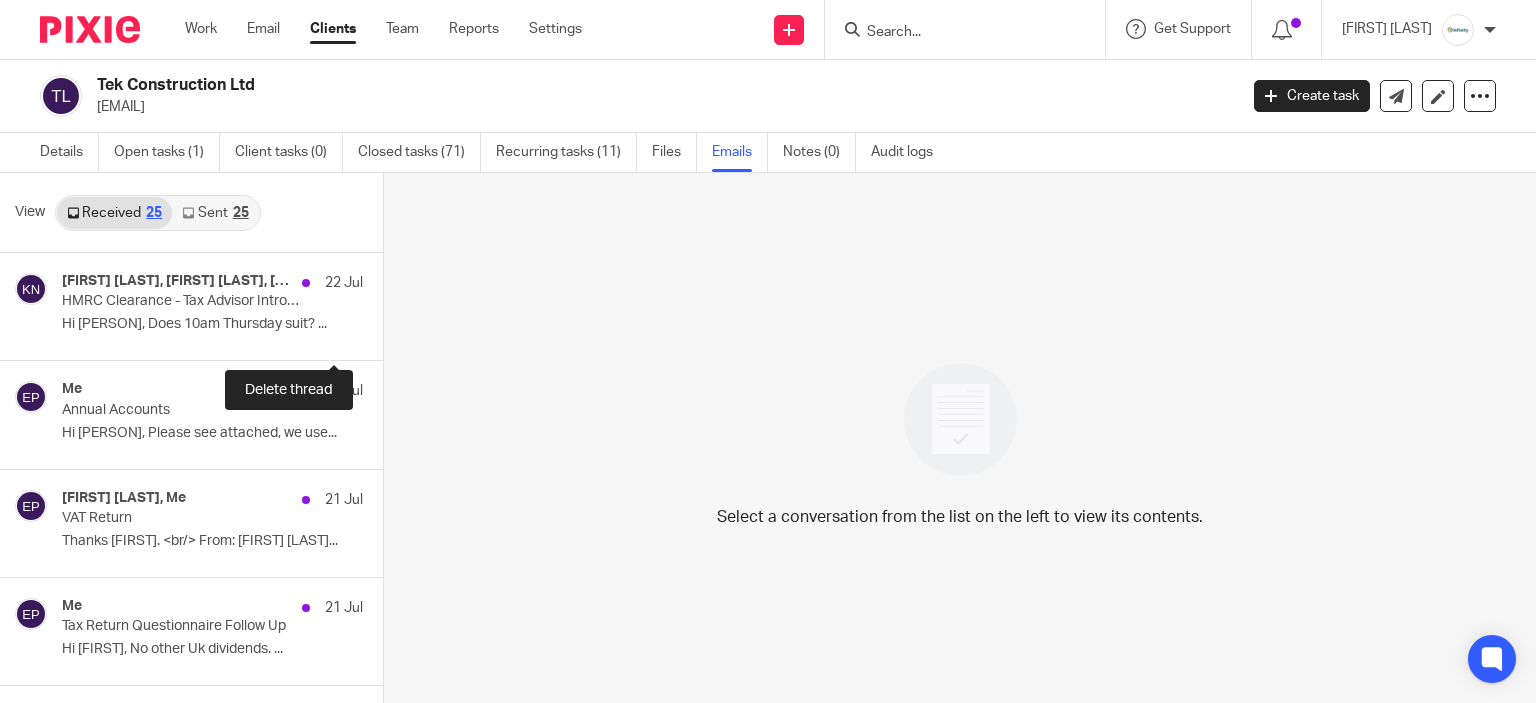 scroll, scrollTop: 0, scrollLeft: 0, axis: both 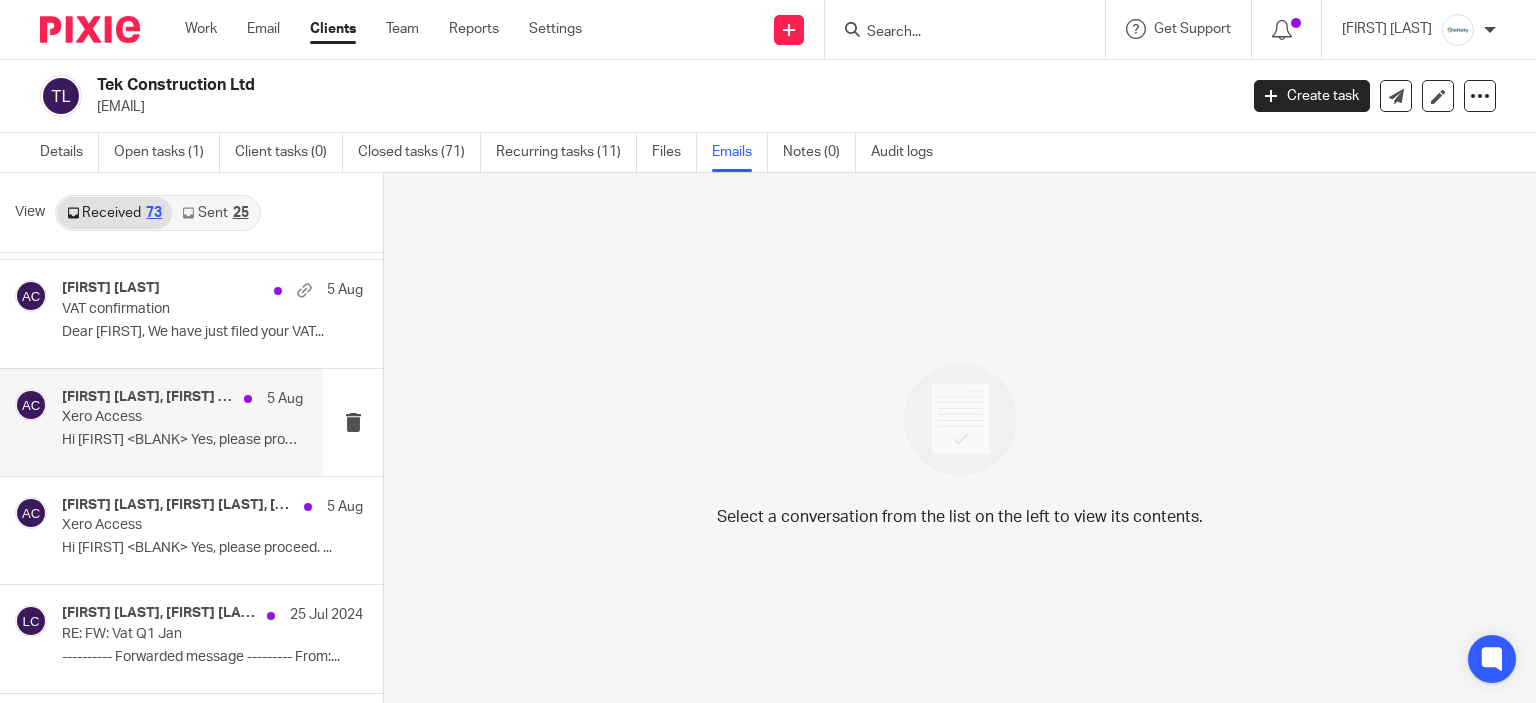 click on "Xero Access" at bounding box center (158, 417) 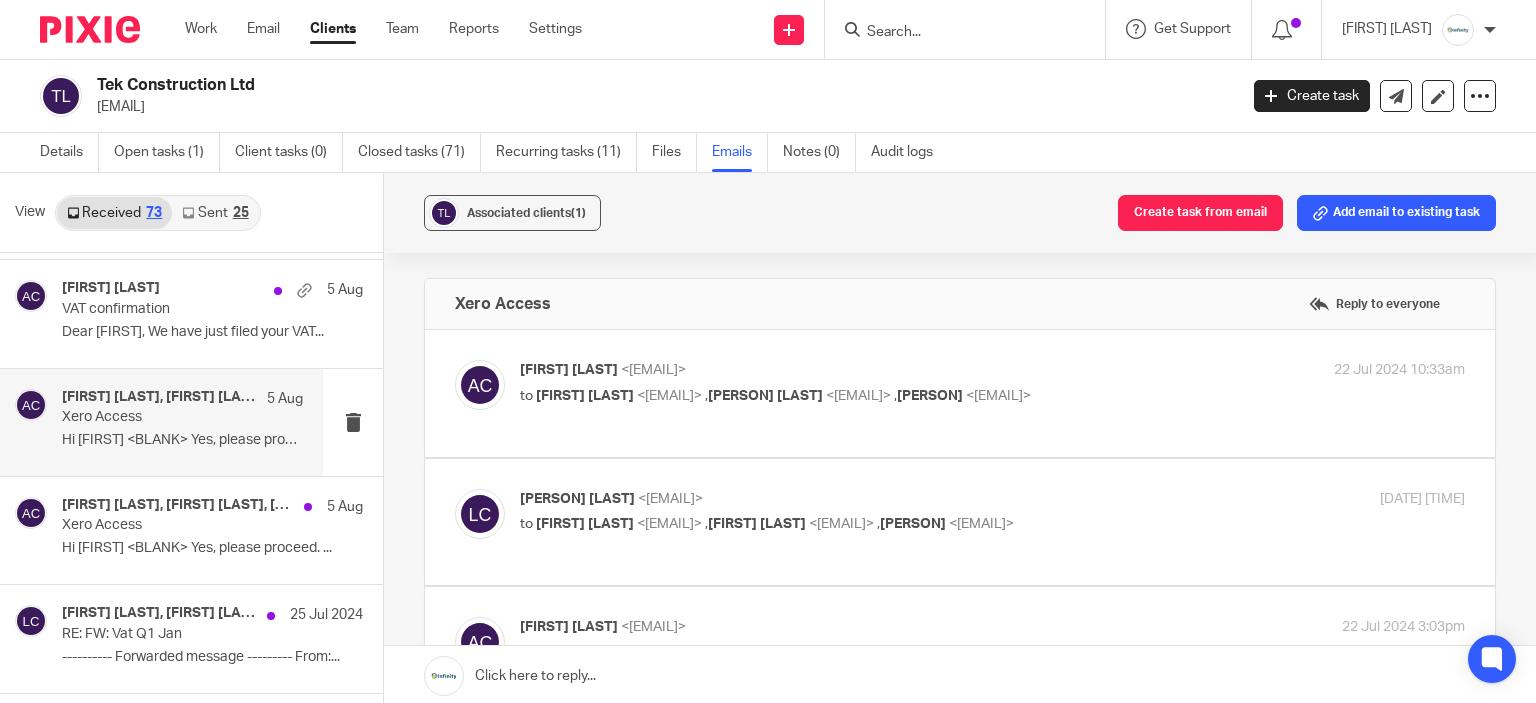 scroll, scrollTop: 0, scrollLeft: 0, axis: both 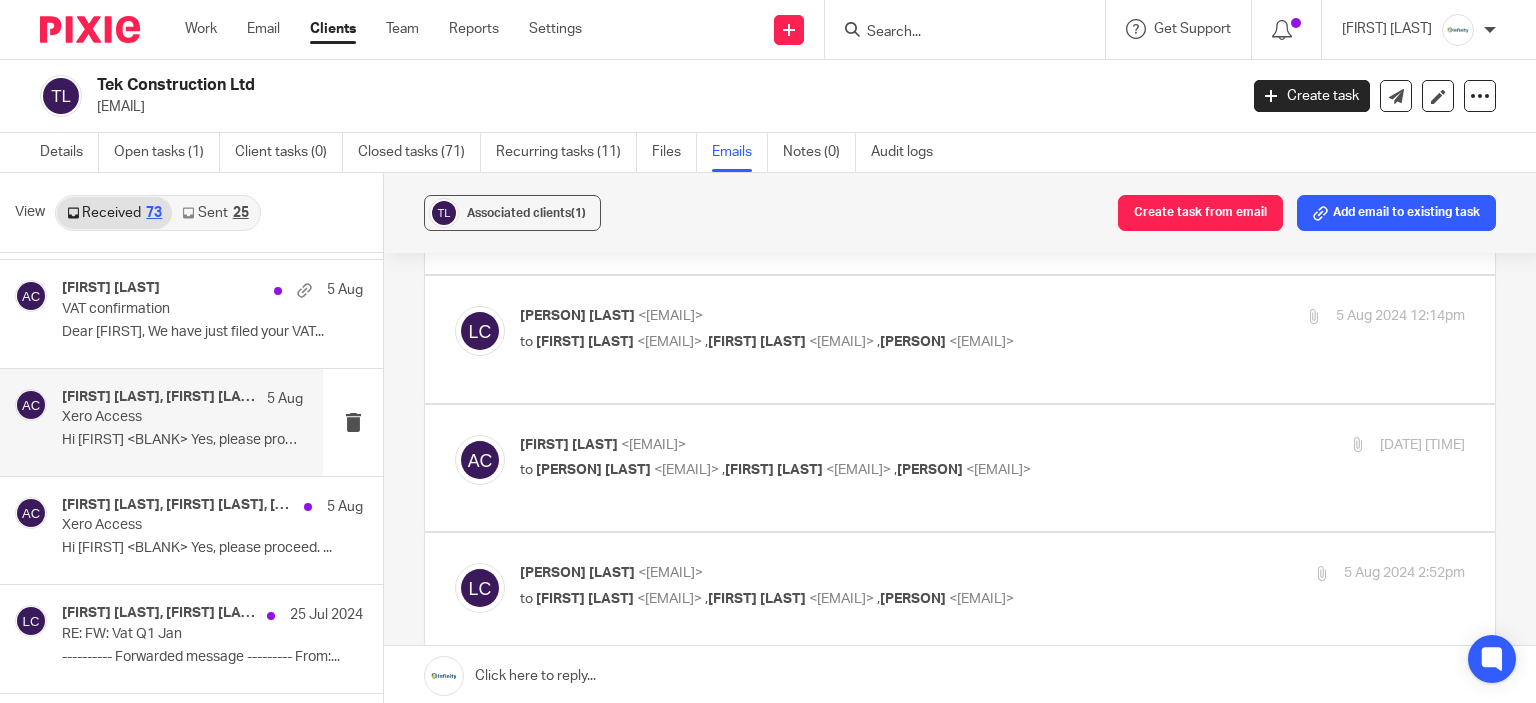 click on "to
Lindsey Chalkley
<lindsey@tekconstruct.onmicrosoft.com>   ,
Adam Chalkley
<adamchalkley@tekconstruct.onmicrosoft.com>   ,
Eve Parker
<e.parker@directpeak.co.uk>" at bounding box center (835, 470) 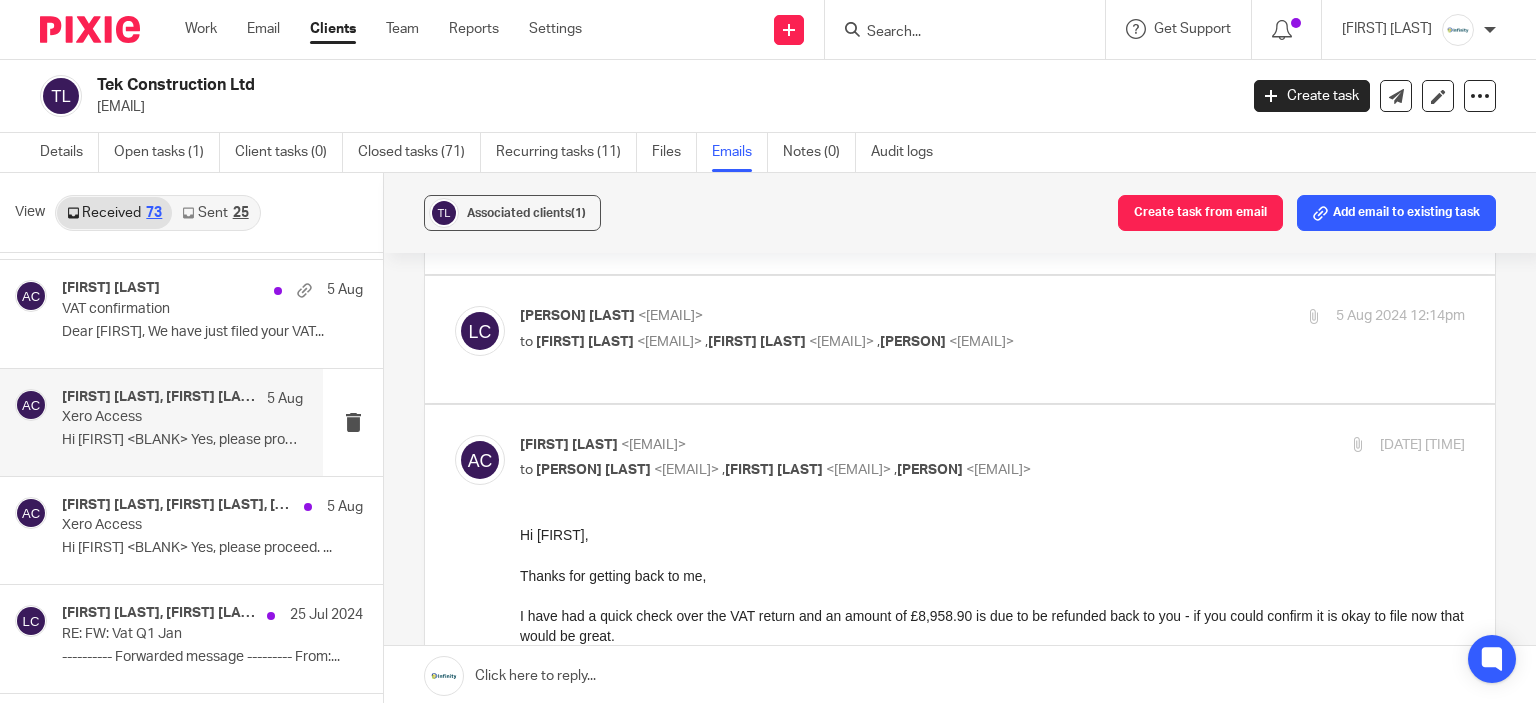 scroll, scrollTop: 0, scrollLeft: 0, axis: both 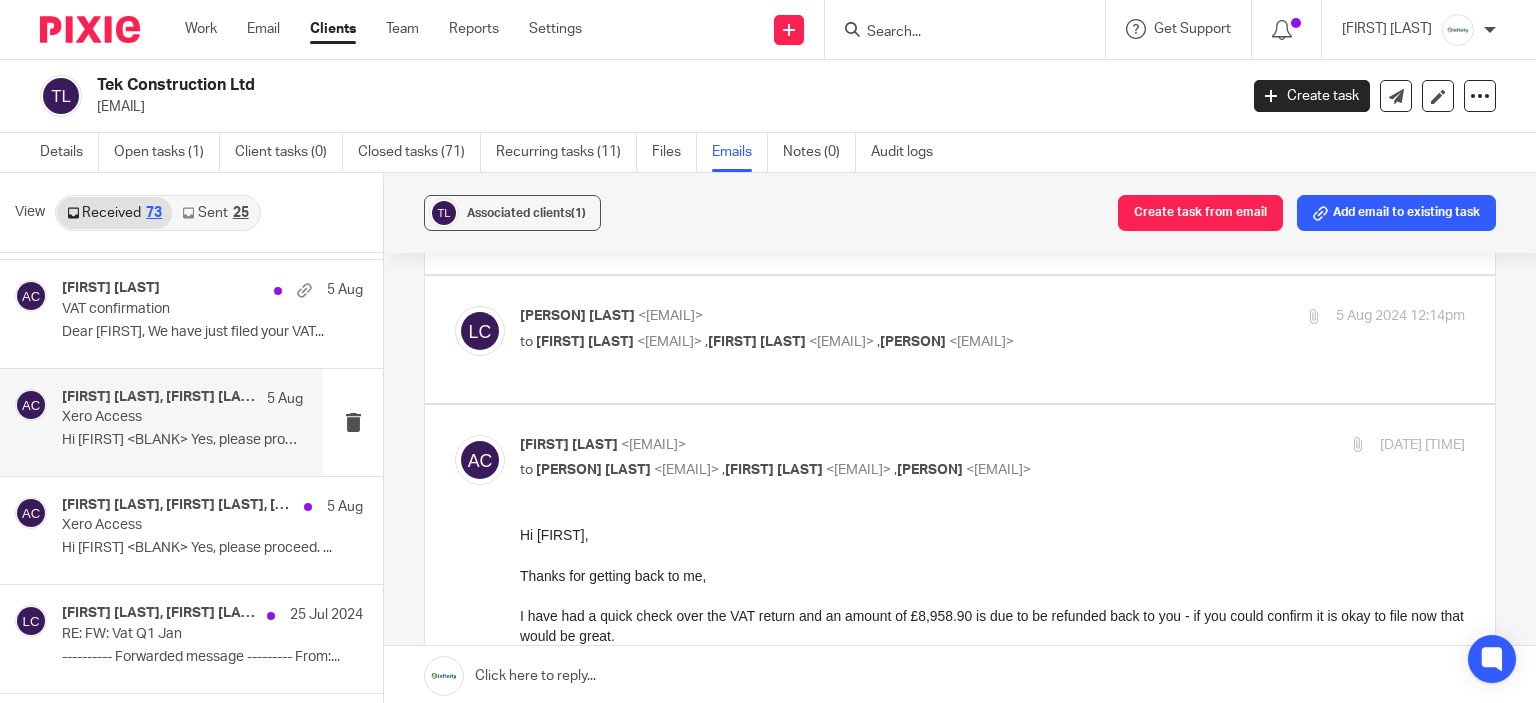 click on "to
Adam Chalkley
<adamchalkley@tekconstruct.onmicrosoft.com>   ,
Adam Craft
<a.craft@directpeak.co.uk>   ,
Eve Parker
<e.parker@directpeak.co.uk>" at bounding box center (835, 342) 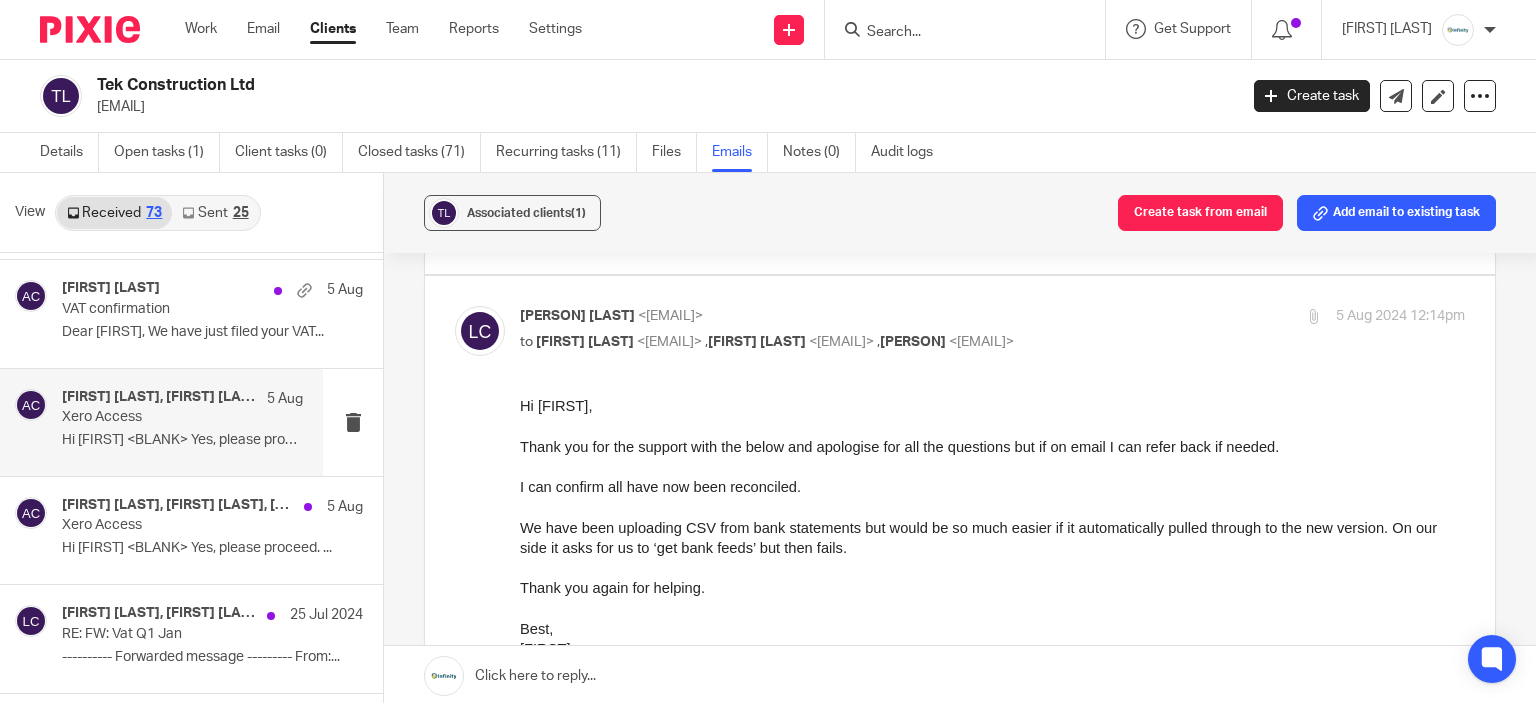 scroll, scrollTop: 0, scrollLeft: 0, axis: both 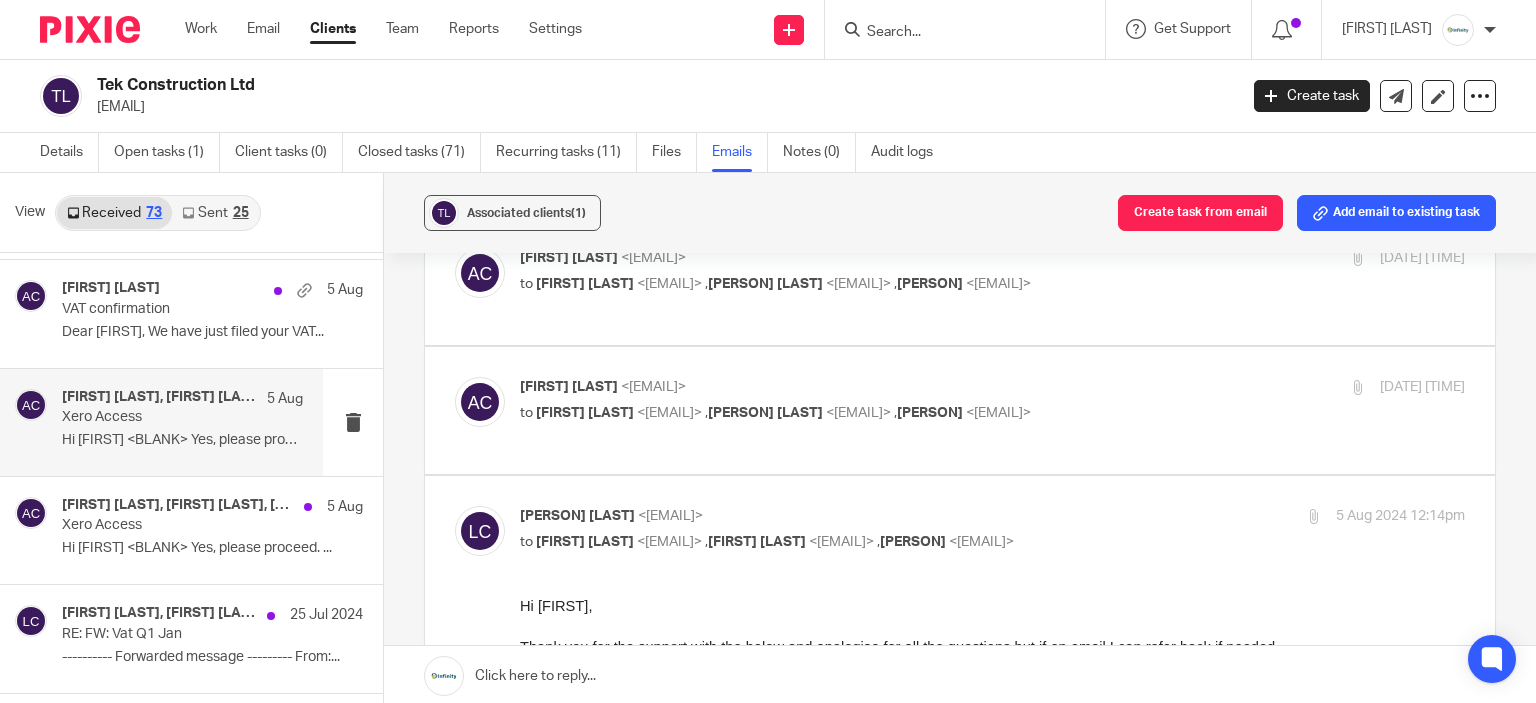 click at bounding box center [960, 410] 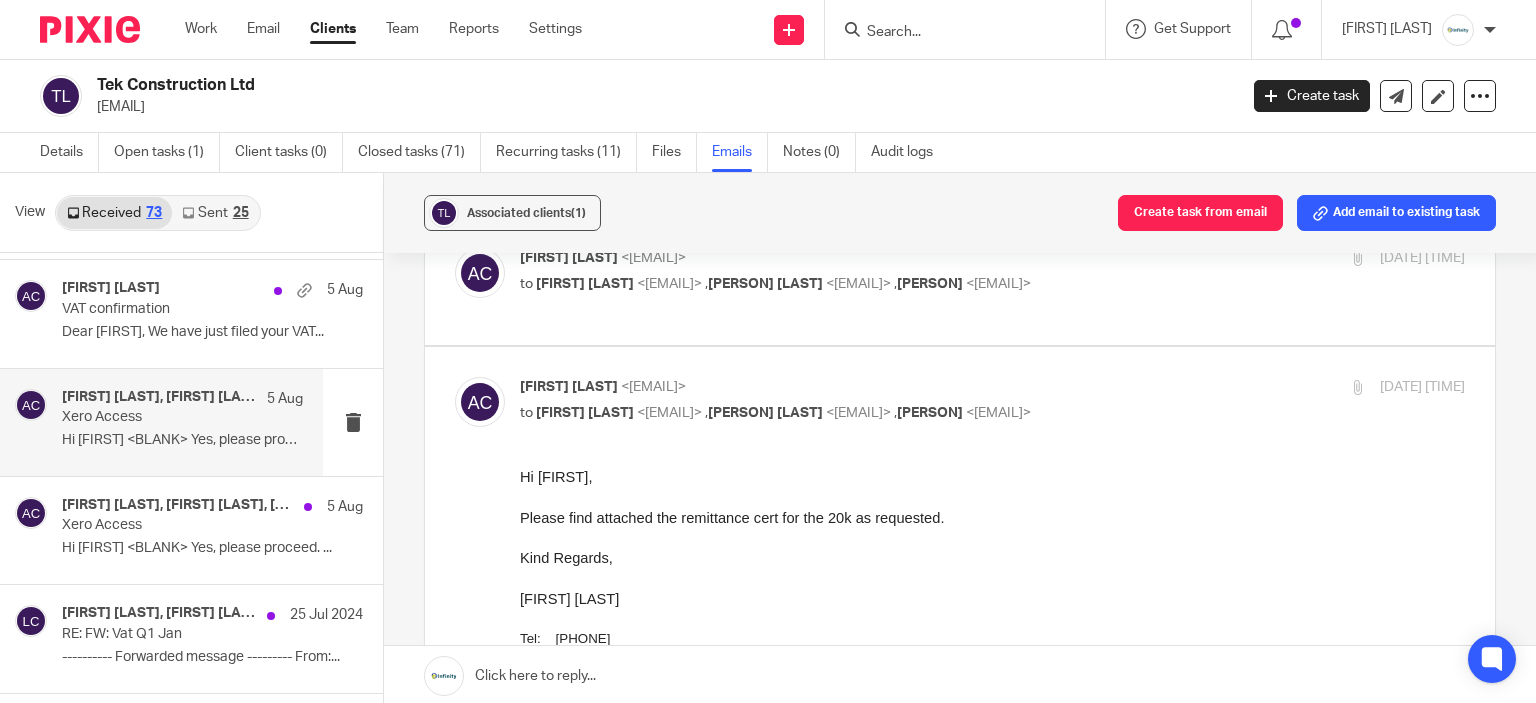 scroll, scrollTop: 0, scrollLeft: 0, axis: both 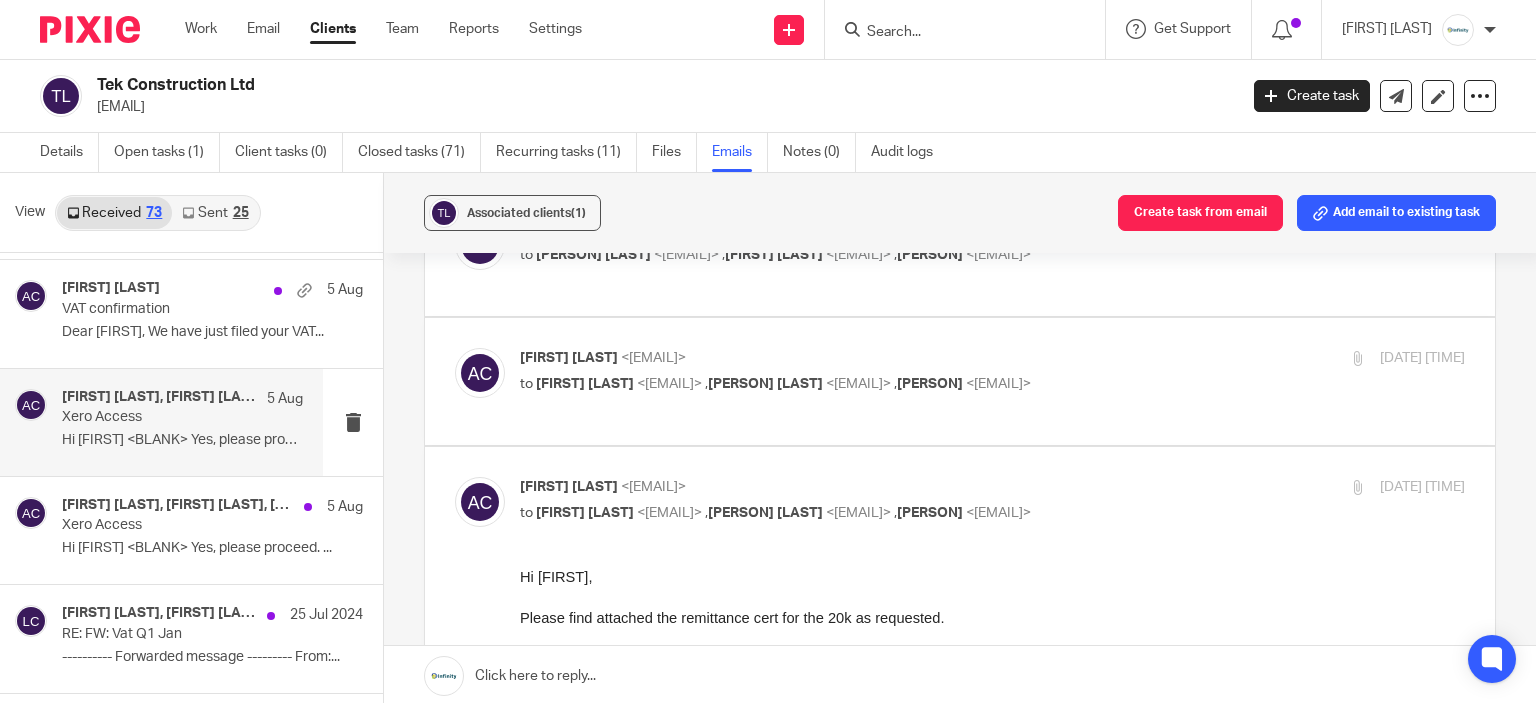 click on "to
Adam Chalkley
<adamchalkley@tekconstruct.onmicrosoft.com>   ,
Lindsey Chalkley
<lindsey@tekconstruct.onmicrosoft.com>   ,
Eve Parker
<e.parker@directpeak.co.uk>" at bounding box center [835, 384] 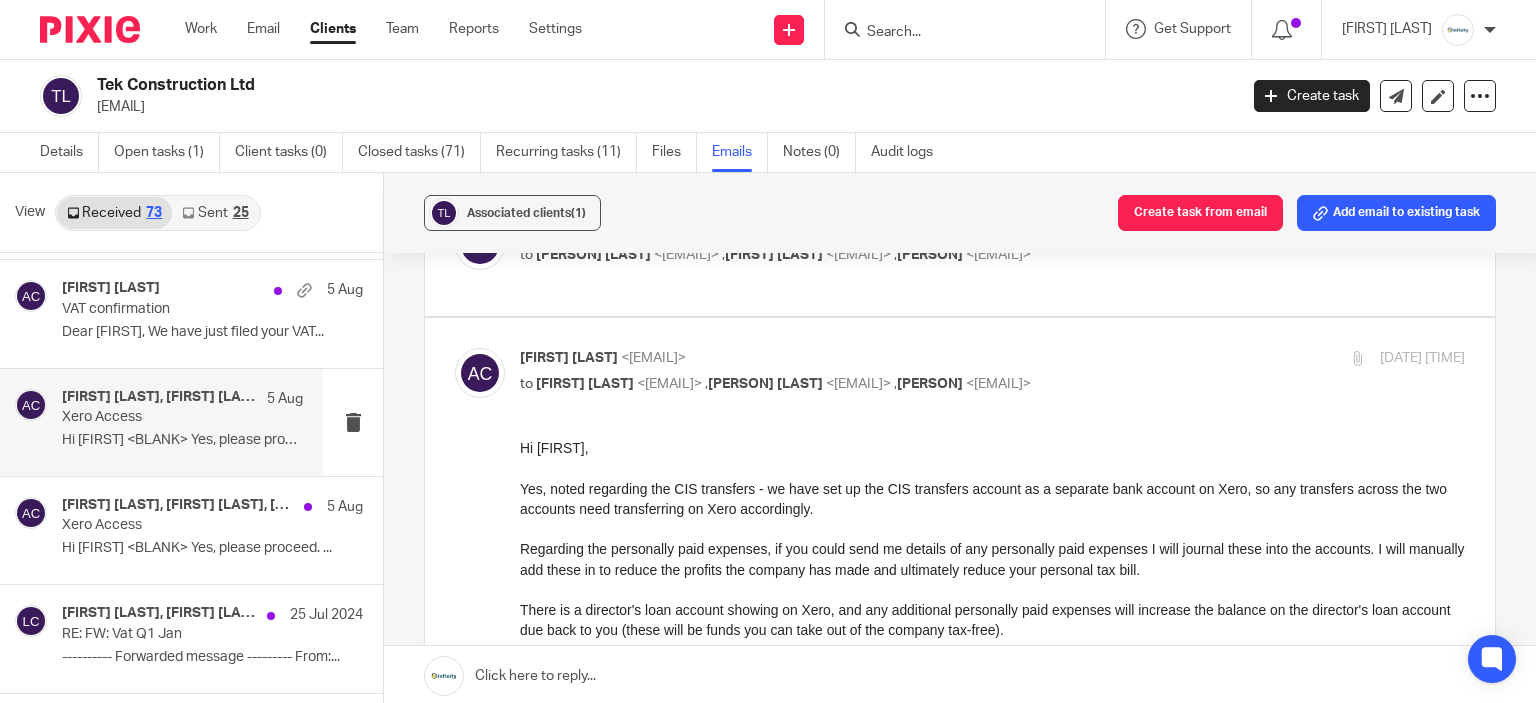 scroll, scrollTop: 0, scrollLeft: 0, axis: both 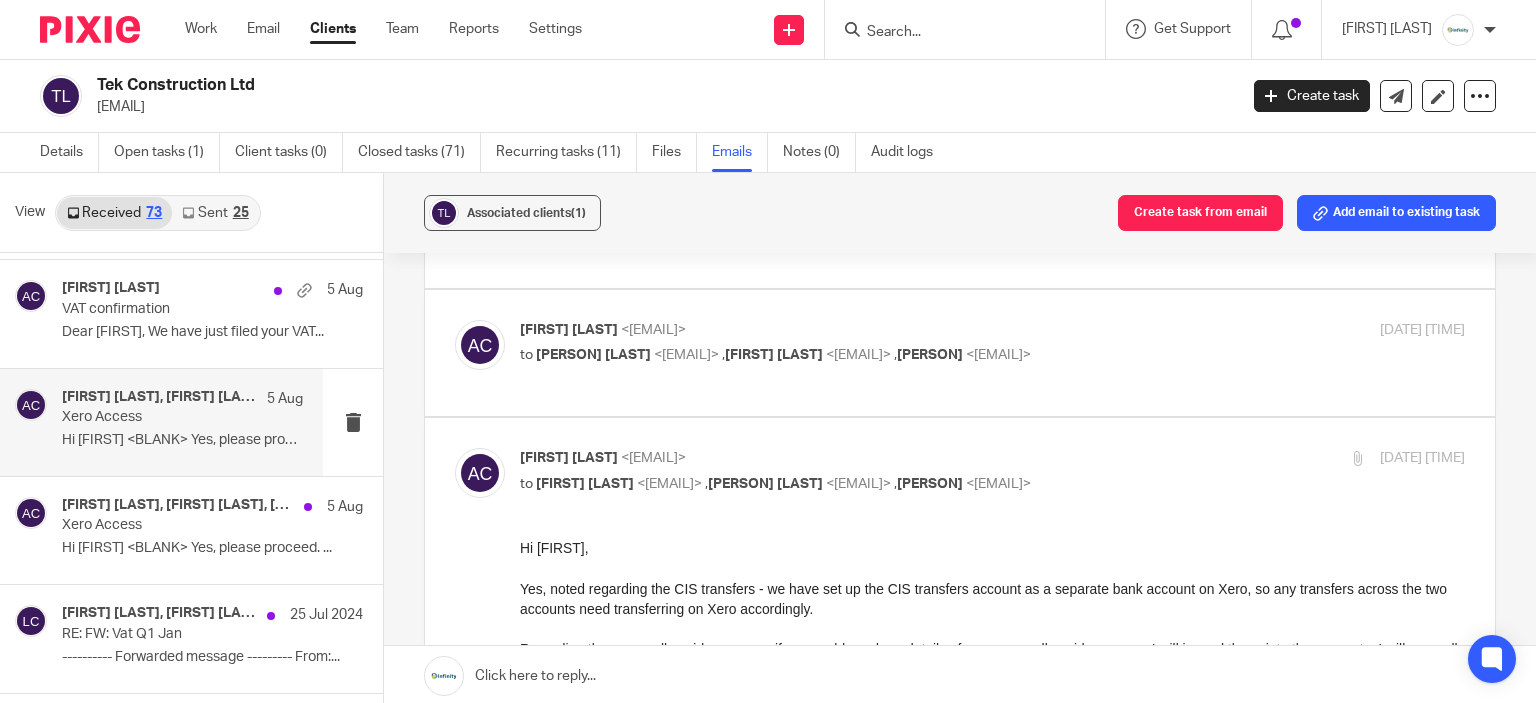 click on "to
Lindsey Chalkley
<lindsey@tekconstruct.onmicrosoft.com>   ,
Adam Chalkley
<adamchalkley@tekconstruct.onmicrosoft.com>   ,
Eve Parker
<e.parker@directpeak.co.uk>" at bounding box center [835, 355] 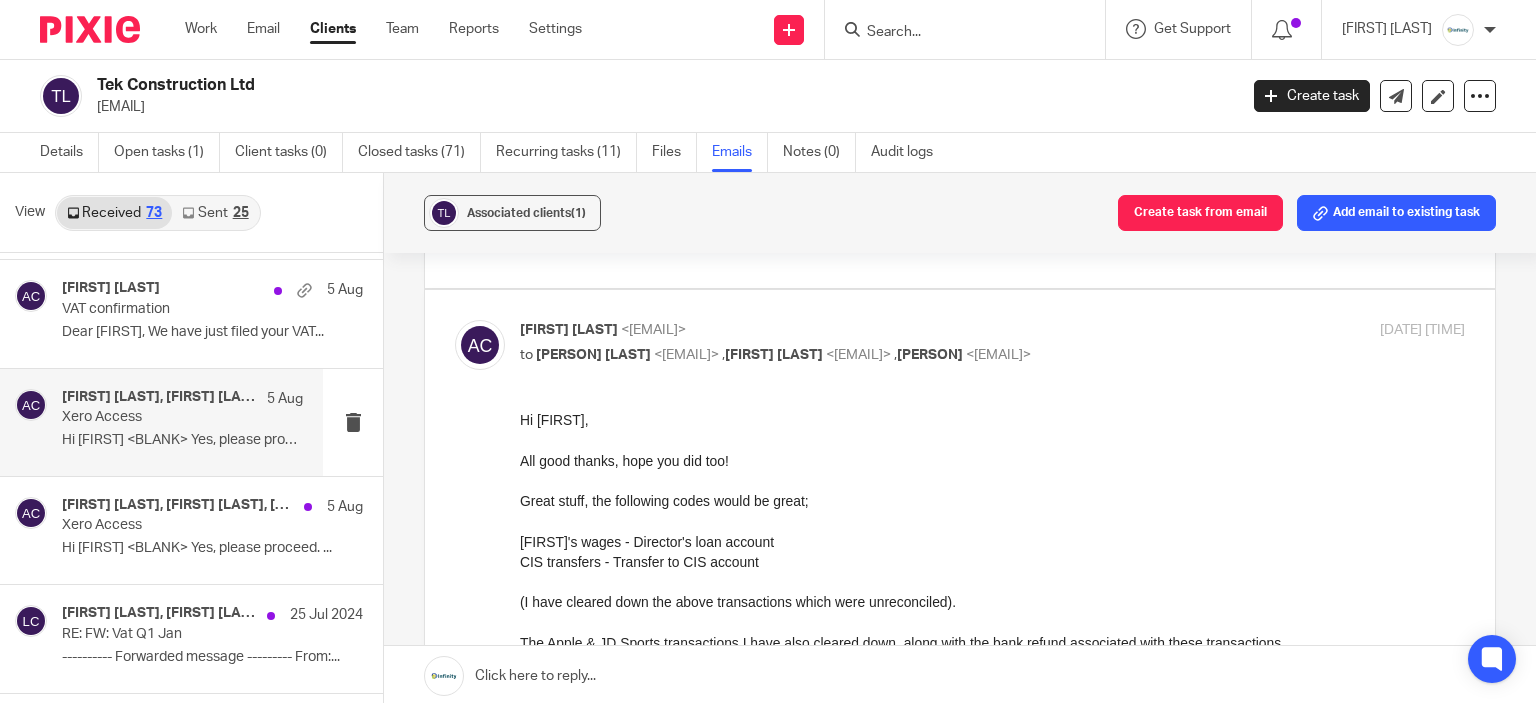 scroll, scrollTop: 0, scrollLeft: 0, axis: both 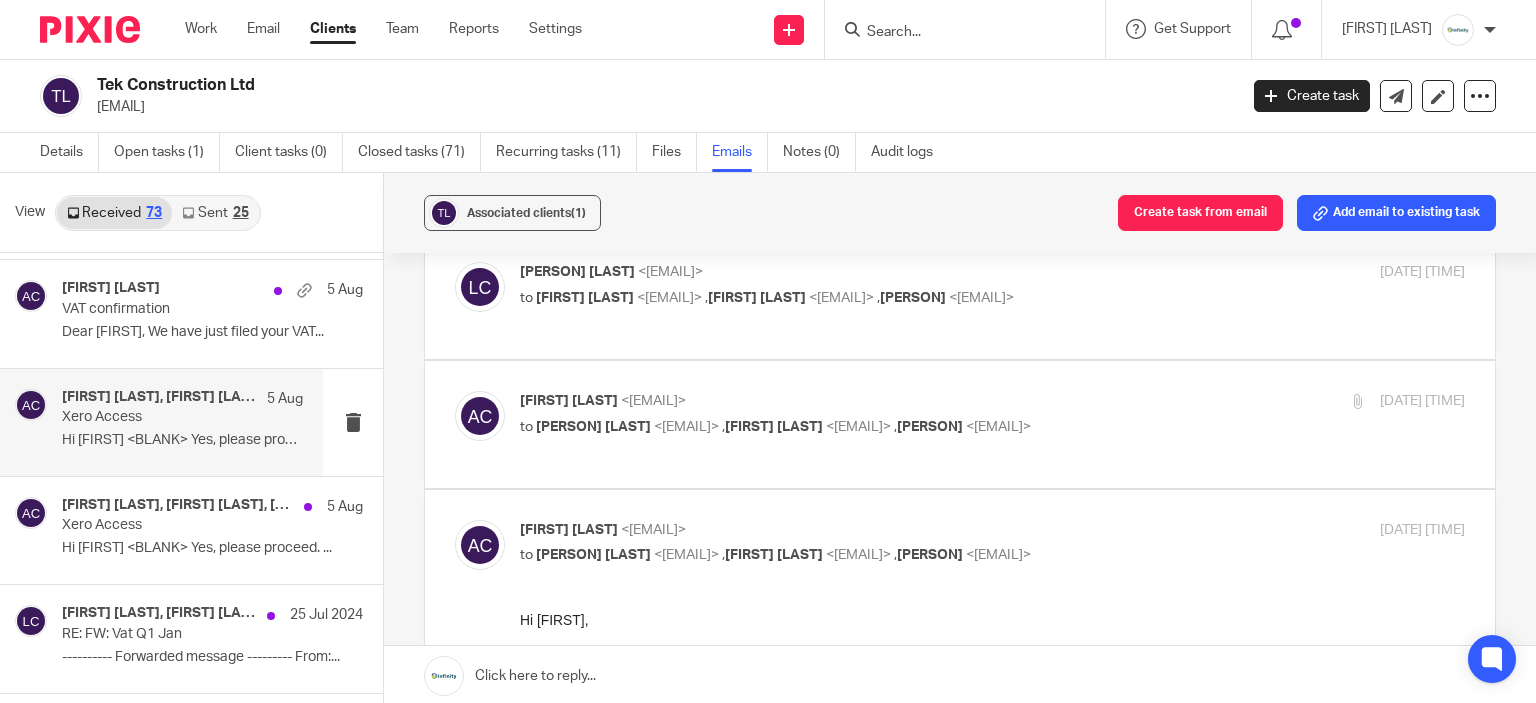 click on "Adam Chalkley
<adamchalkley@tekconstruct.onmicrosoft.com>" at bounding box center [835, 401] 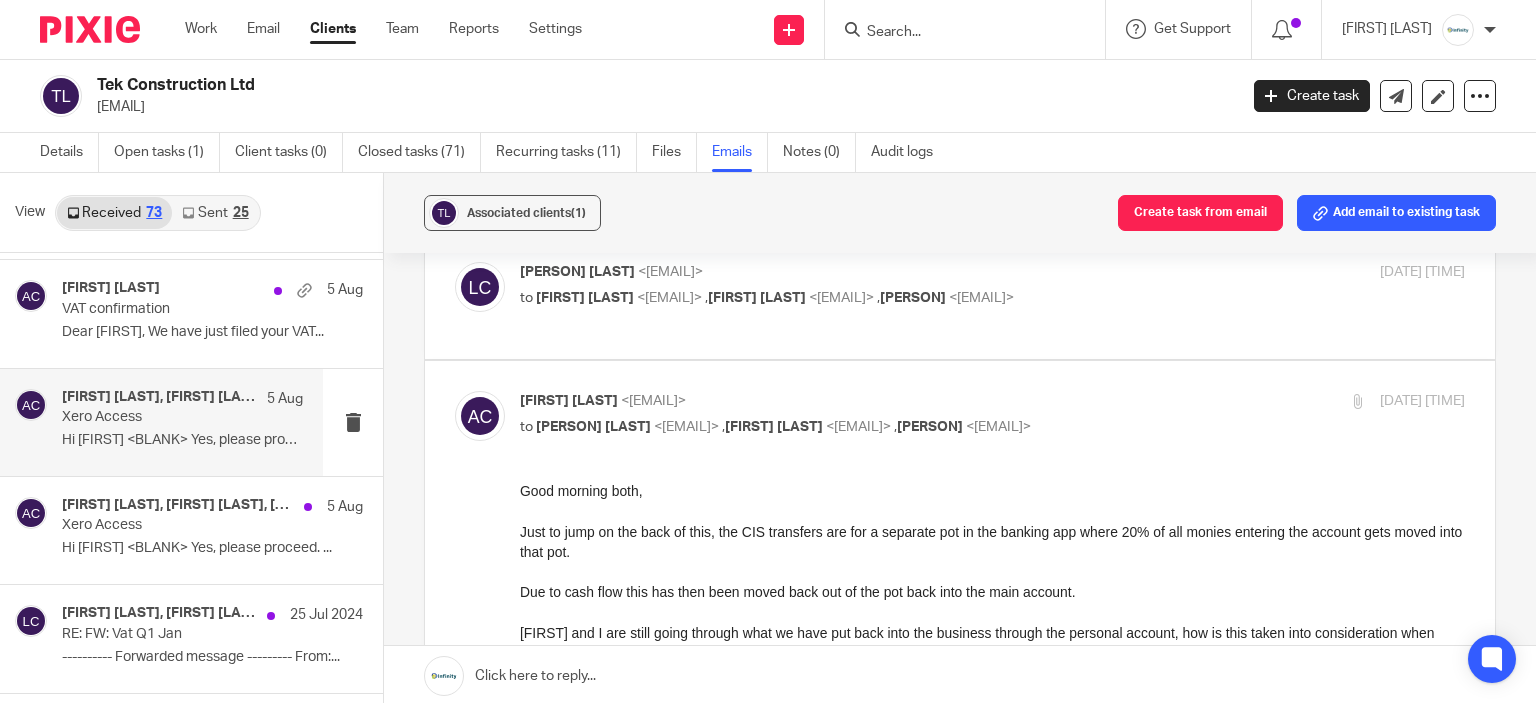 scroll, scrollTop: 0, scrollLeft: 0, axis: both 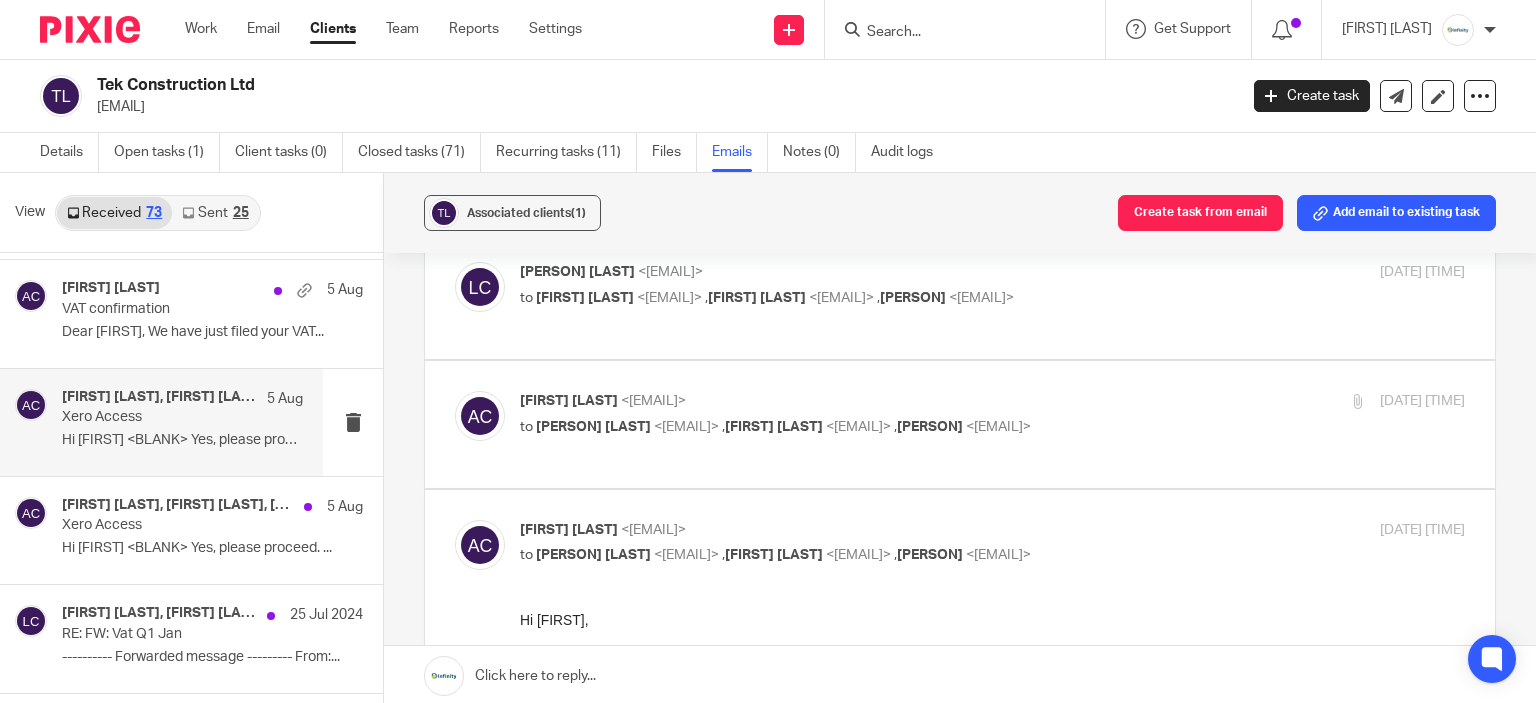 click on "to
Adam Craft
<a.craft@directpeak.co.uk>   ,
Adam Chalkley
<adamchalkley@tekconstruct.onmicrosoft.com>   ,
Eve Parker
<e.parker@directpeak.co.uk>" at bounding box center (835, 298) 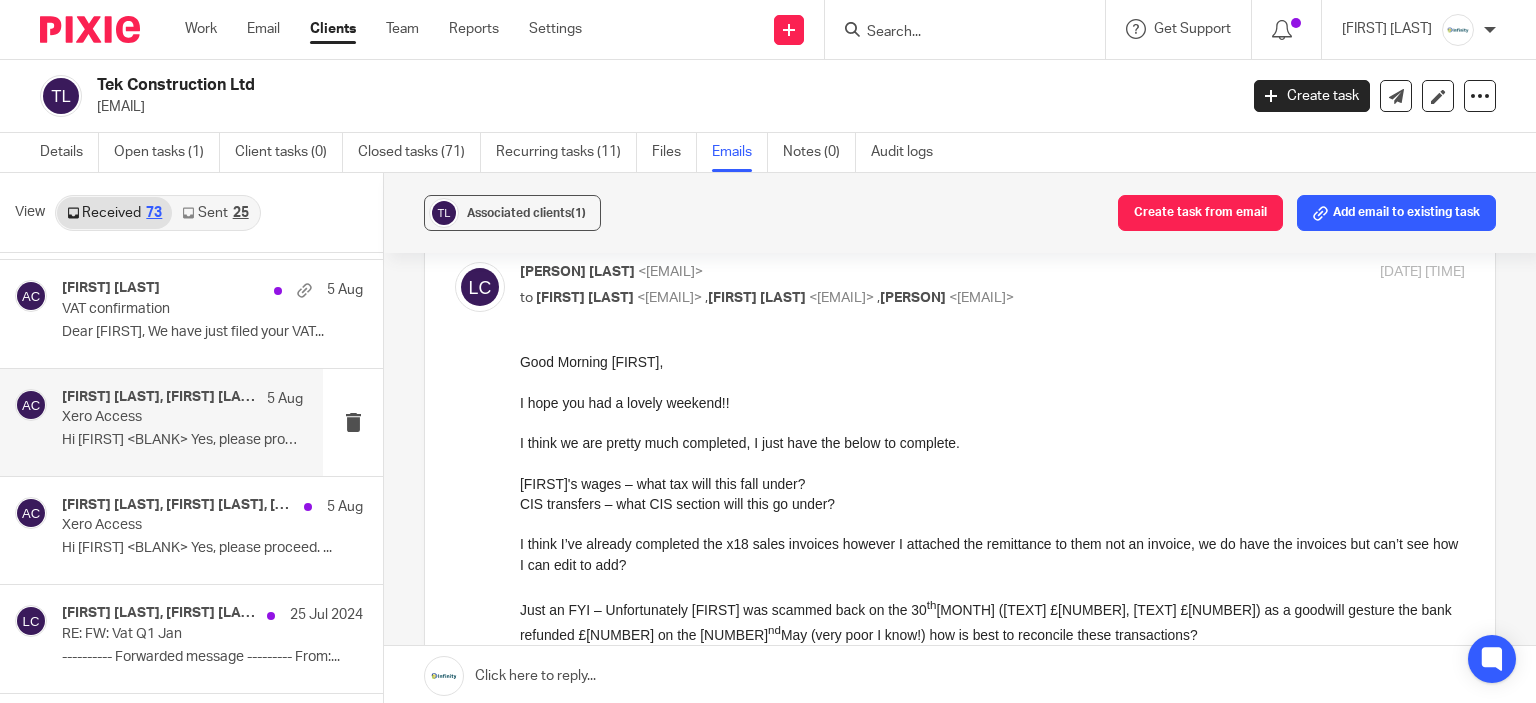 scroll, scrollTop: 0, scrollLeft: 0, axis: both 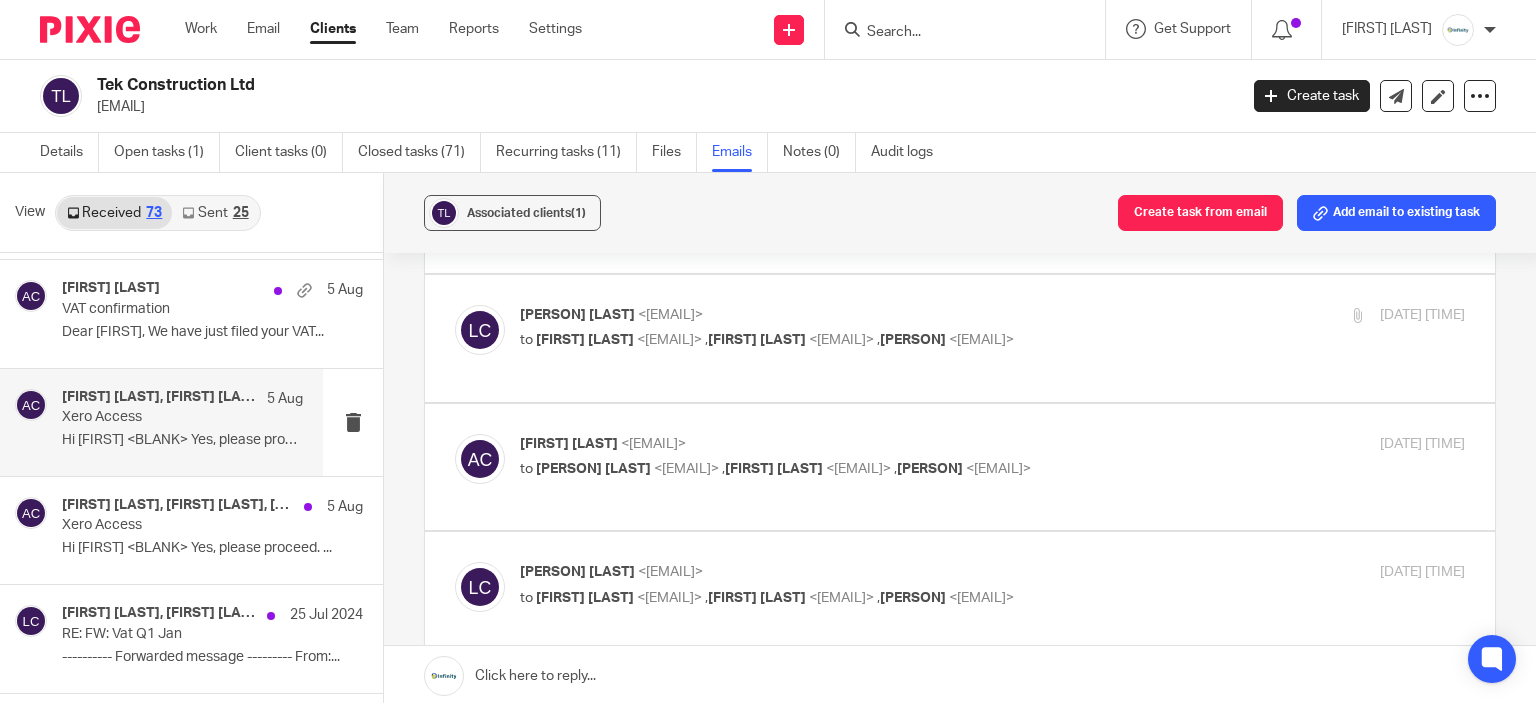 click on "Adam Craft
<a.craft@directpeak.co.uk>" at bounding box center (835, 444) 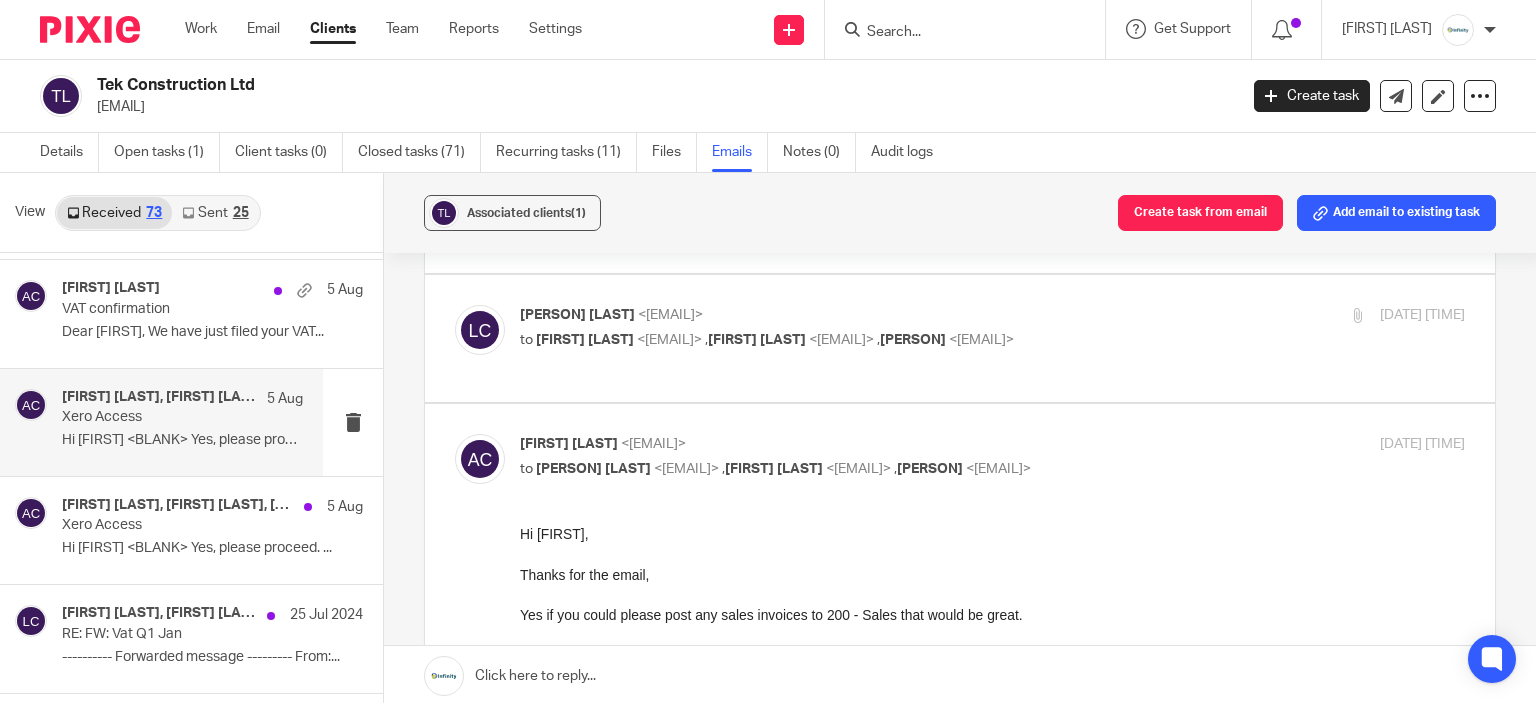 scroll, scrollTop: 0, scrollLeft: 0, axis: both 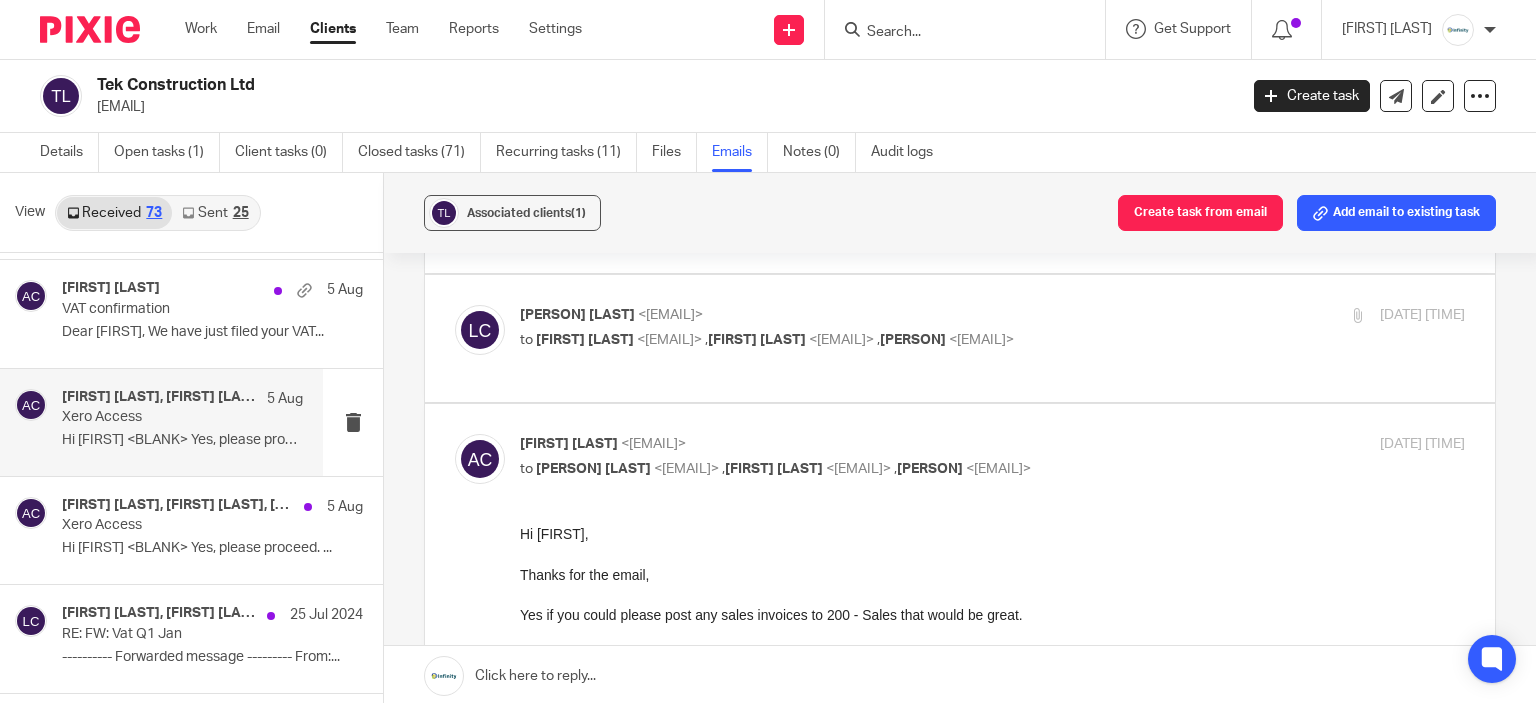 click on "to
Adam Craft
<a.craft@directpeak.co.uk>   ,
Adam Chalkley
<adamchalkley@tekconstruct.onmicrosoft.com>   ,
Eve Parker
<e.parker@directpeak.co.uk>" at bounding box center [835, 340] 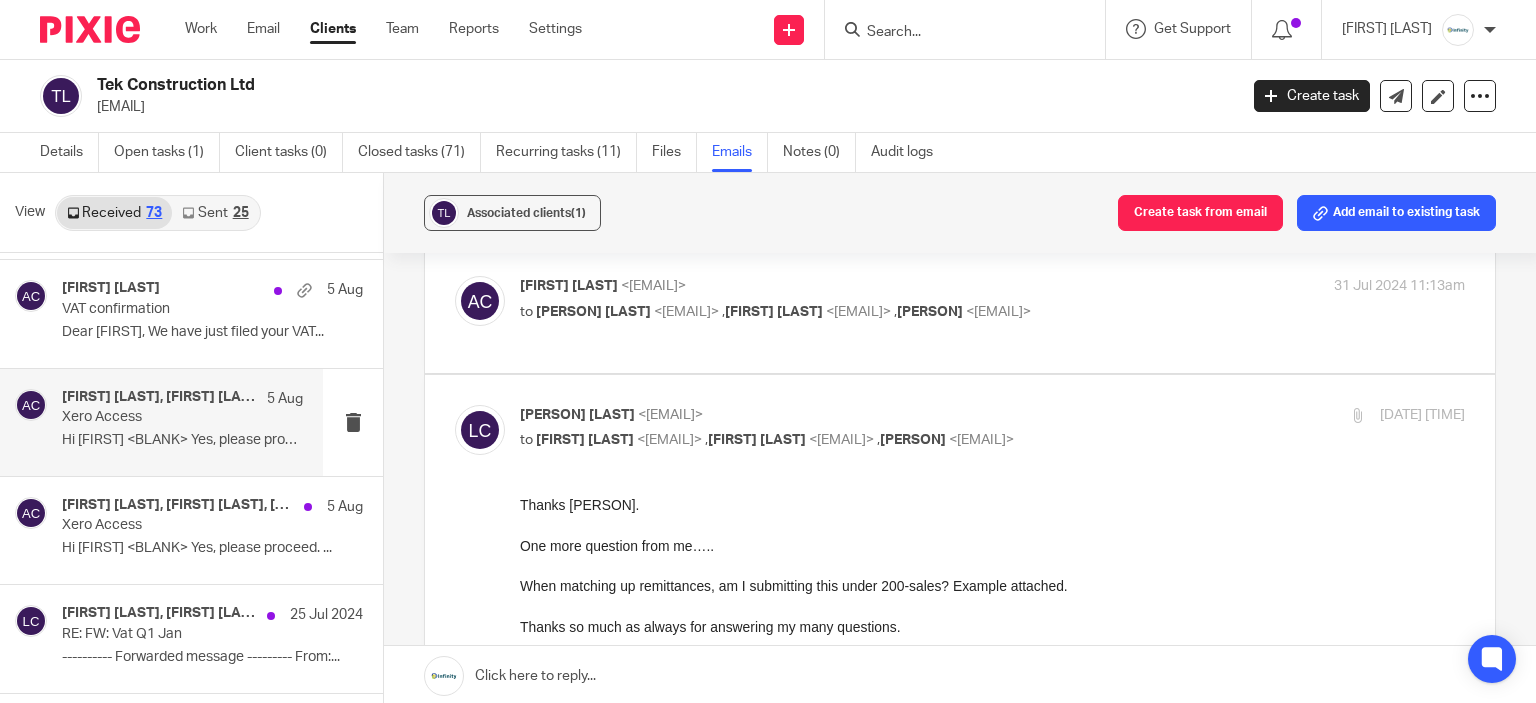 click on "Adam Craft
<a.craft@directpeak.co.uk>   to
Lindsey Chalkley
<lindsey@tekconstruct.onmicrosoft.com>   ,
Adam Chalkley
<adamchalkley@tekconstruct.onmicrosoft.com>   ,
Eve Parker
<e.parker@directpeak.co.uk>       31 Jul 2024 11:13am" at bounding box center [992, 301] 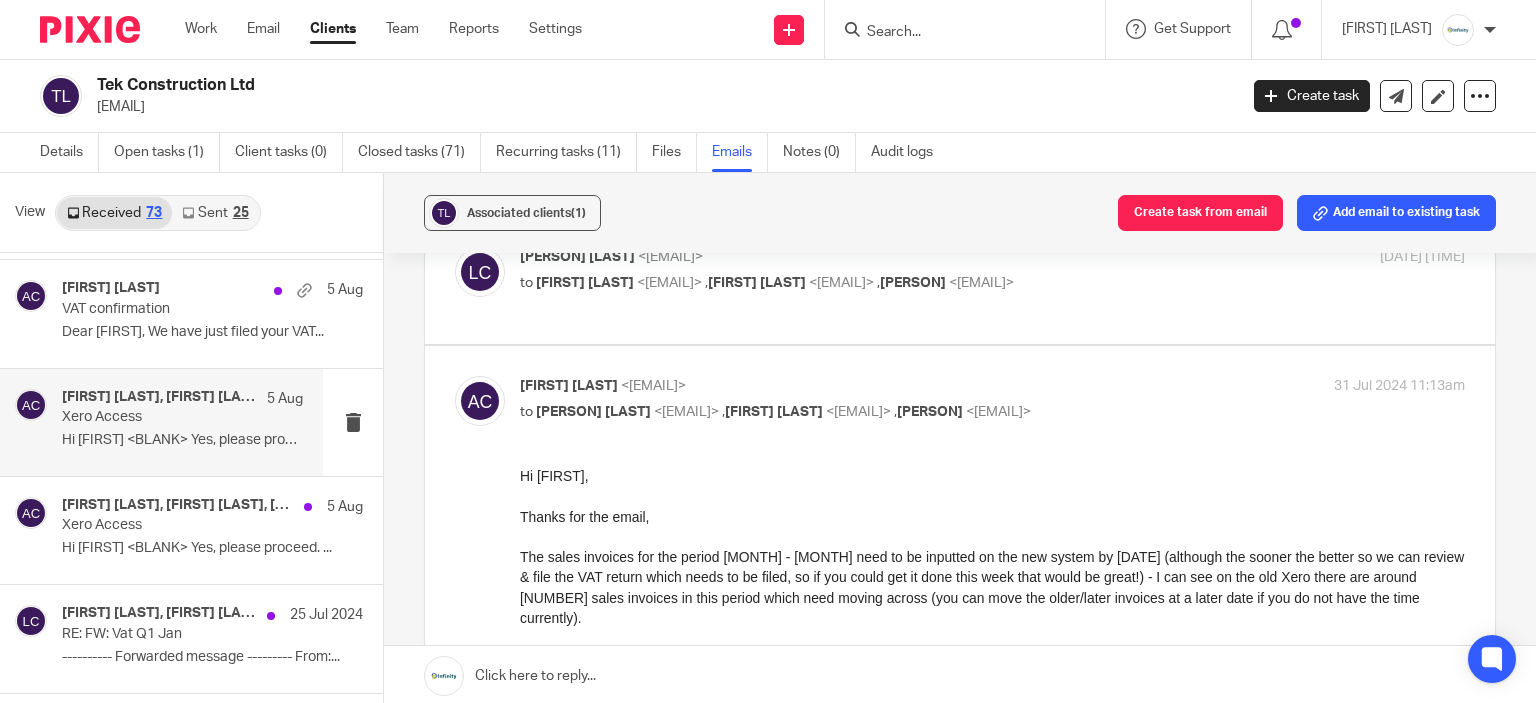 scroll, scrollTop: 1300, scrollLeft: 0, axis: vertical 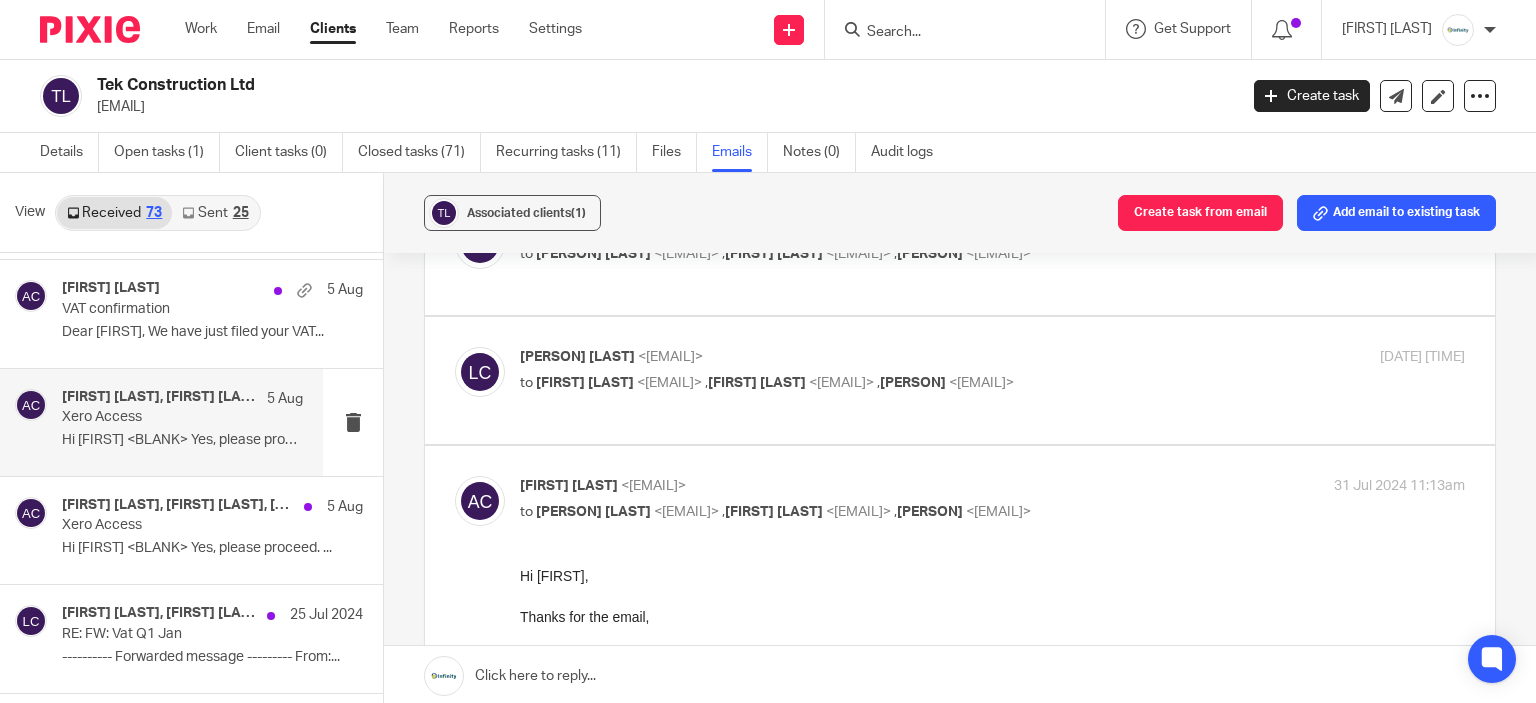 click on "Lindsey Chalkley
<lindsey@tekconstruct.onmicrosoft.com>   to
Adam Craft
<a.craft@directpeak.co.uk>   ,
Adam Chalkley
<adamchalkley@tekconstruct.onmicrosoft.com>   ,
Eve Parker
<e.parker@directpeak.co.uk>       31 Jul 2024 10:37am" at bounding box center (992, 372) 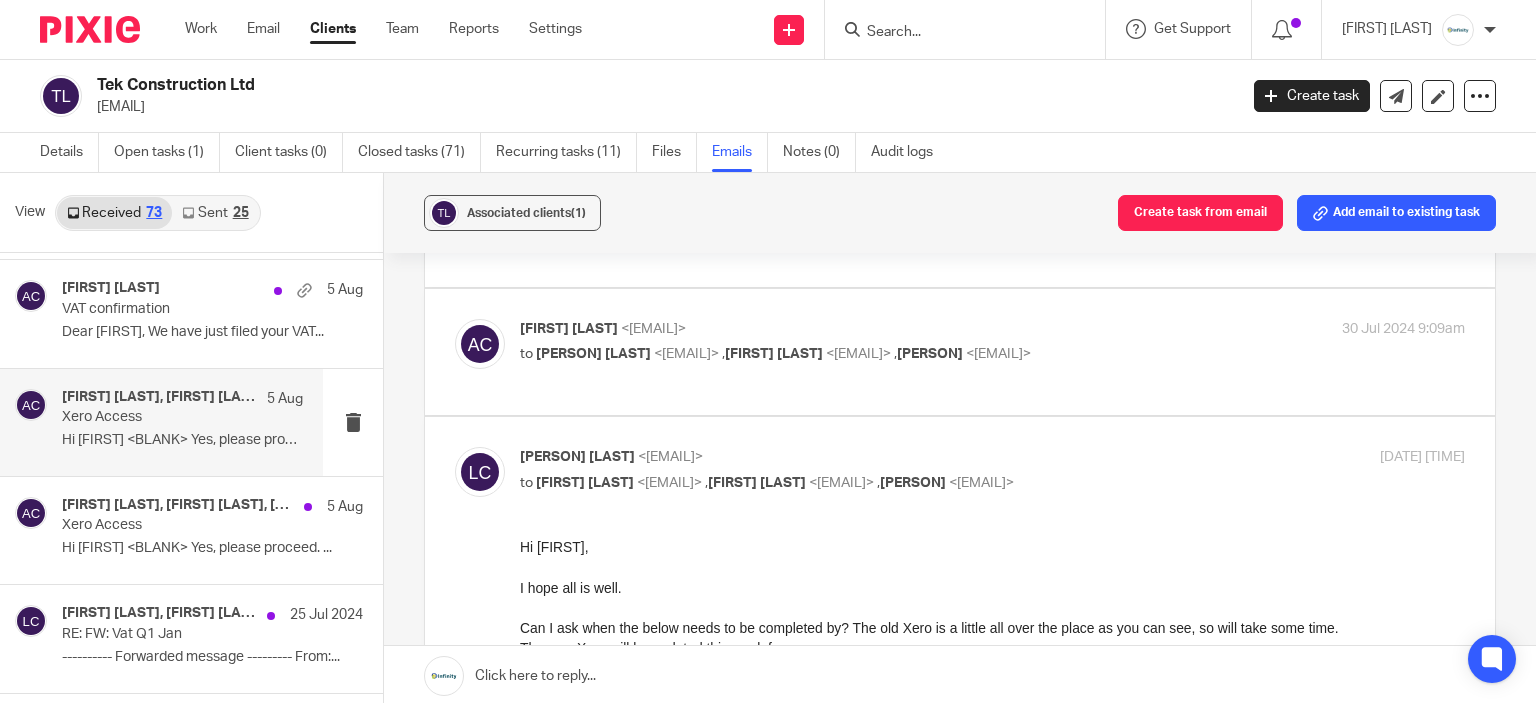 click on "Adam Craft
<a.craft@directpeak.co.uk>   to
Lindsey Chalkley
<lindsey@tekconstruct.onmicrosoft.com>   ,
Adam Chalkley
<adamchalkley@tekconstruct.onmicrosoft.com>   ,
Eve Parker
<e.parker@directpeak.co.uk>       30 Jul 2024 9:09am" at bounding box center (992, 344) 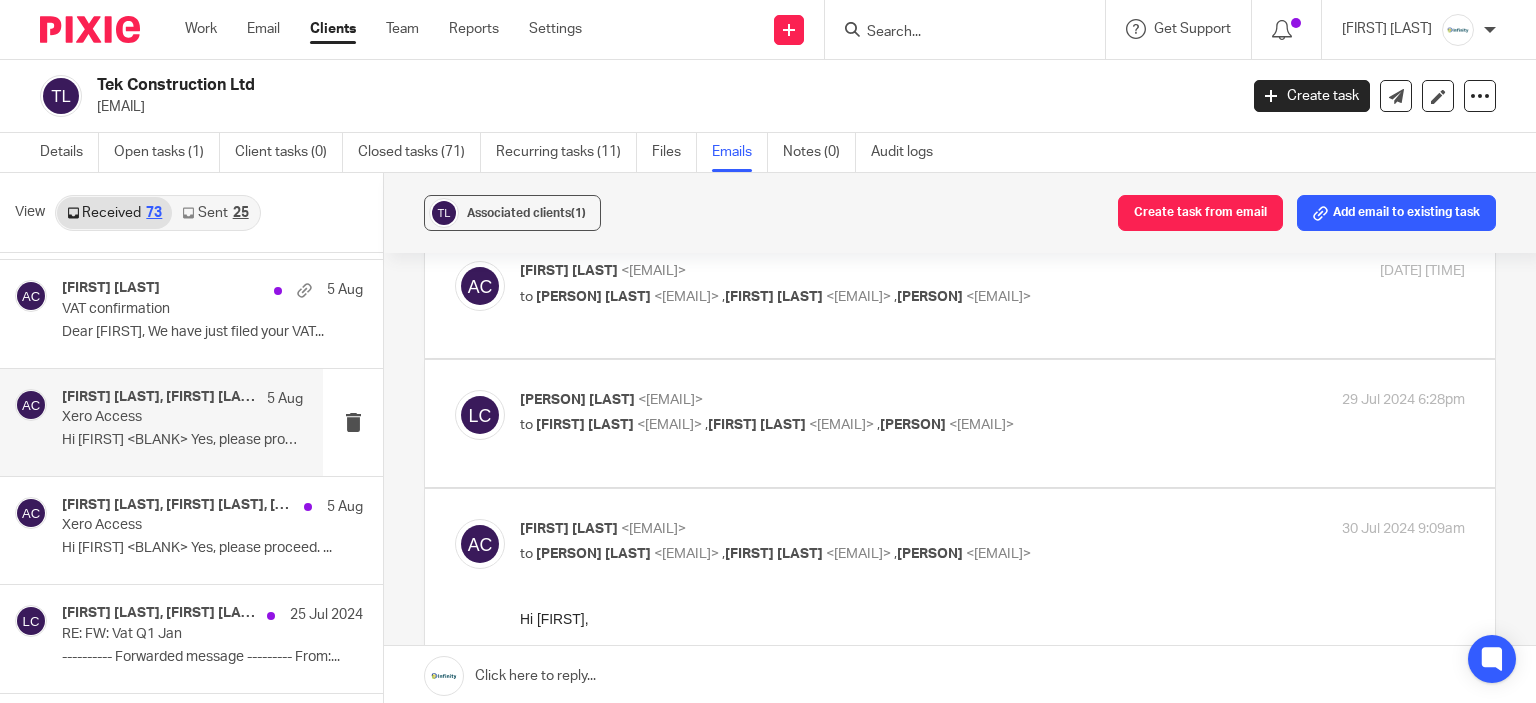 click on "29 Jul 2024 6:28pm" at bounding box center (1307, 400) 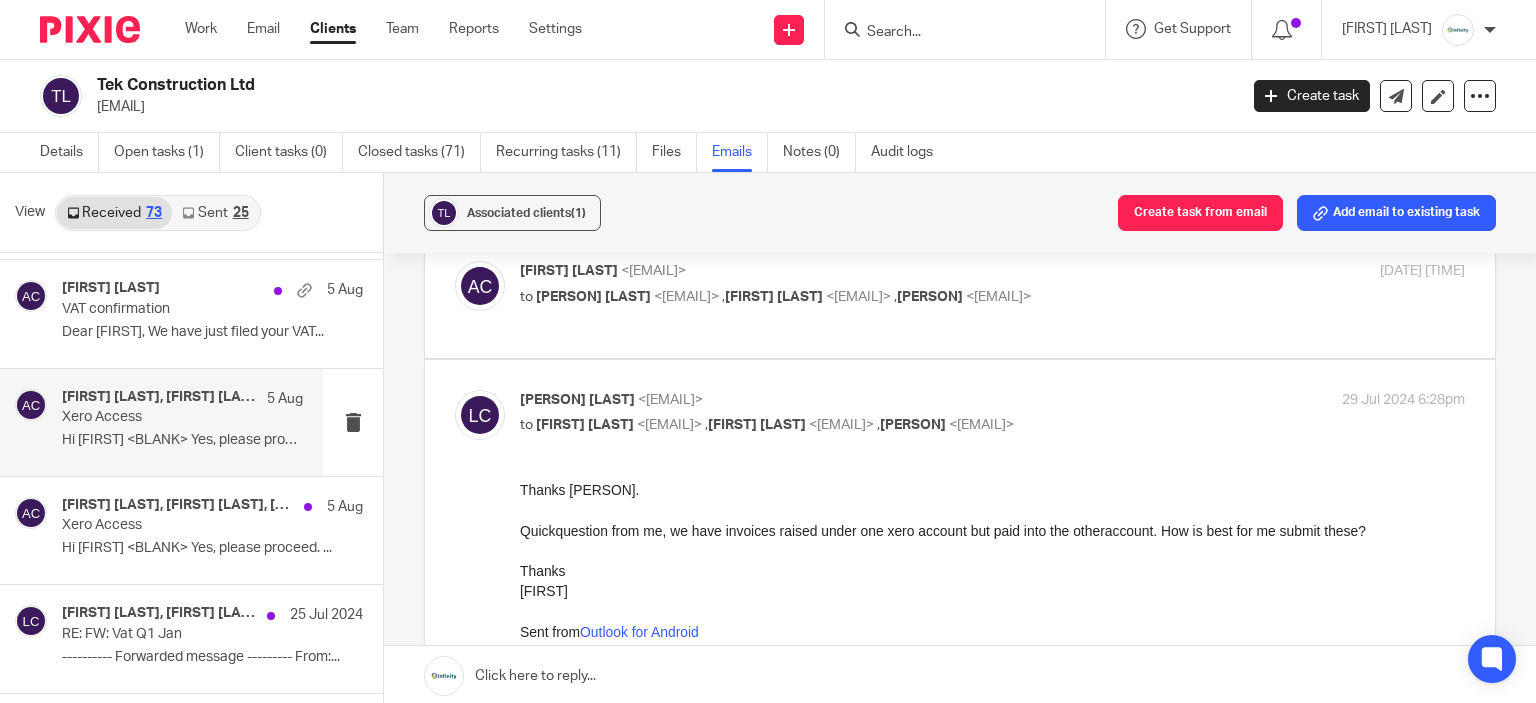 click on "Adam Craft
<a.craft@directpeak.co.uk>   to
Lindsey Chalkley
<lindsey@tekconstruct.onmicrosoft.com>   ,
Adam Chalkley
<adamchalkley@tekconstruct.onmicrosoft.com>   ,
Eve Parker
<e.parker@directpeak.co.uk>       29 Jul 2024 10:02am" at bounding box center (992, 286) 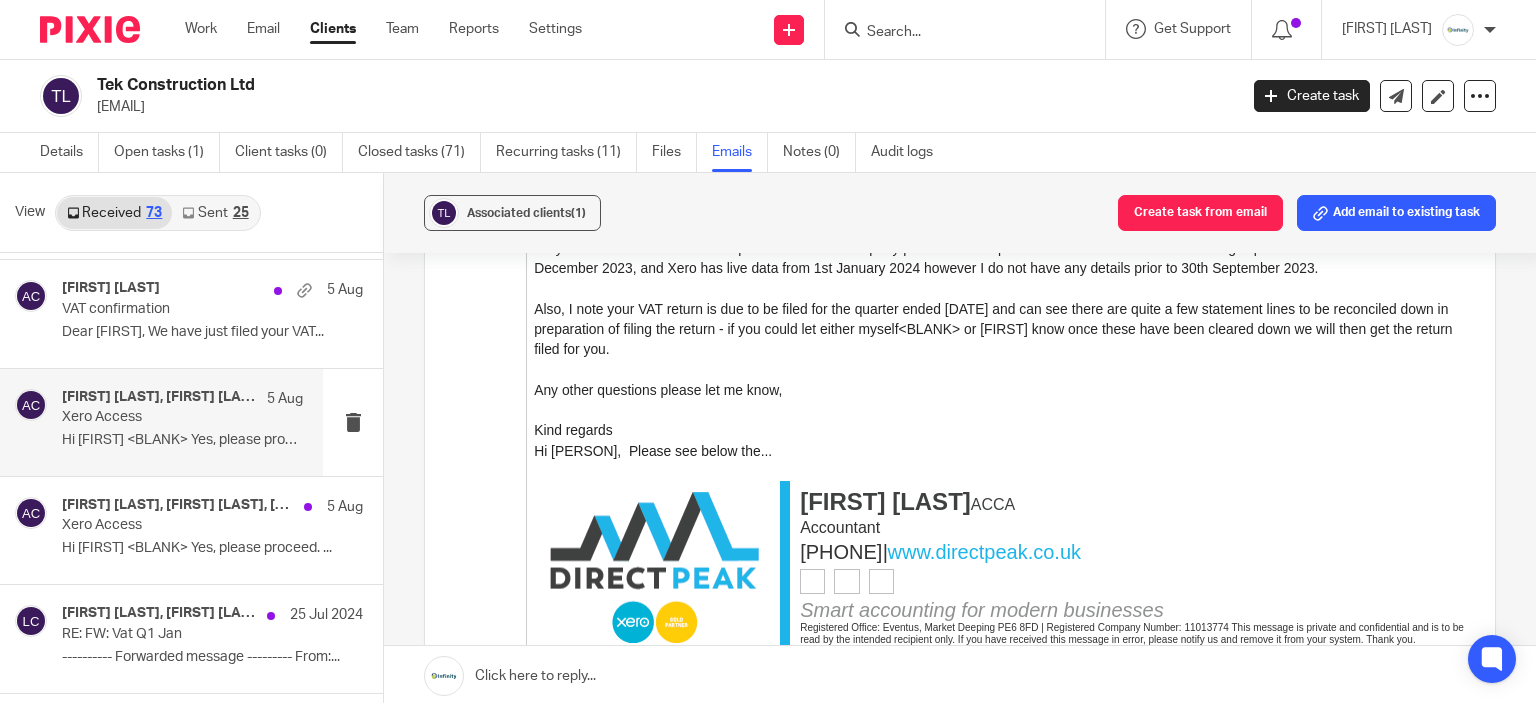 scroll, scrollTop: 3300, scrollLeft: 0, axis: vertical 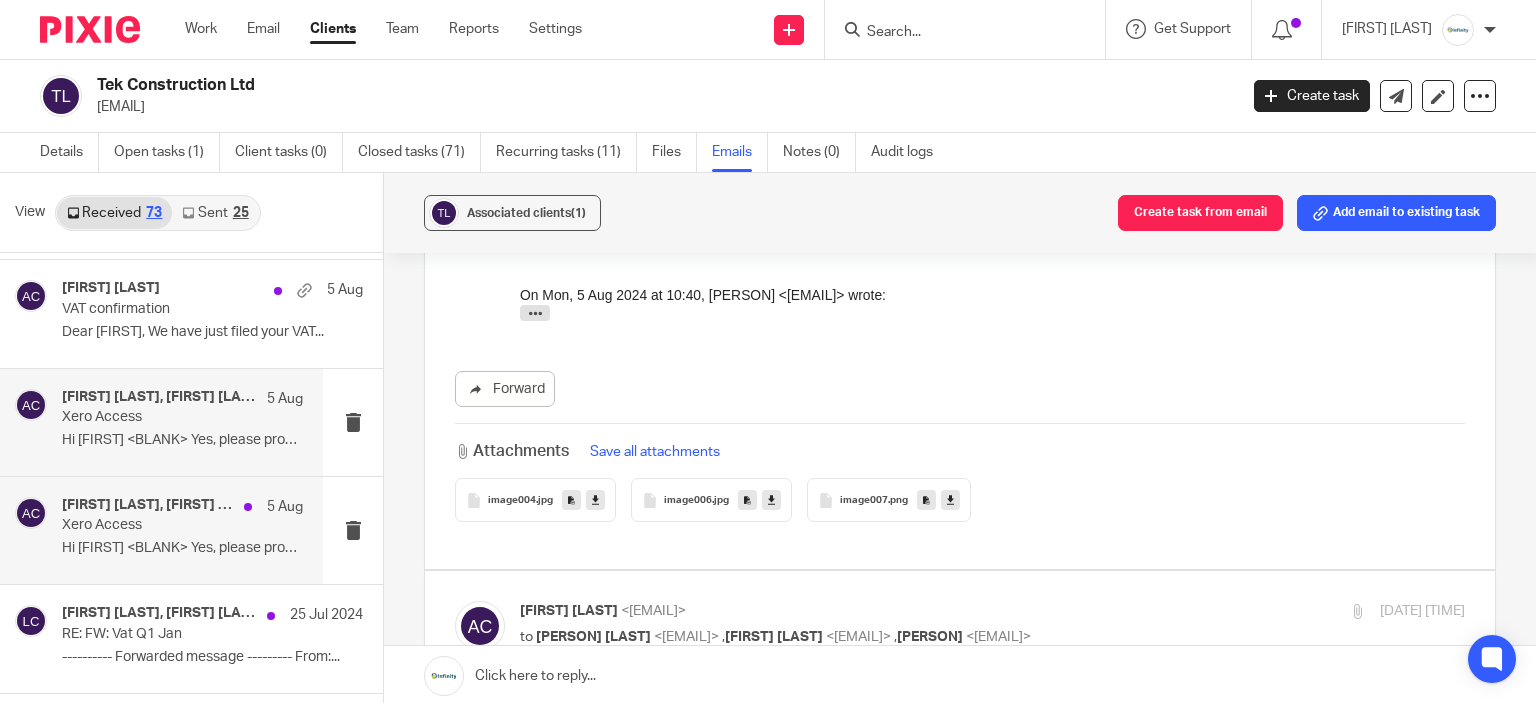 click on "Lindsey Chalkley, Adam Craft, Adam Chalkley
5 Aug   Xero Access   Hi Adam        Yes, please proceed.  ..." at bounding box center (182, 530) 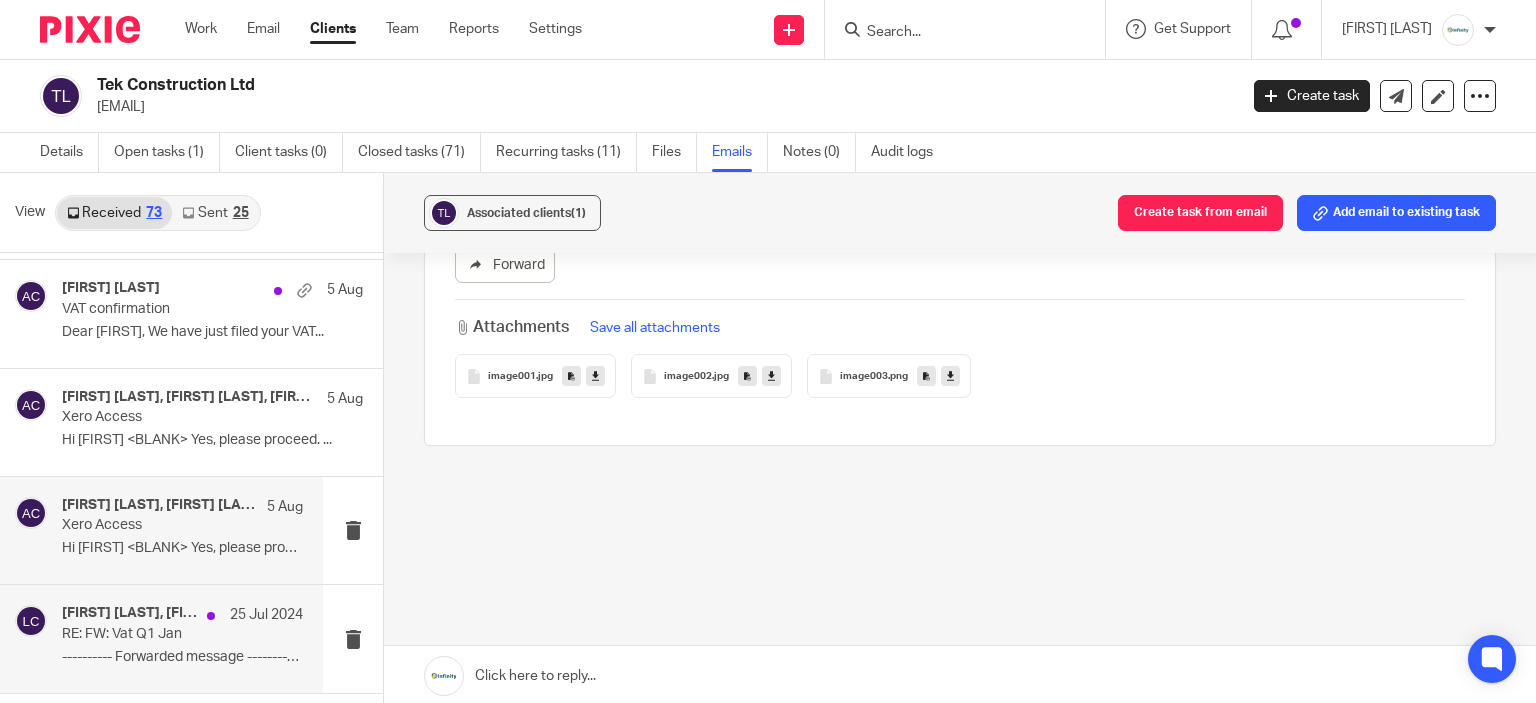 scroll, scrollTop: 0, scrollLeft: 0, axis: both 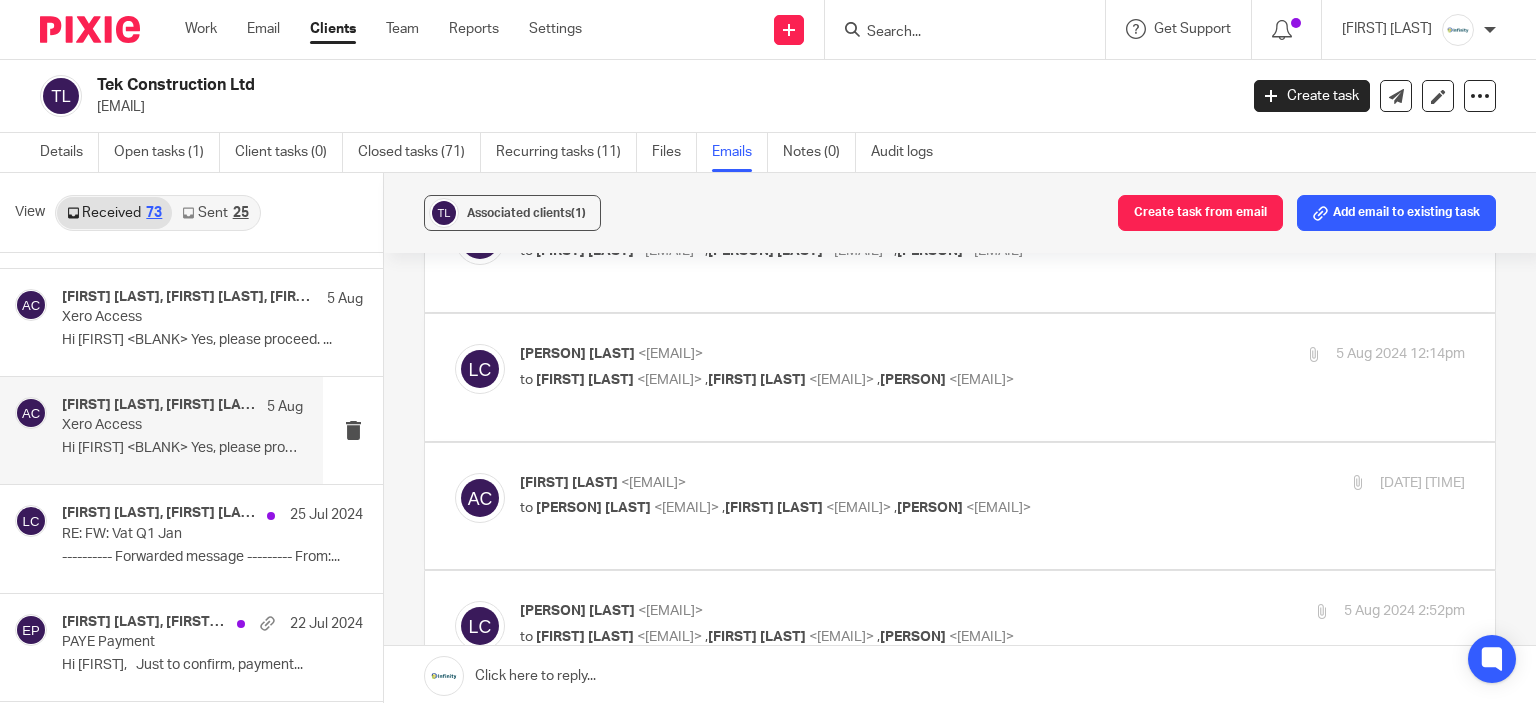 click on "<e.parker@directpeak.co.uk>" at bounding box center (998, 508) 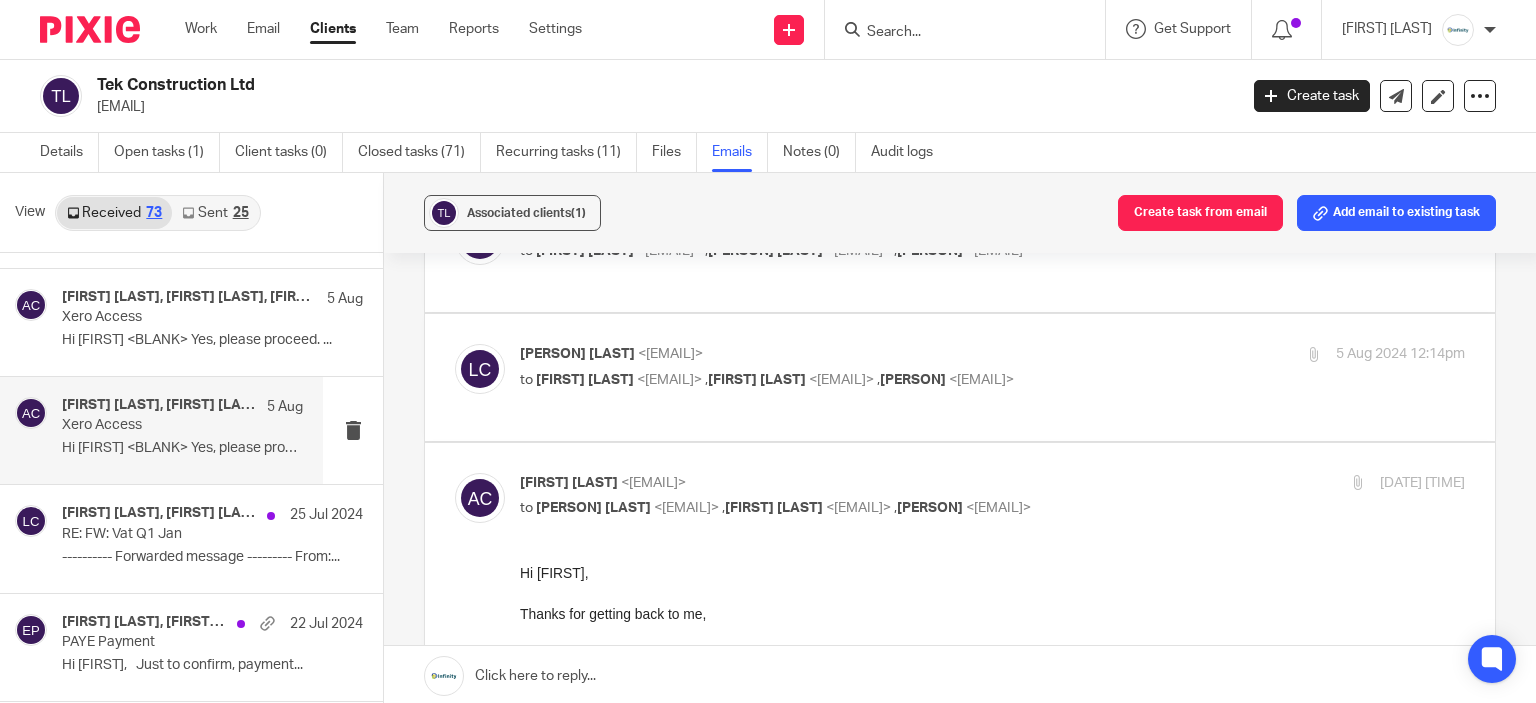 scroll, scrollTop: 0, scrollLeft: 0, axis: both 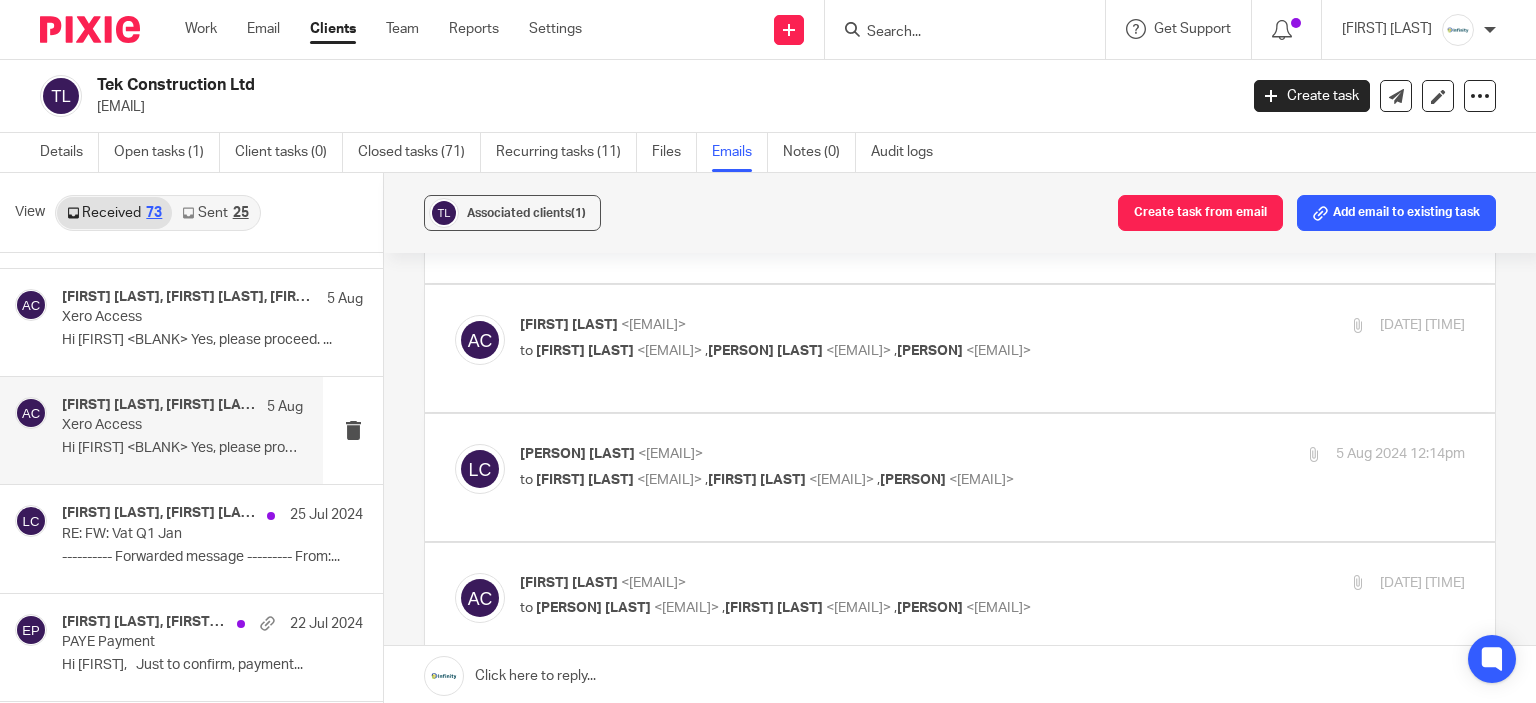 click on "to
Adam Chalkley
<adamchalkley@tekconstruct.onmicrosoft.com>   ,
Adam Craft
<a.craft@directpeak.co.uk>   ,
Eve Parker
<e.parker@directpeak.co.uk>" at bounding box center [835, 480] 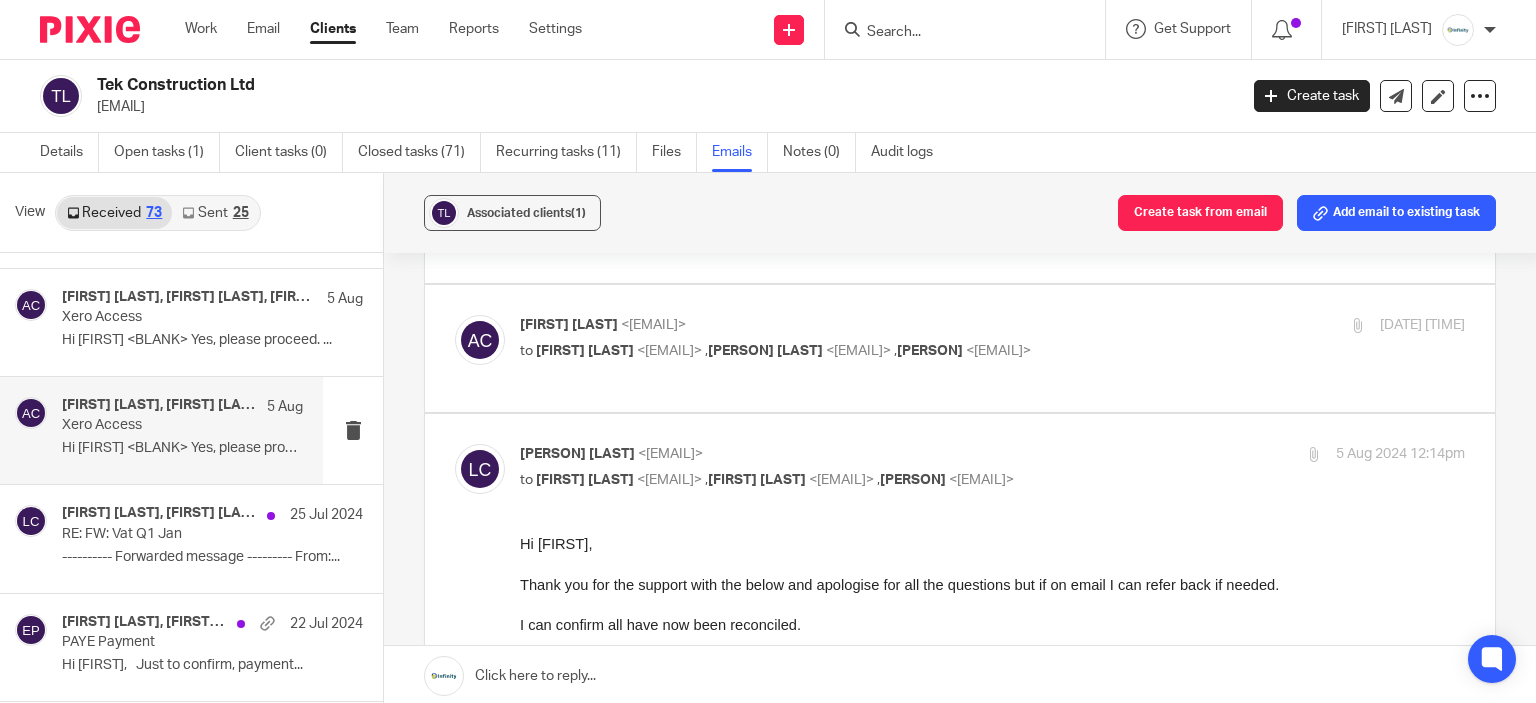 scroll, scrollTop: 0, scrollLeft: 0, axis: both 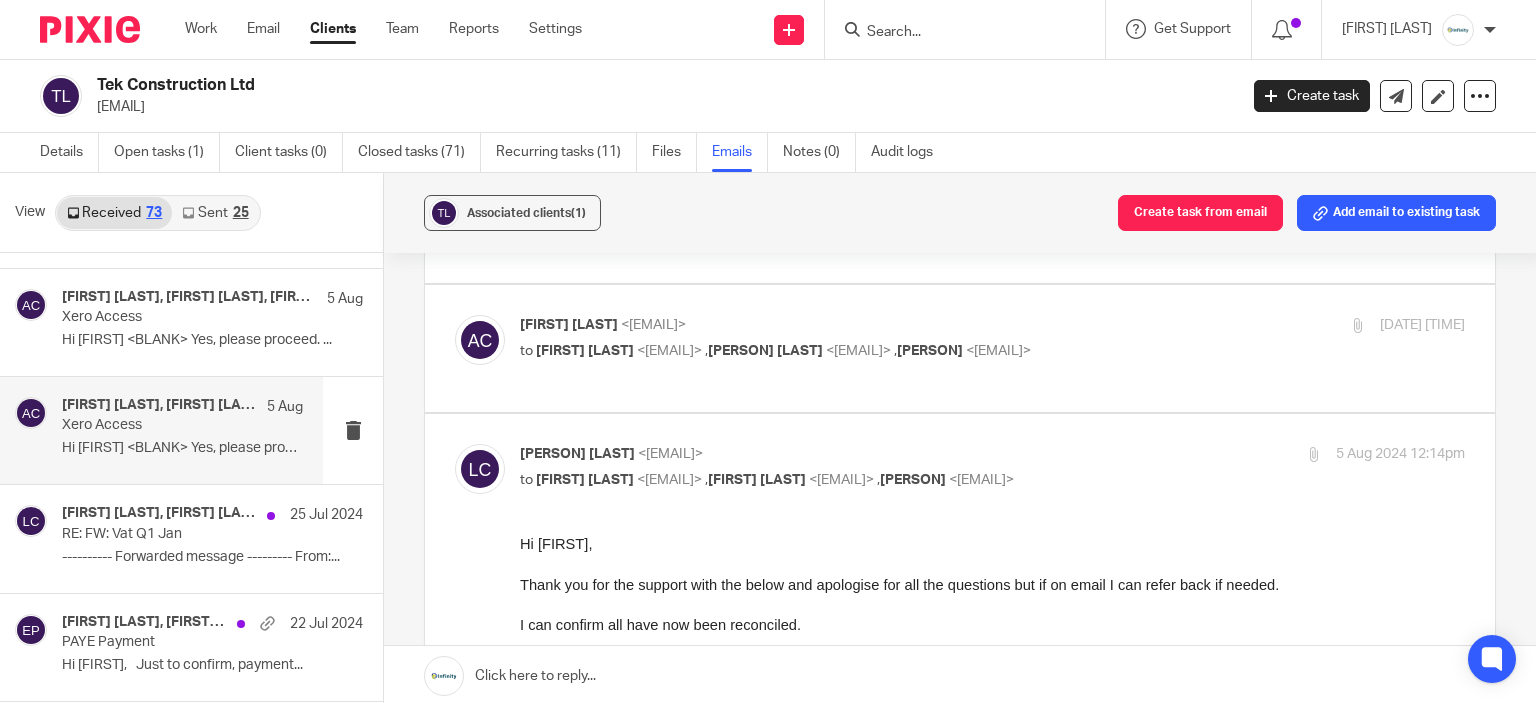 click on "Adam Chalkley
<adamchalkley@tekconstruct.onmicrosoft.com>   to
Adam Craft
<a.craft@directpeak.co.uk>   ,
Lindsey Chalkley
<lindsey@tekconstruct.onmicrosoft.com>   ,
Eve Parker
<e.parker@directpeak.co.uk>" at bounding box center (835, 338) 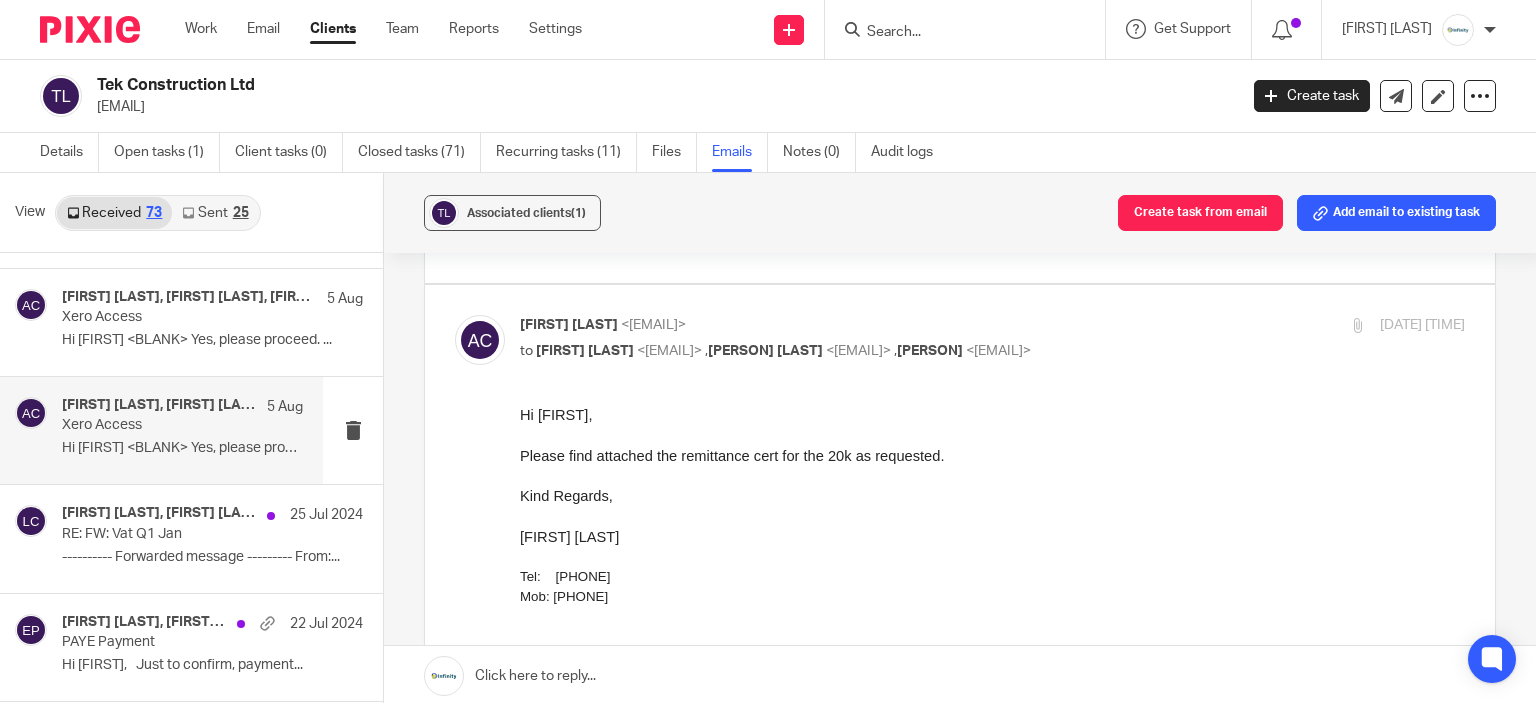 scroll, scrollTop: 0, scrollLeft: 0, axis: both 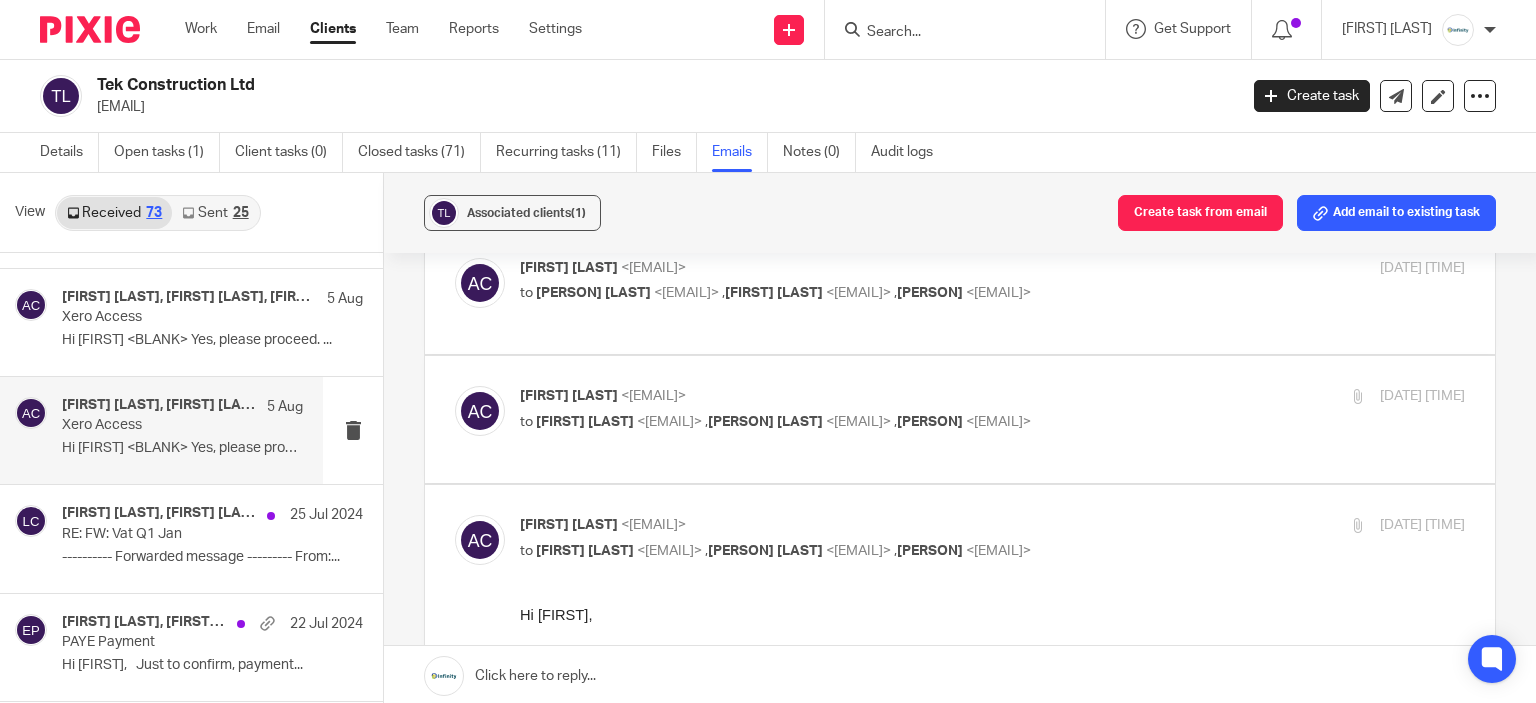 click on "to
Adam Chalkley
<adamchalkley@tekconstruct.onmicrosoft.com>   ,
Lindsey Chalkley
<lindsey@tekconstruct.onmicrosoft.com>   ,
Eve Parker
<e.parker@directpeak.co.uk>" at bounding box center (835, 422) 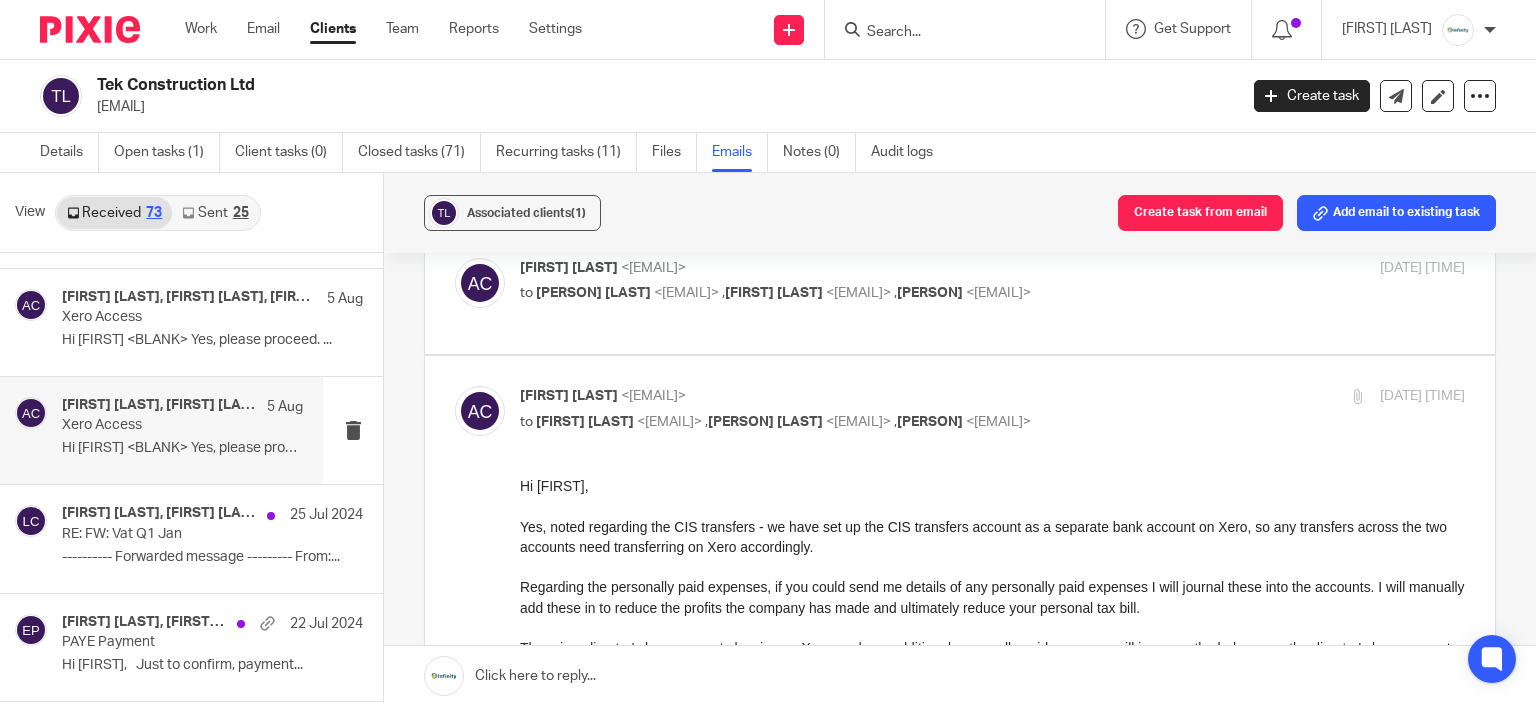 scroll, scrollTop: 0, scrollLeft: 0, axis: both 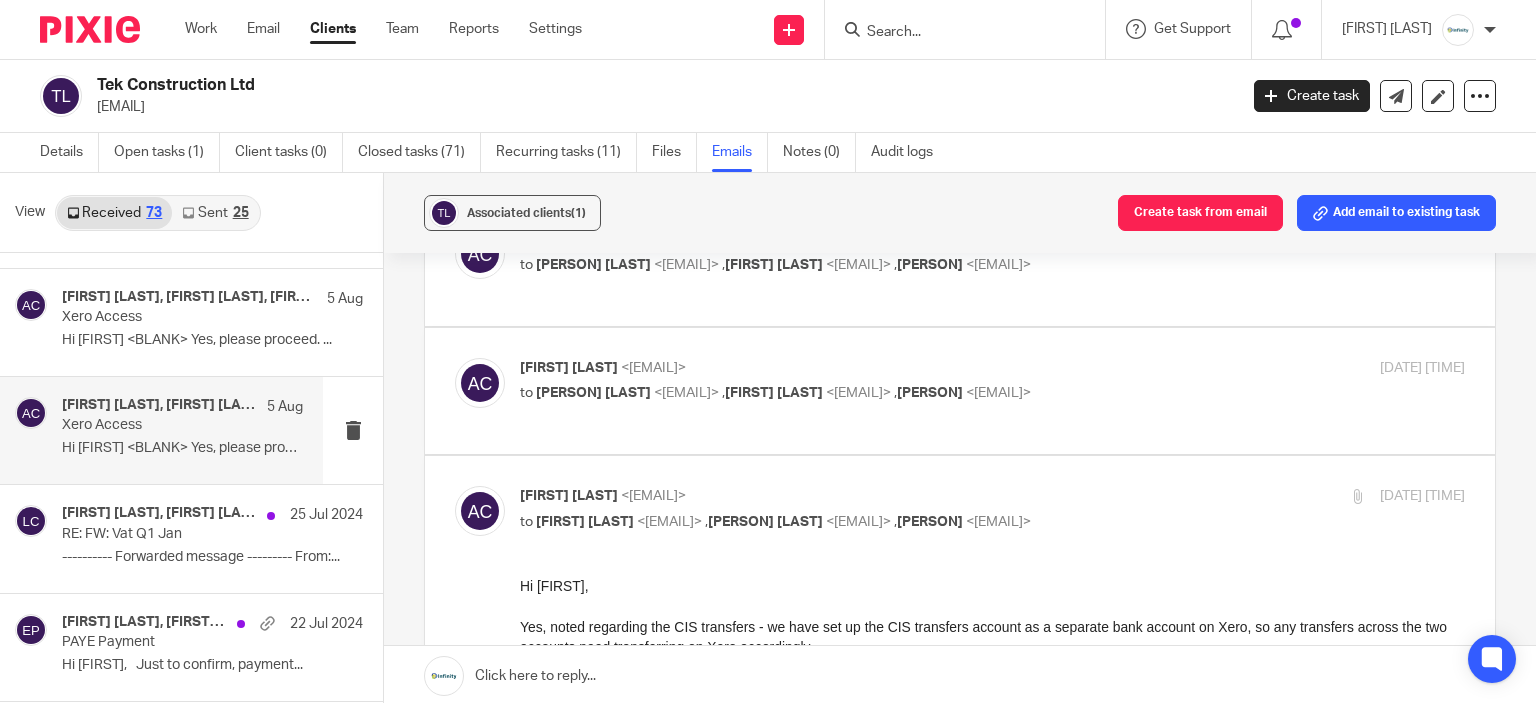click on "to
Lindsey Chalkley
<lindsey@tekconstruct.onmicrosoft.com>   ,
Adam Chalkley
<adamchalkley@tekconstruct.onmicrosoft.com>   ,
Eve Parker
<e.parker@directpeak.co.uk>" at bounding box center (835, 393) 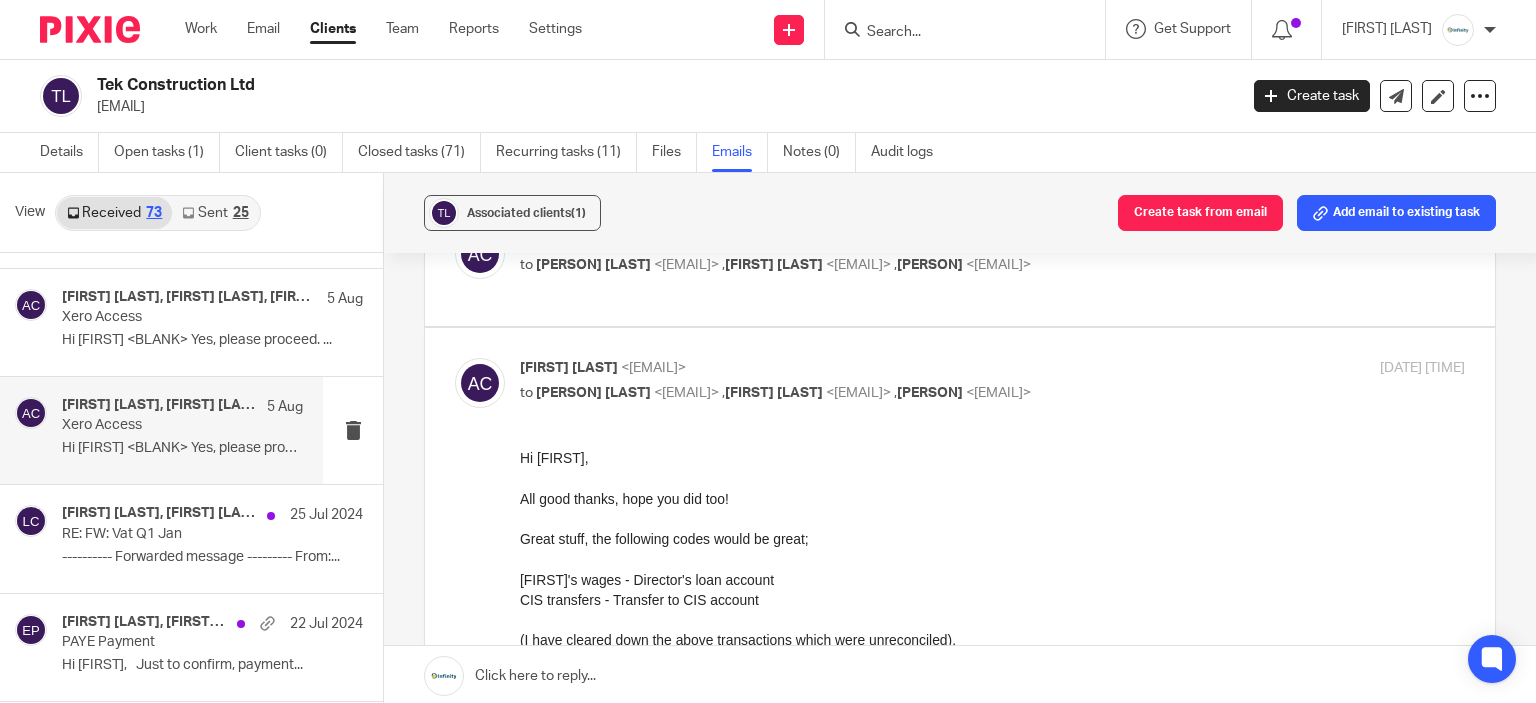 scroll, scrollTop: 0, scrollLeft: 0, axis: both 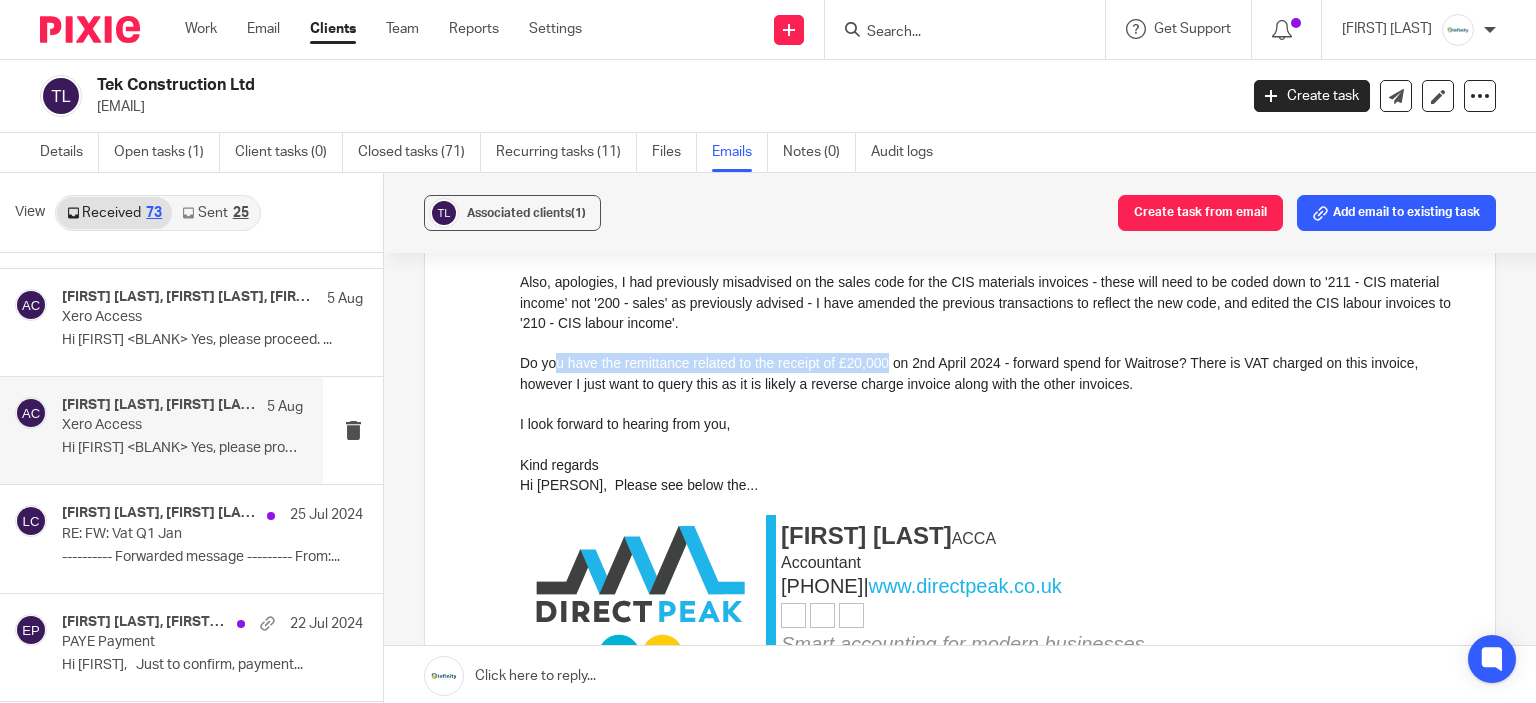 drag, startPoint x: 891, startPoint y: 375, endPoint x: 553, endPoint y: 382, distance: 338.07248 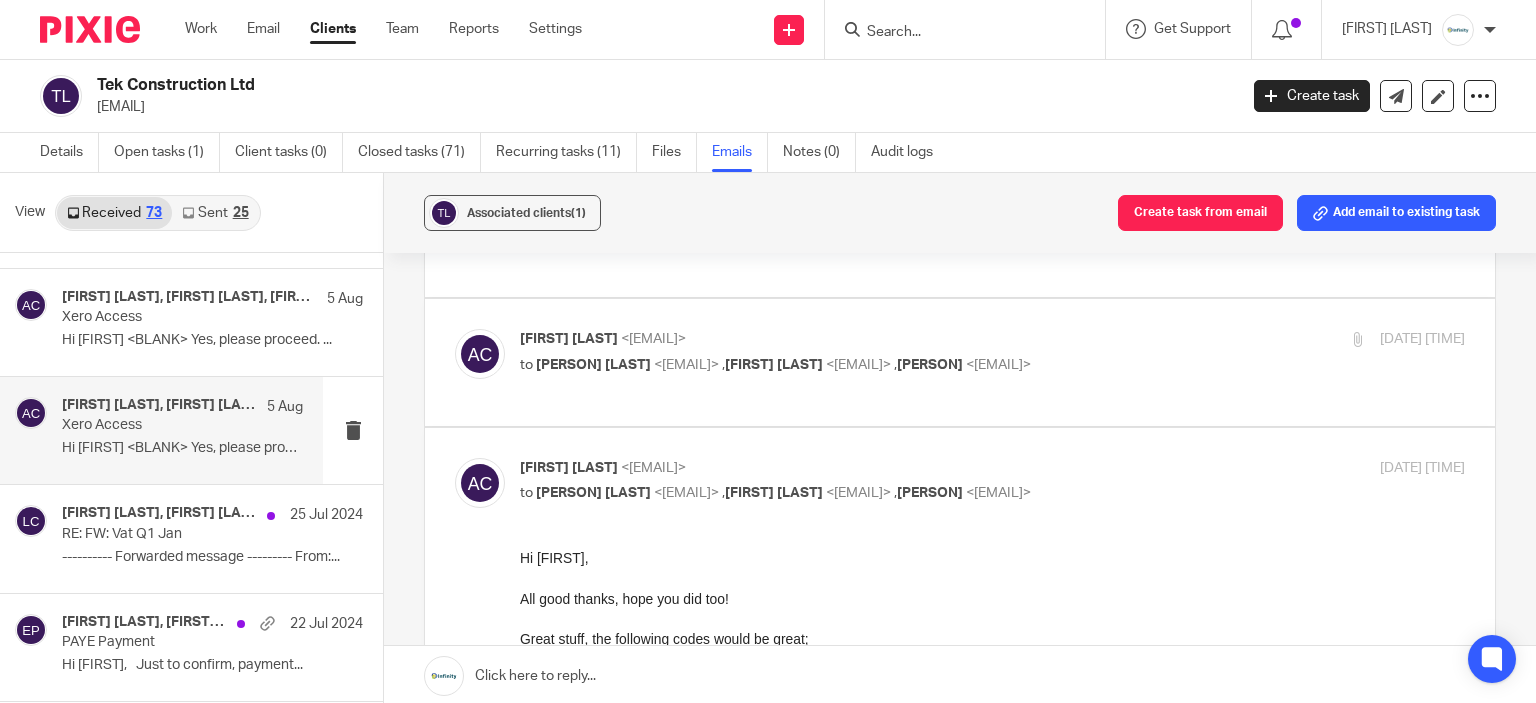scroll, scrollTop: 1862, scrollLeft: 0, axis: vertical 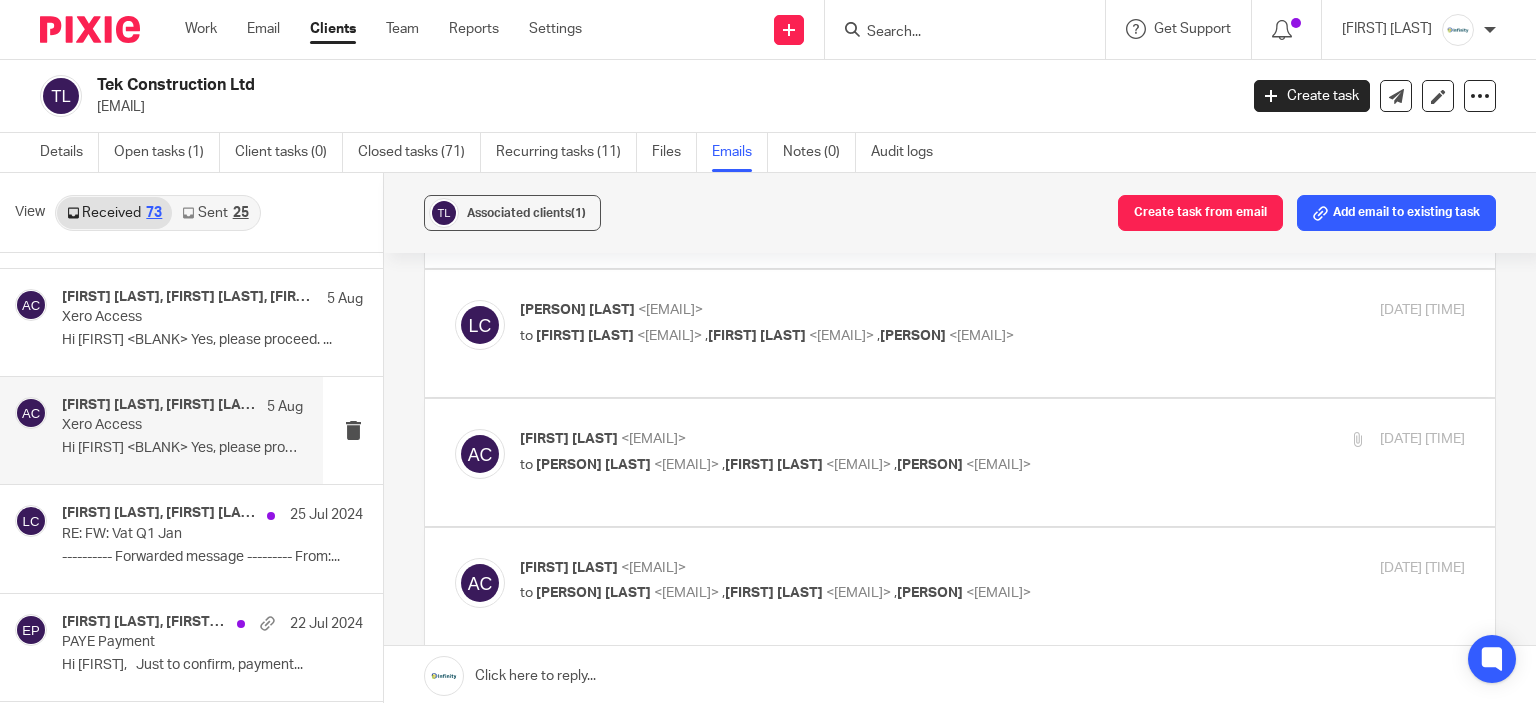 click on "Adam Chalkley
<adamchalkley@tekconstruct.onmicrosoft.com>   to
Lindsey Chalkley
<lindsey@tekconstruct.onmicrosoft.com>   ,
Adam Craft
<a.craft@directpeak.co.uk>   ,
Eve Parker
<e.parker@directpeak.co.uk>       5 Aug 2024 10:47am" at bounding box center [992, 454] 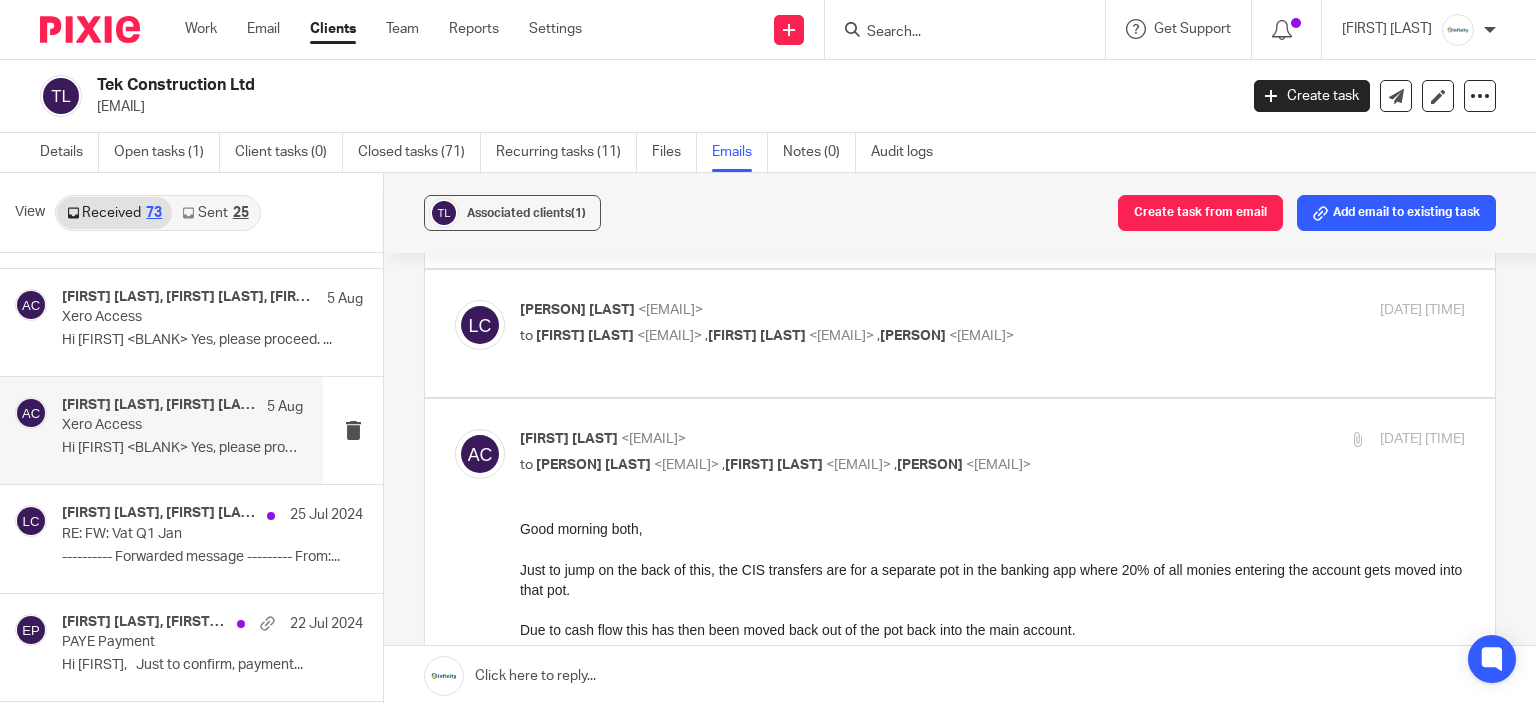 scroll, scrollTop: 0, scrollLeft: 0, axis: both 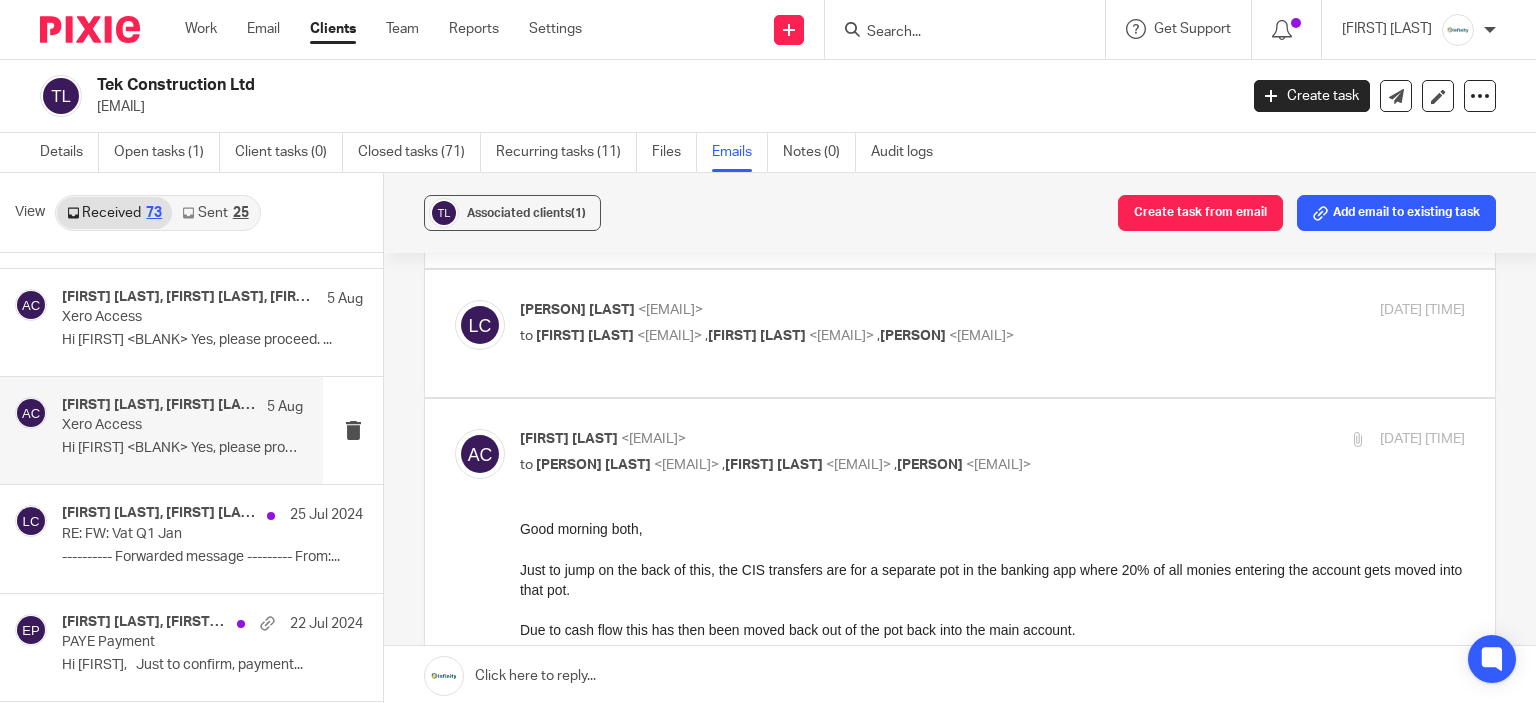 click on "Lindsey Chalkley
<lindsey@tekconstruct.onmicrosoft.com>   to
Adam Craft
<a.craft@directpeak.co.uk>   ,
Adam Chalkley
<adamchalkley@tekconstruct.onmicrosoft.com>   ,
Eve Parker
<e.parker@directpeak.co.uk>       5 Aug 2024 10:40am" at bounding box center [992, 325] 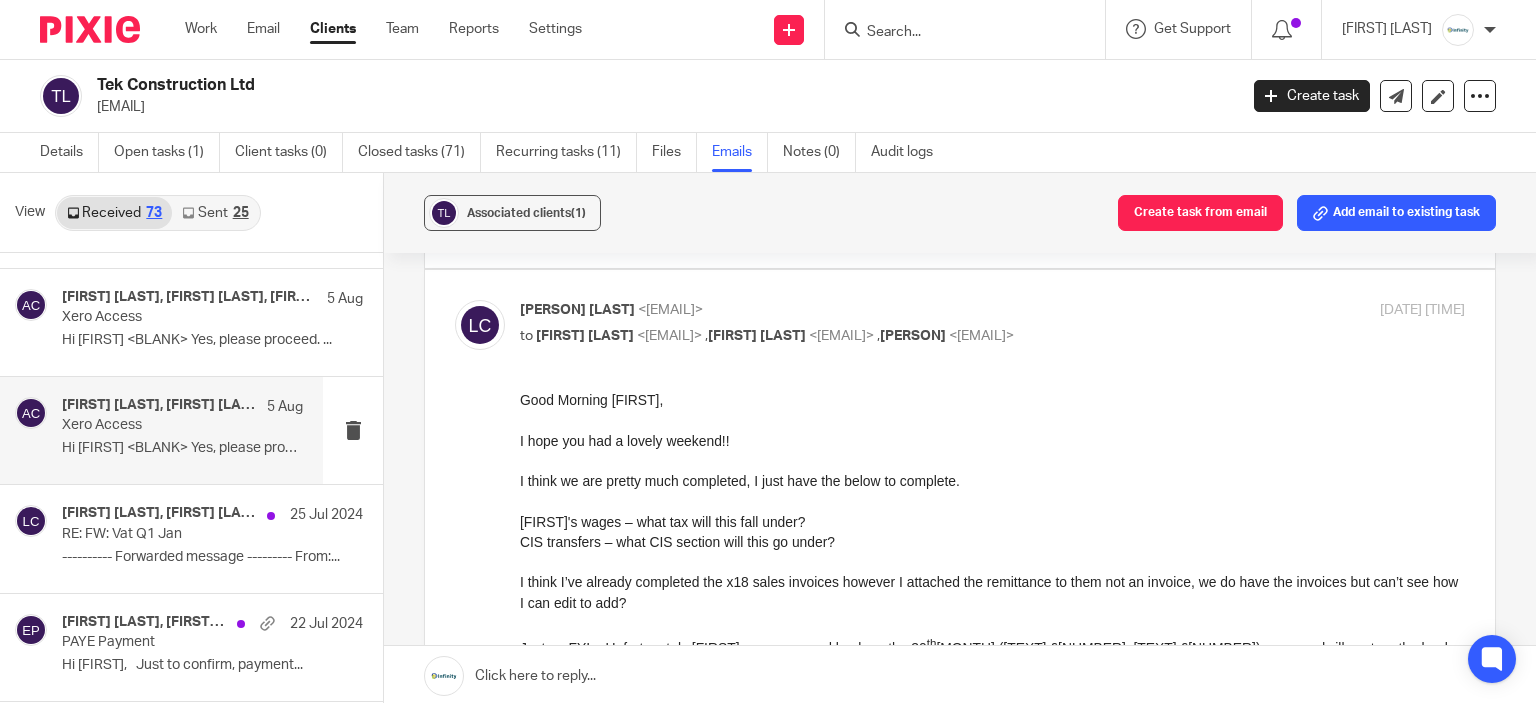 scroll, scrollTop: 0, scrollLeft: 0, axis: both 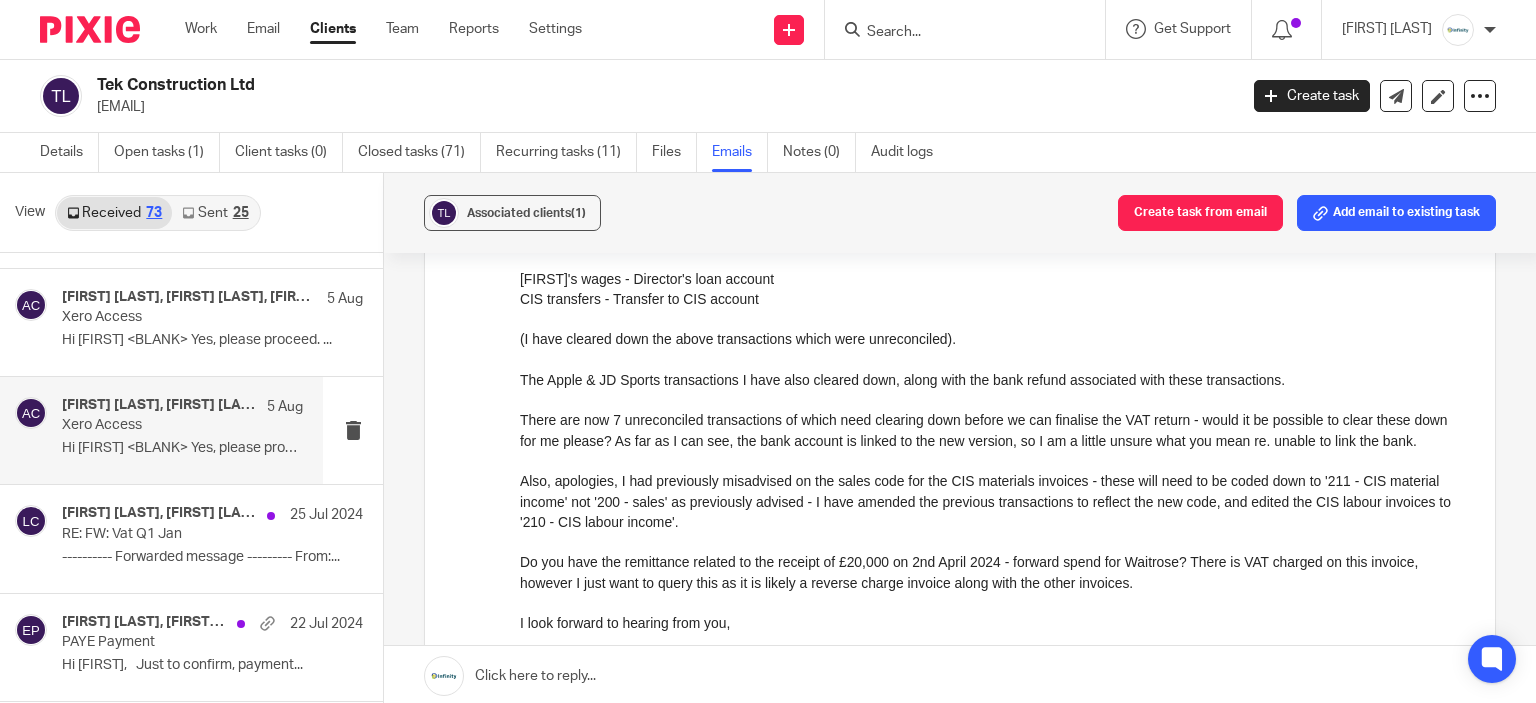 click on "CIS transfers - Transfer to CIS account" at bounding box center [992, 298] 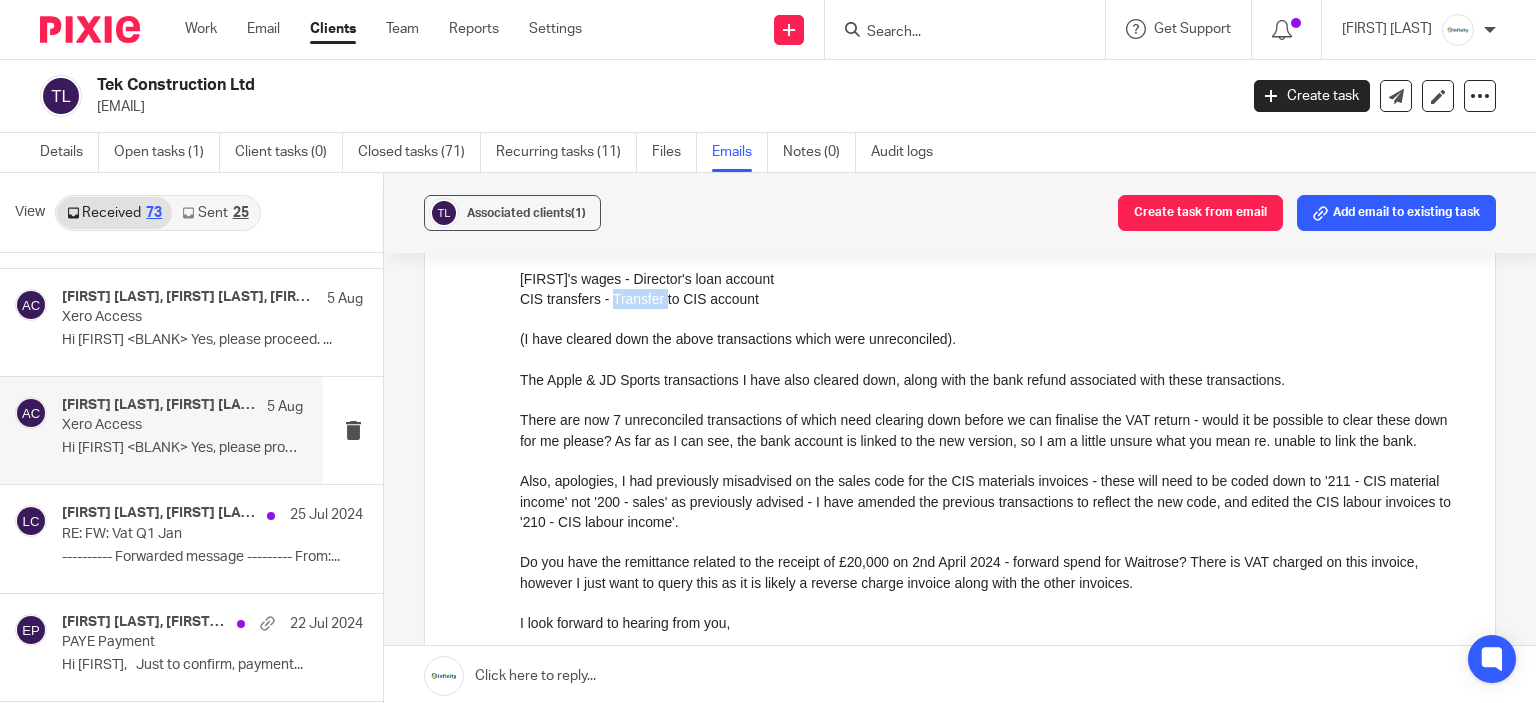 click on "CIS transfers - Transfer to CIS account" at bounding box center (992, 298) 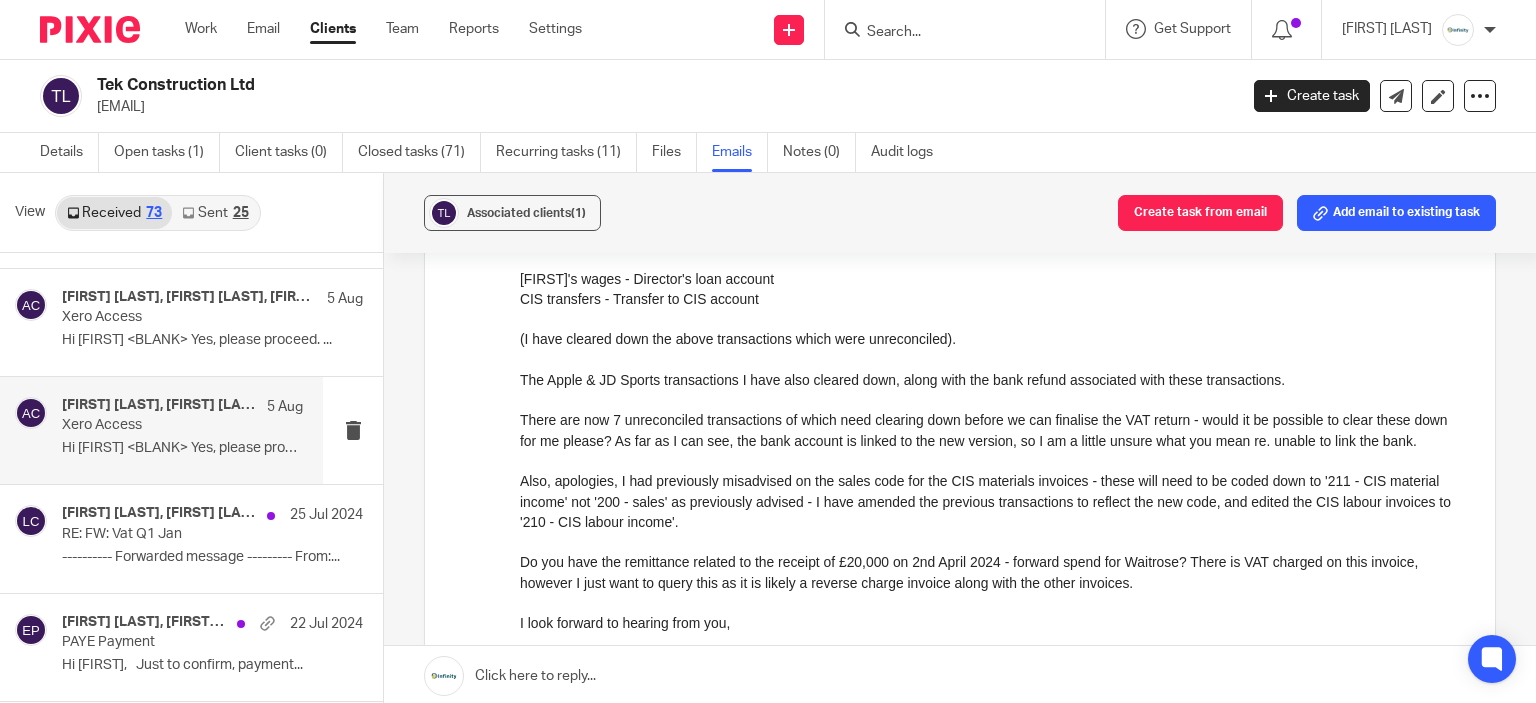 click at bounding box center [992, 257] 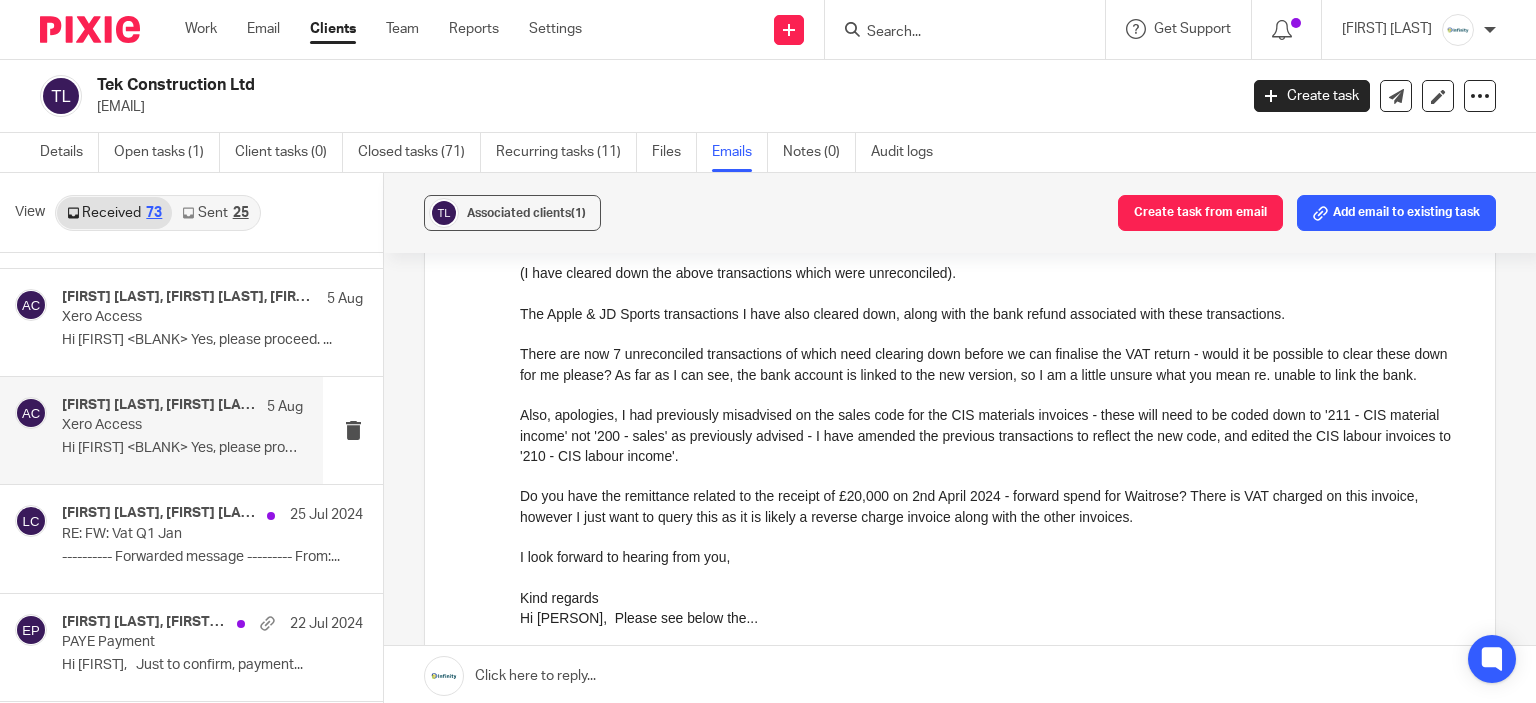 scroll, scrollTop: 5762, scrollLeft: 0, axis: vertical 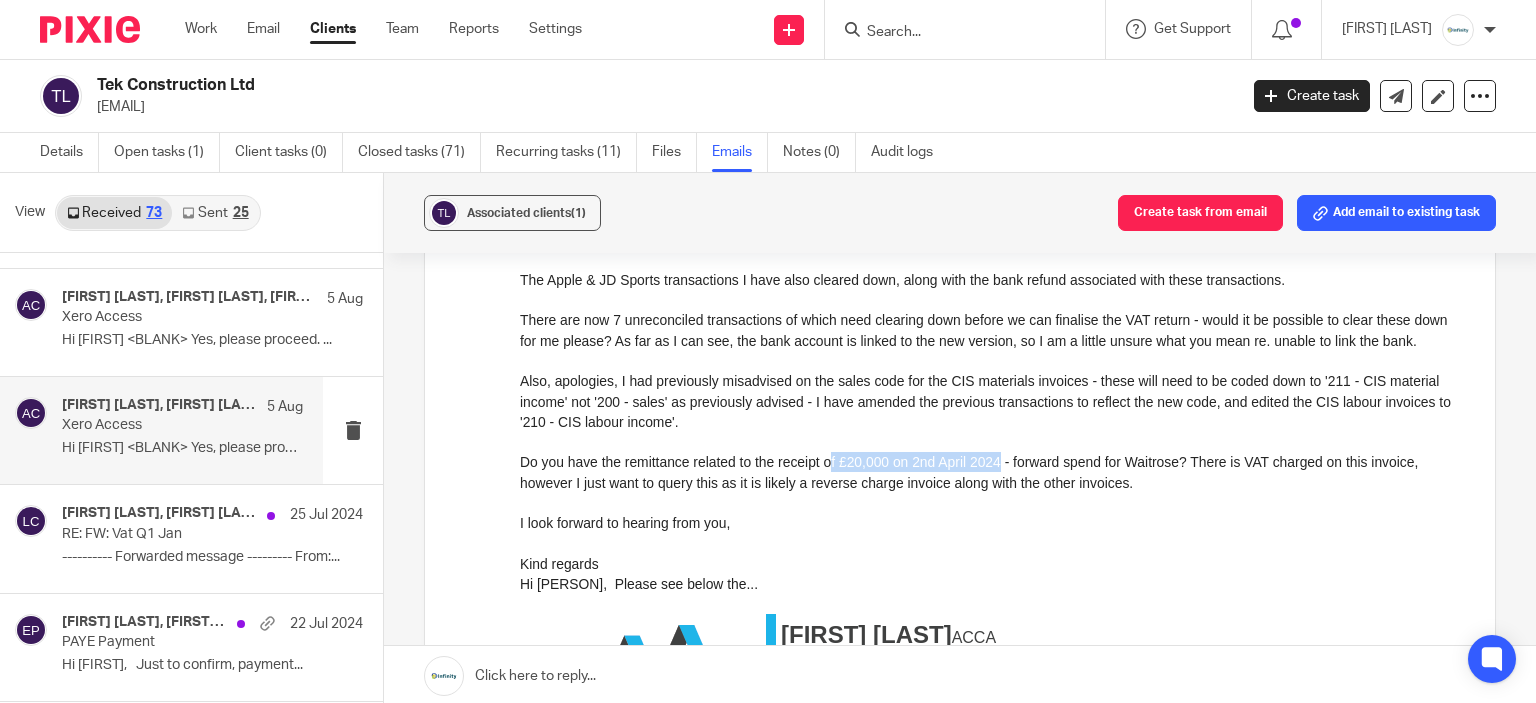 drag, startPoint x: 860, startPoint y: 479, endPoint x: 1003, endPoint y: 485, distance: 143.12582 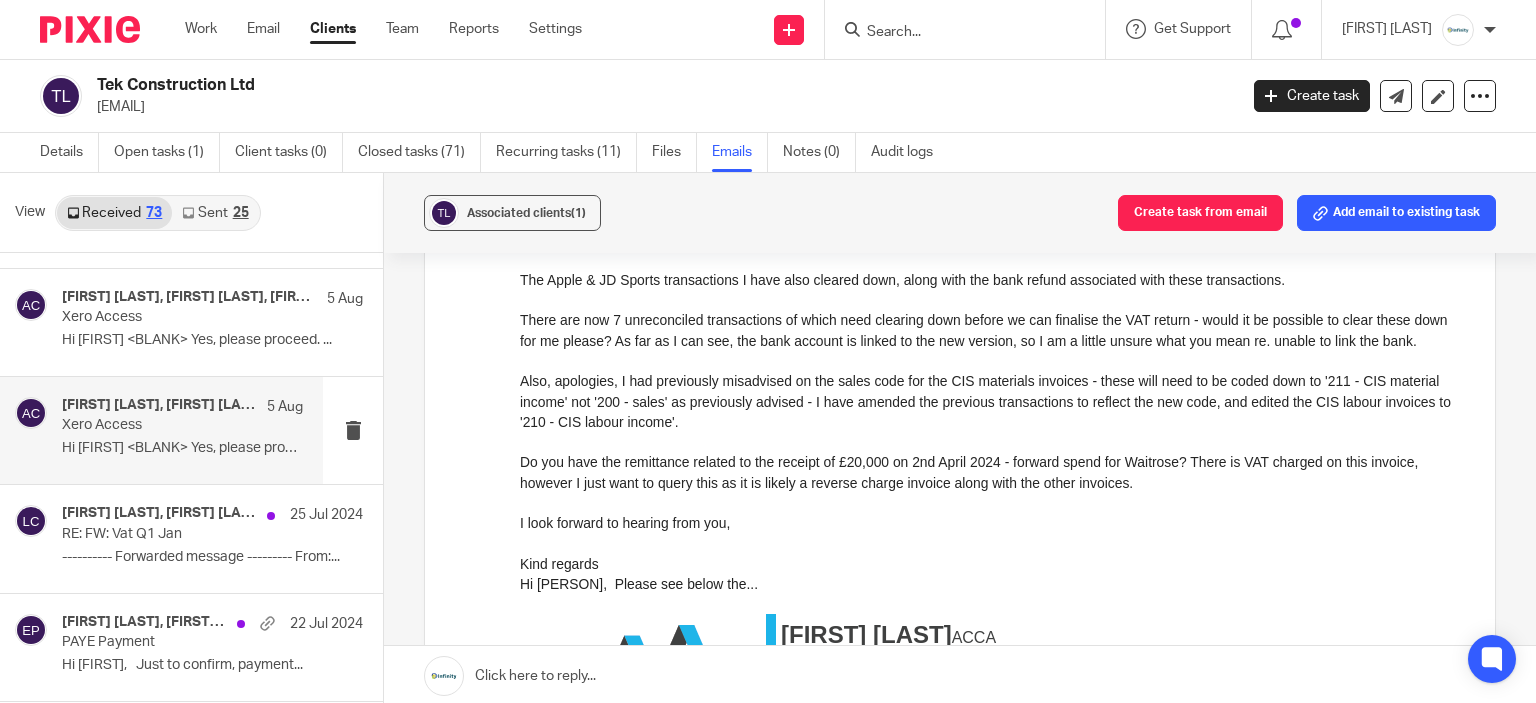 click on "I look forward to hearing from you," at bounding box center [992, 522] 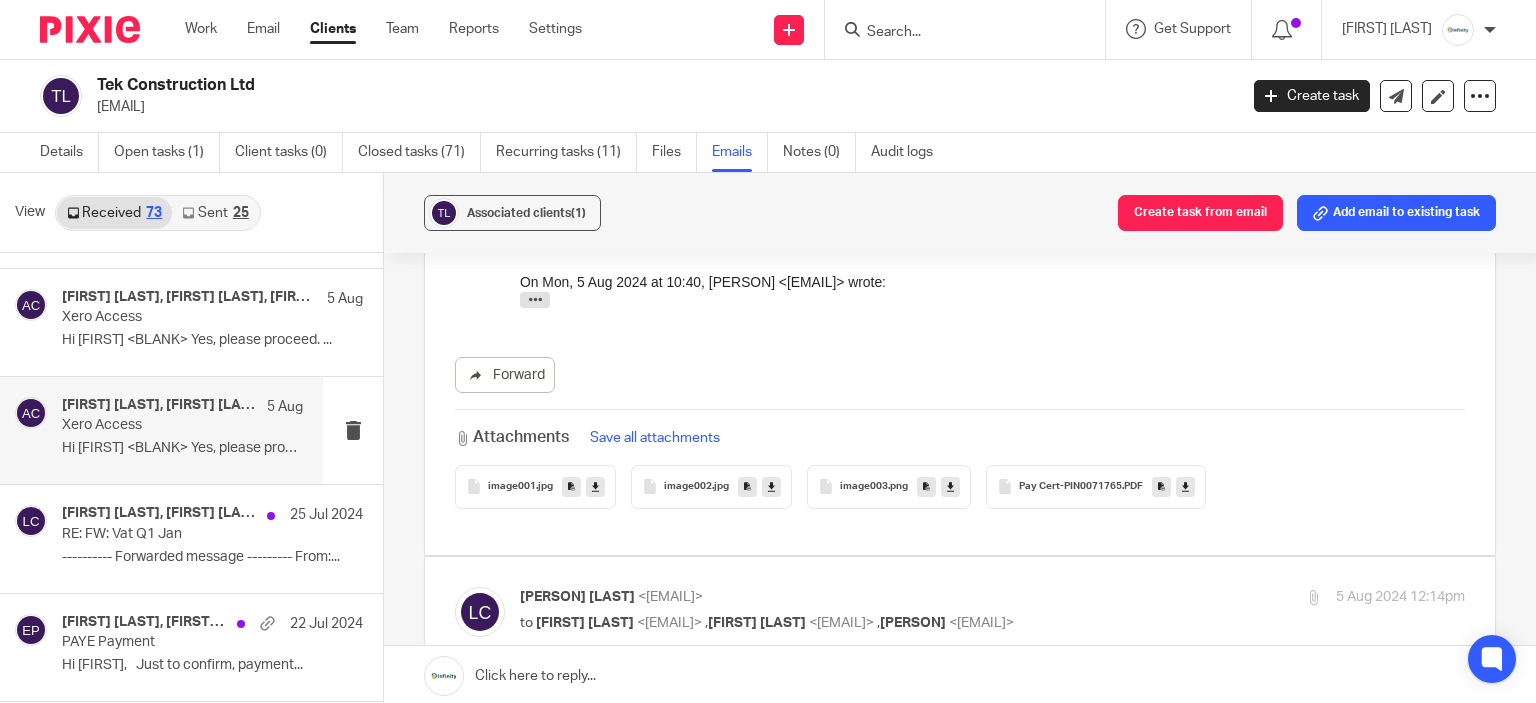 scroll, scrollTop: 8962, scrollLeft: 0, axis: vertical 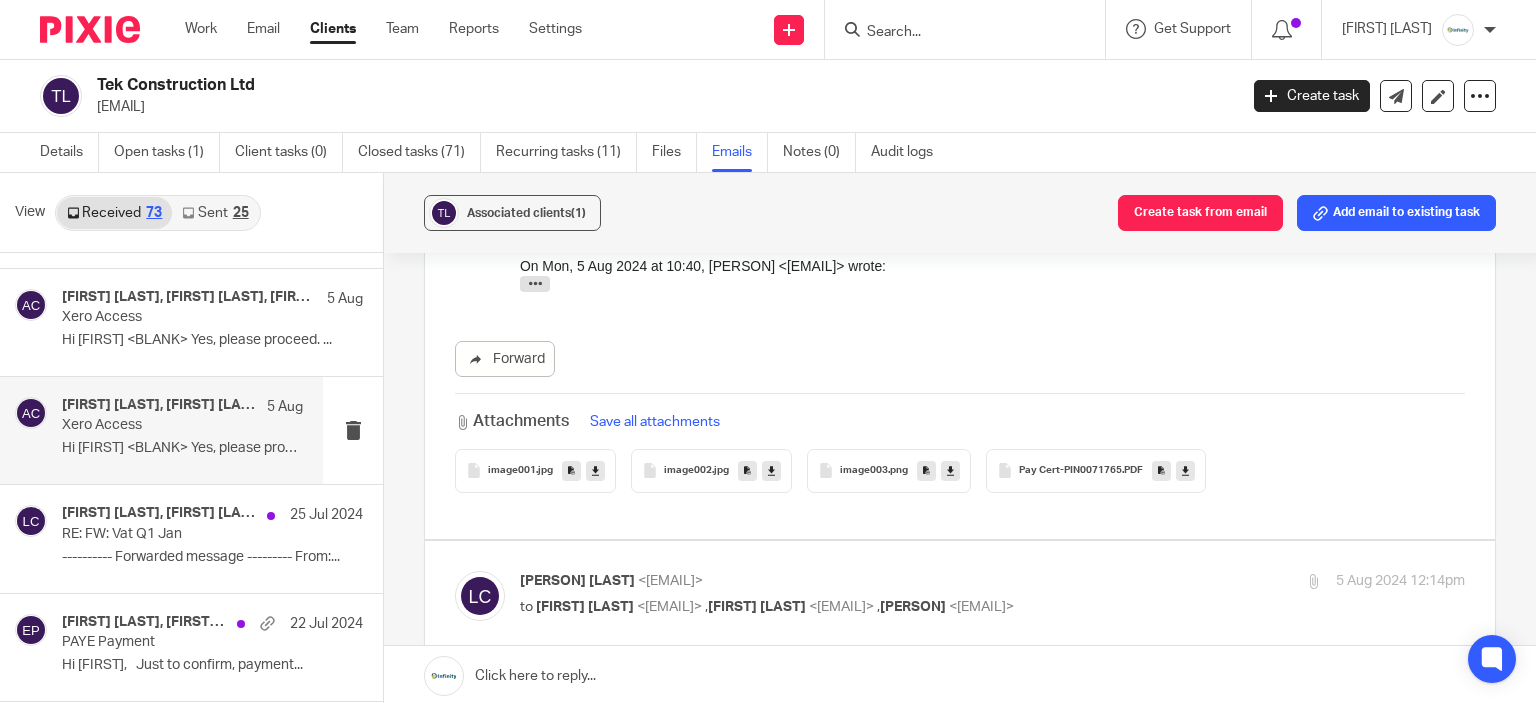 click on "Pay Cert-PIN0071765 .PDF" at bounding box center (1096, 471) 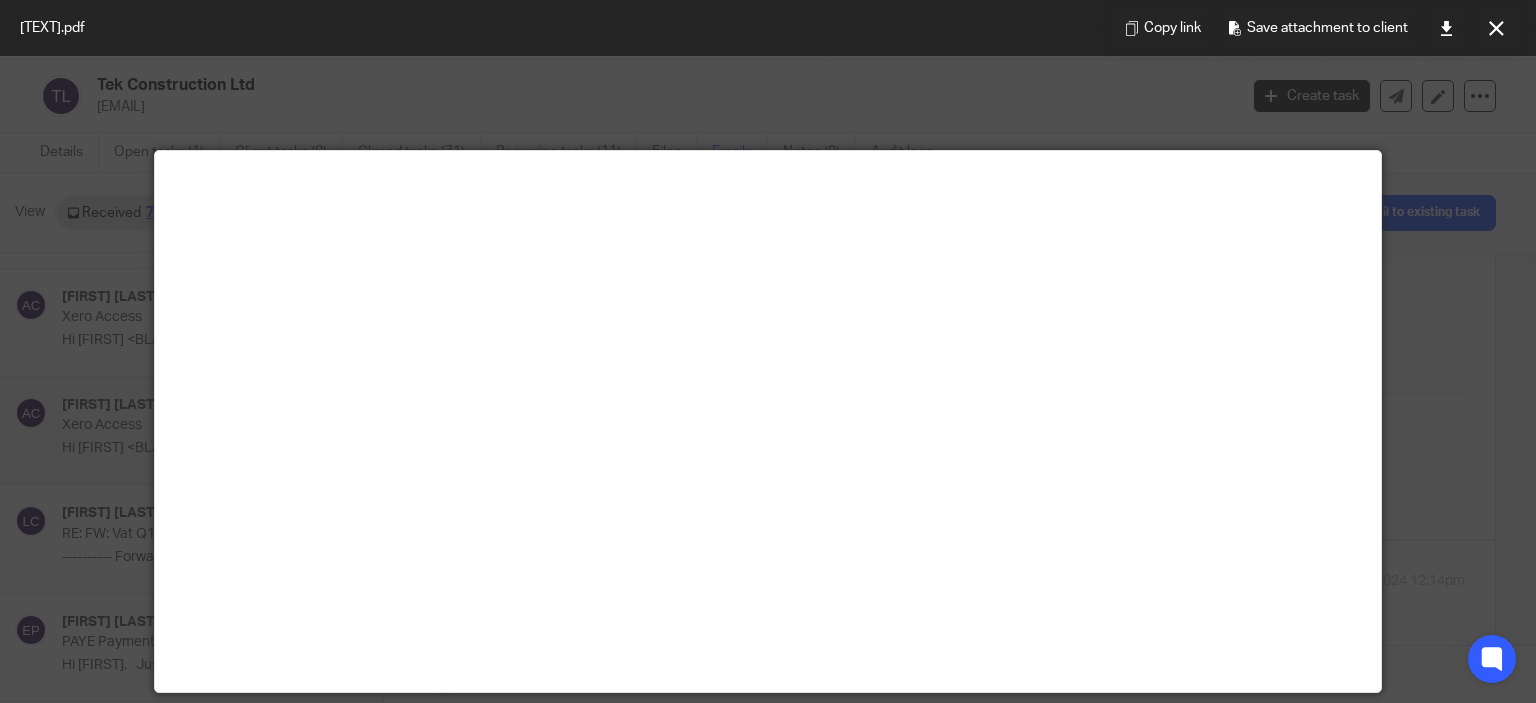 click at bounding box center (1496, 28) 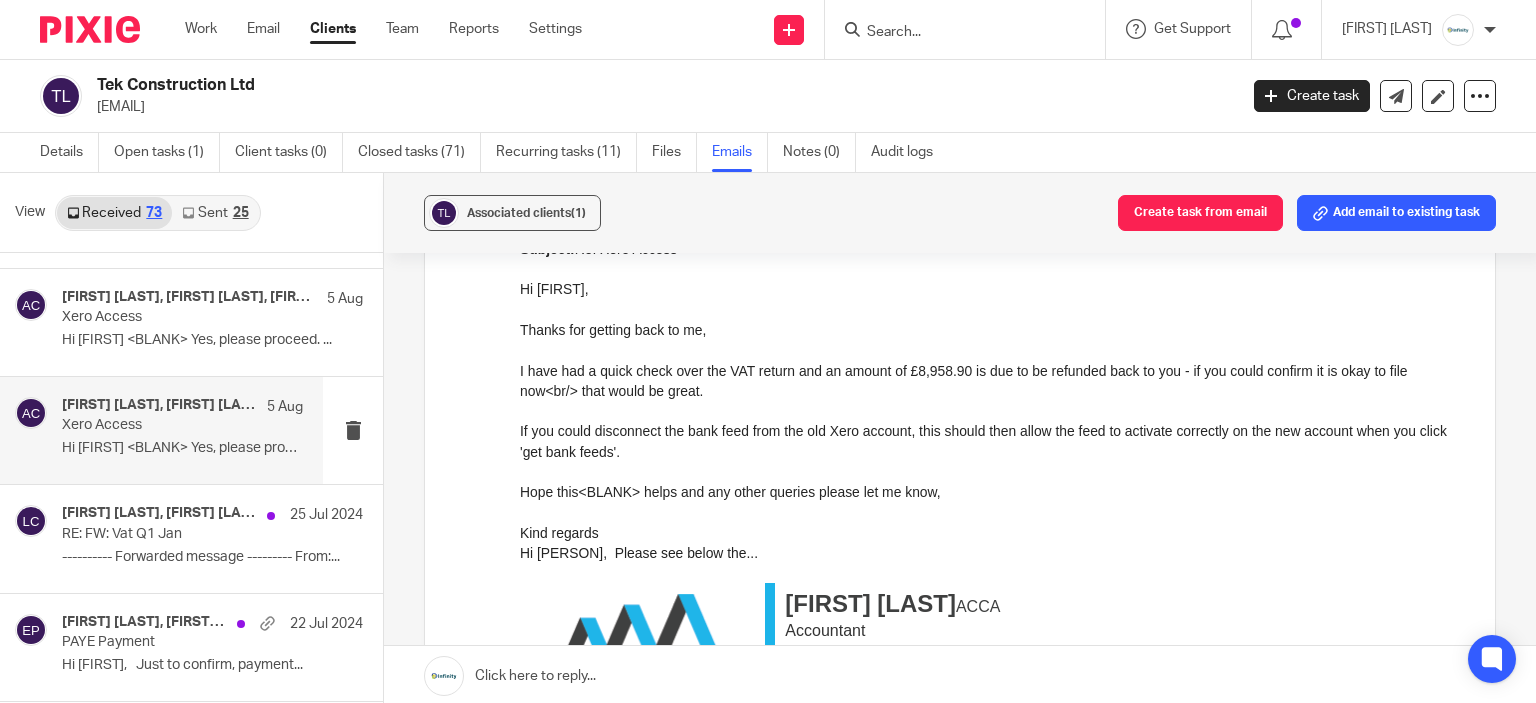 scroll, scrollTop: 13385, scrollLeft: 0, axis: vertical 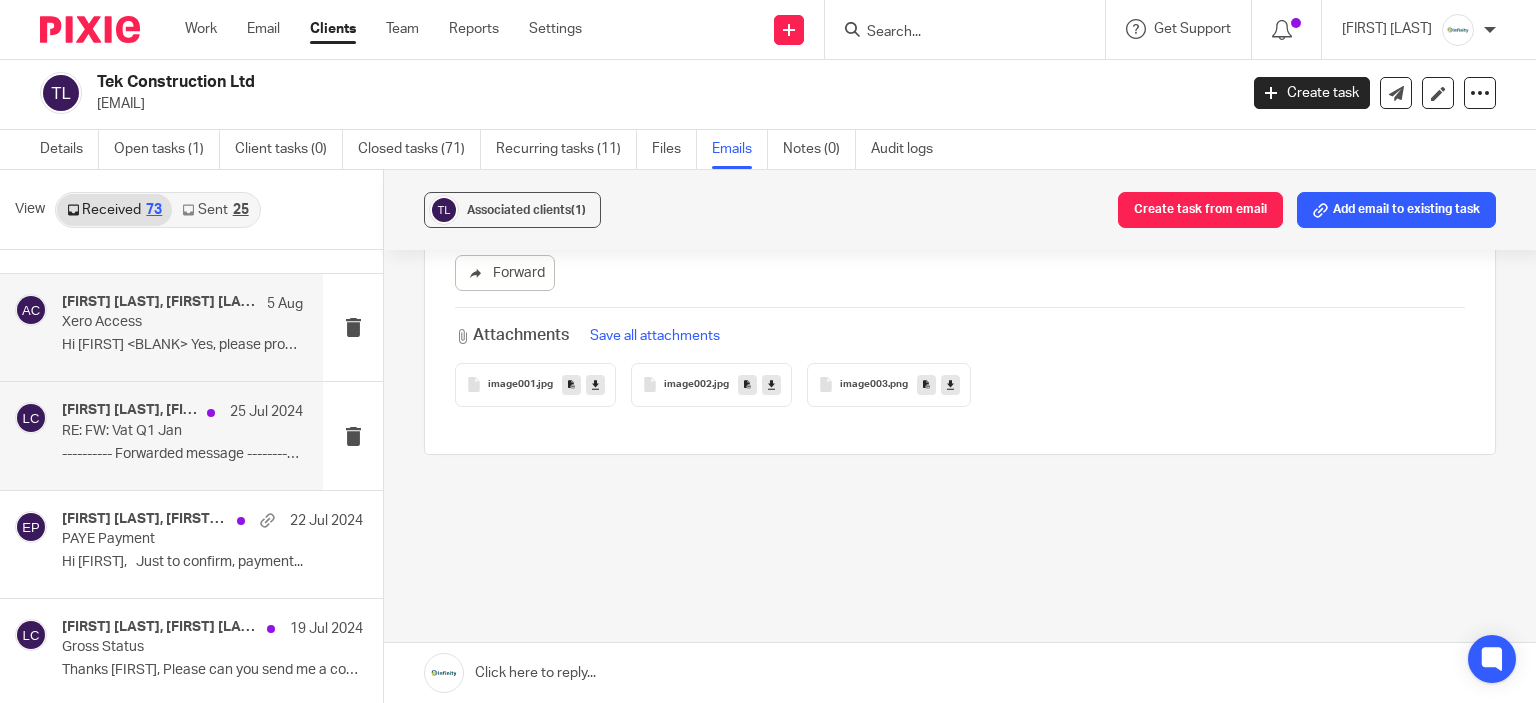 click on "Eve Parker, Lindsey Chalkley
25 Jul 2024   RE: FW: Vat Q1 Jan   ---------- Forwarded message --------- From:..." at bounding box center (182, 435) 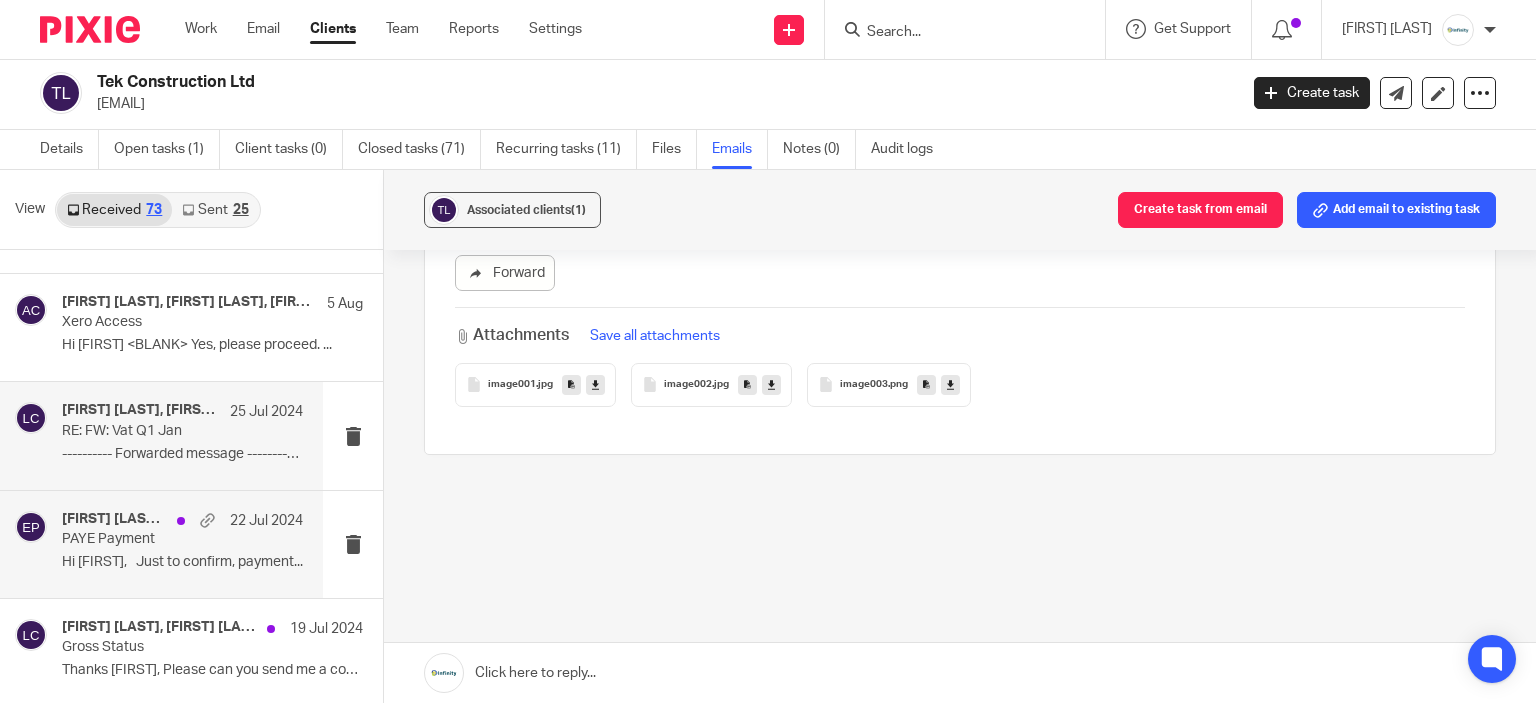 scroll, scrollTop: 0, scrollLeft: 0, axis: both 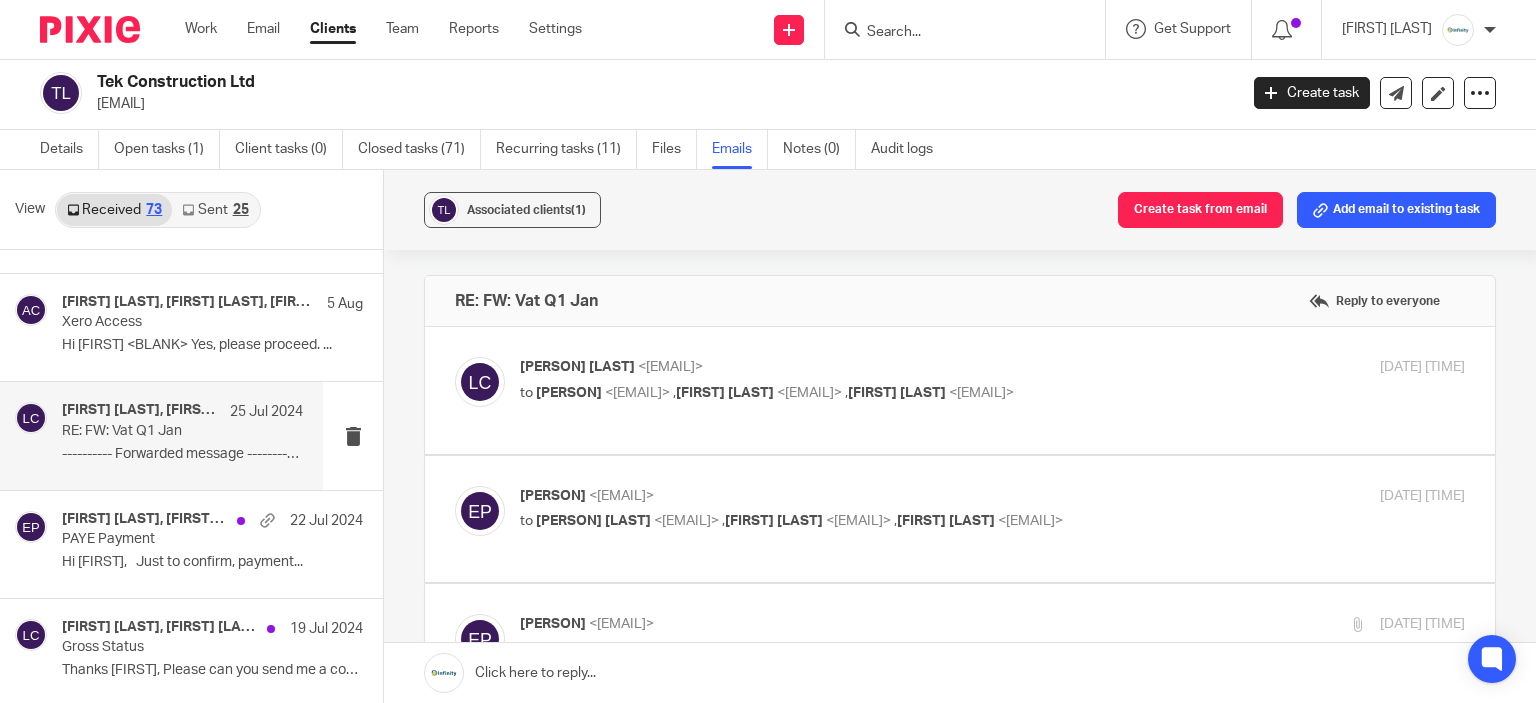 click on "25" at bounding box center [241, 210] 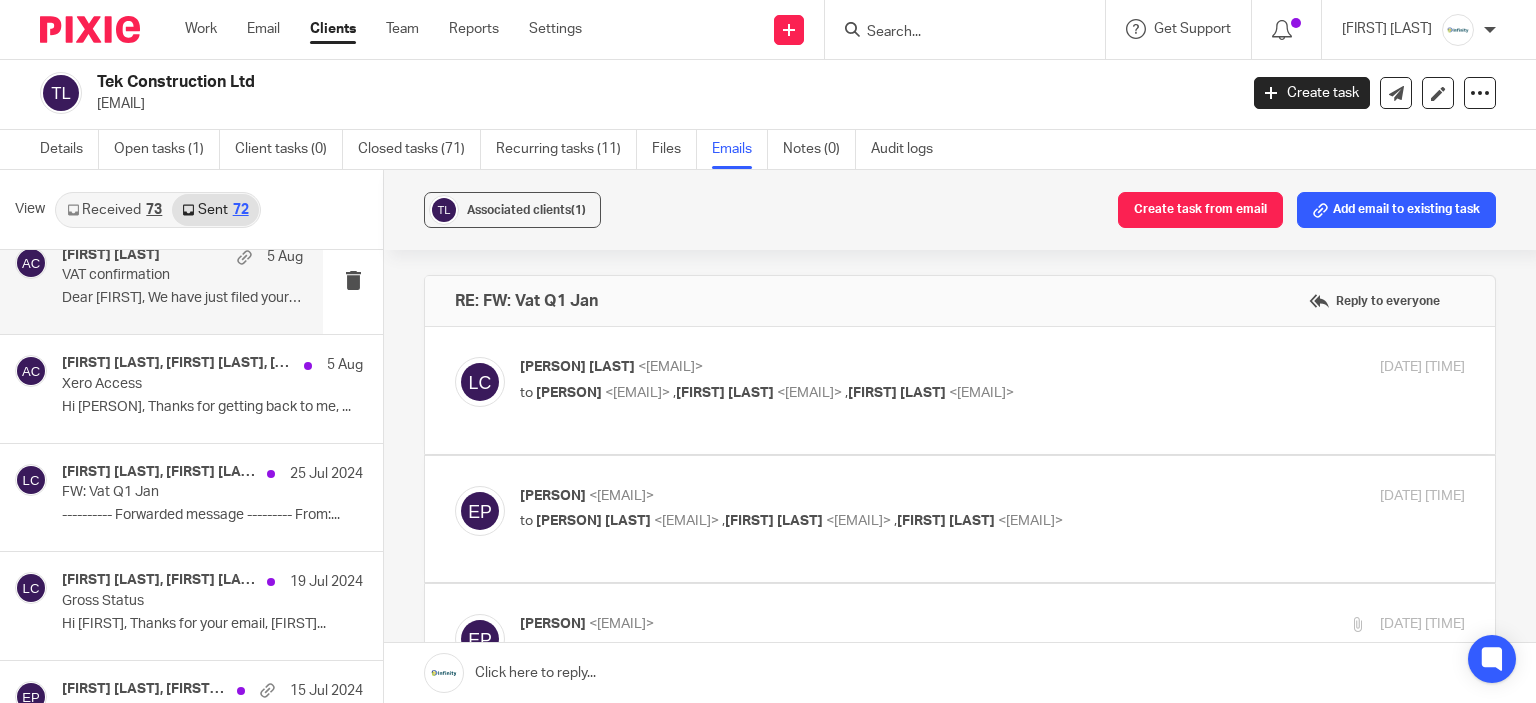 scroll, scrollTop: 5919, scrollLeft: 0, axis: vertical 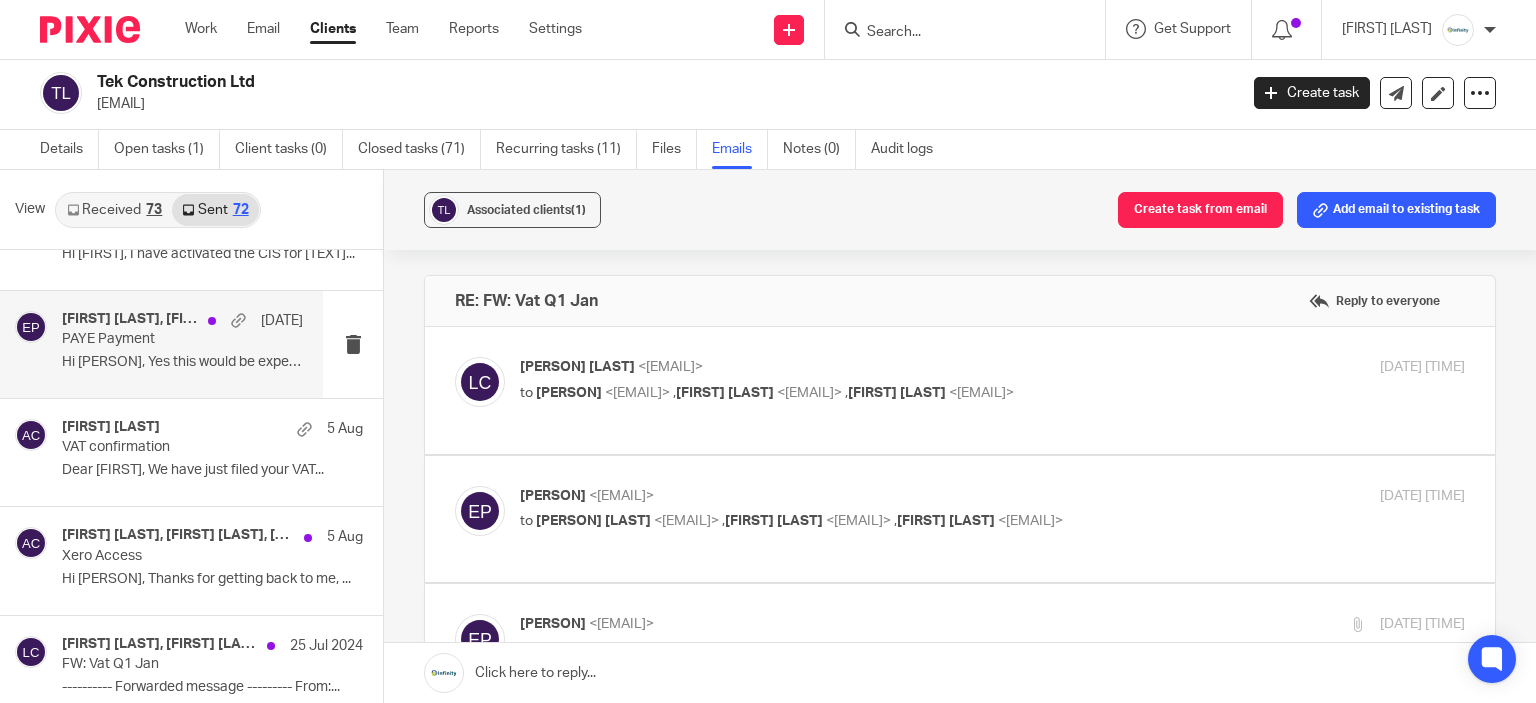 click on "Eve Parker, Lindsey Chalkley
16 Aug   PAYE Payment   Hi Lindsey,    Yes this would be expected as at..." at bounding box center (161, 344) 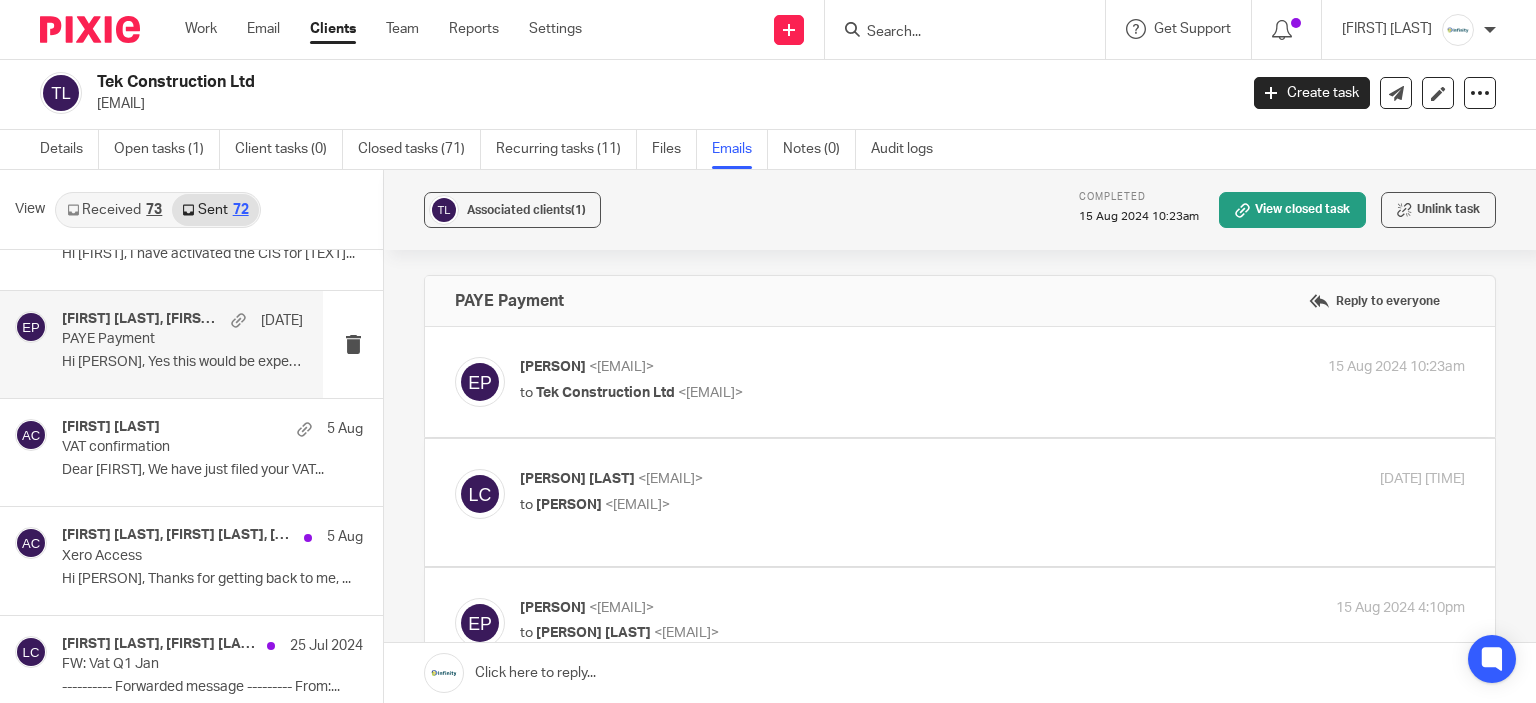 scroll, scrollTop: 0, scrollLeft: 0, axis: both 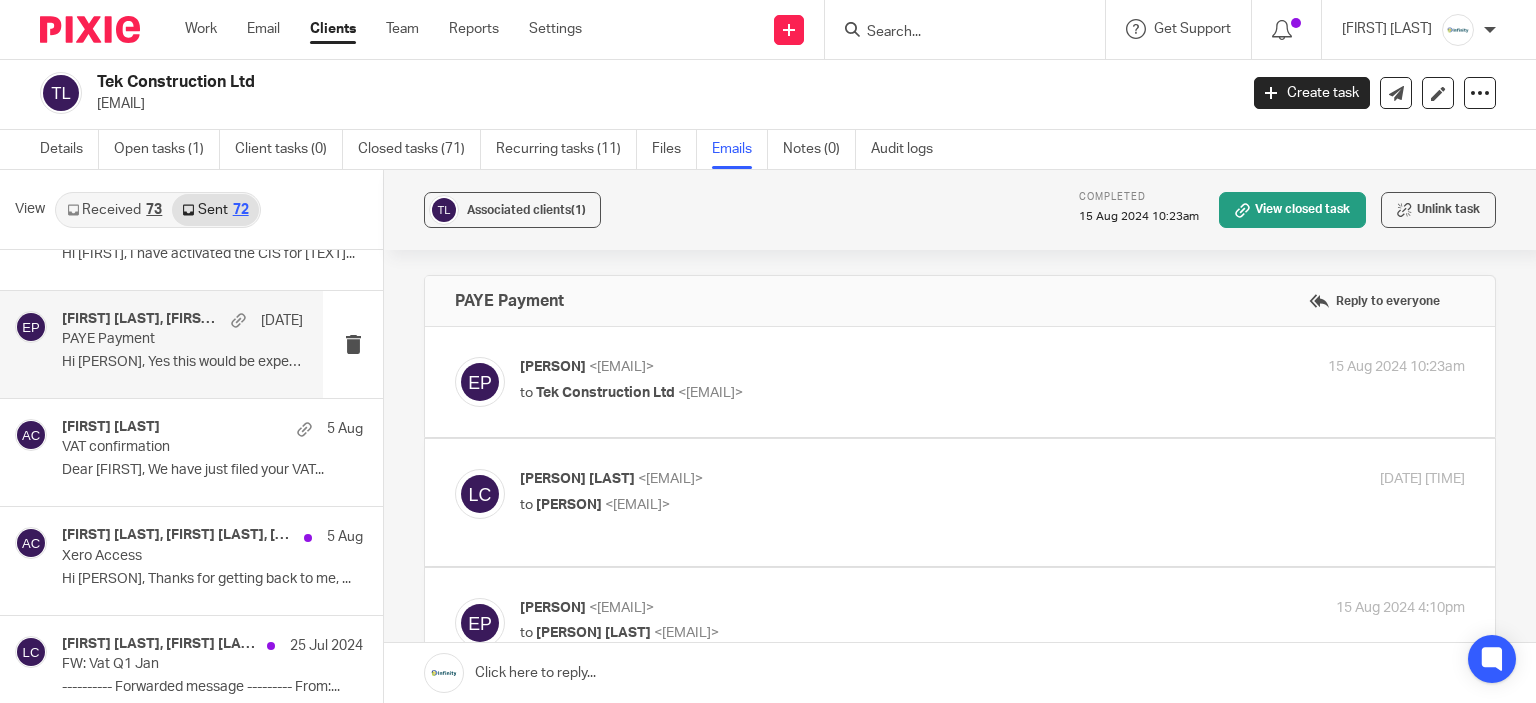 click on "Eve Parker
<e.parker@directpeak.co.uk>" at bounding box center (835, 367) 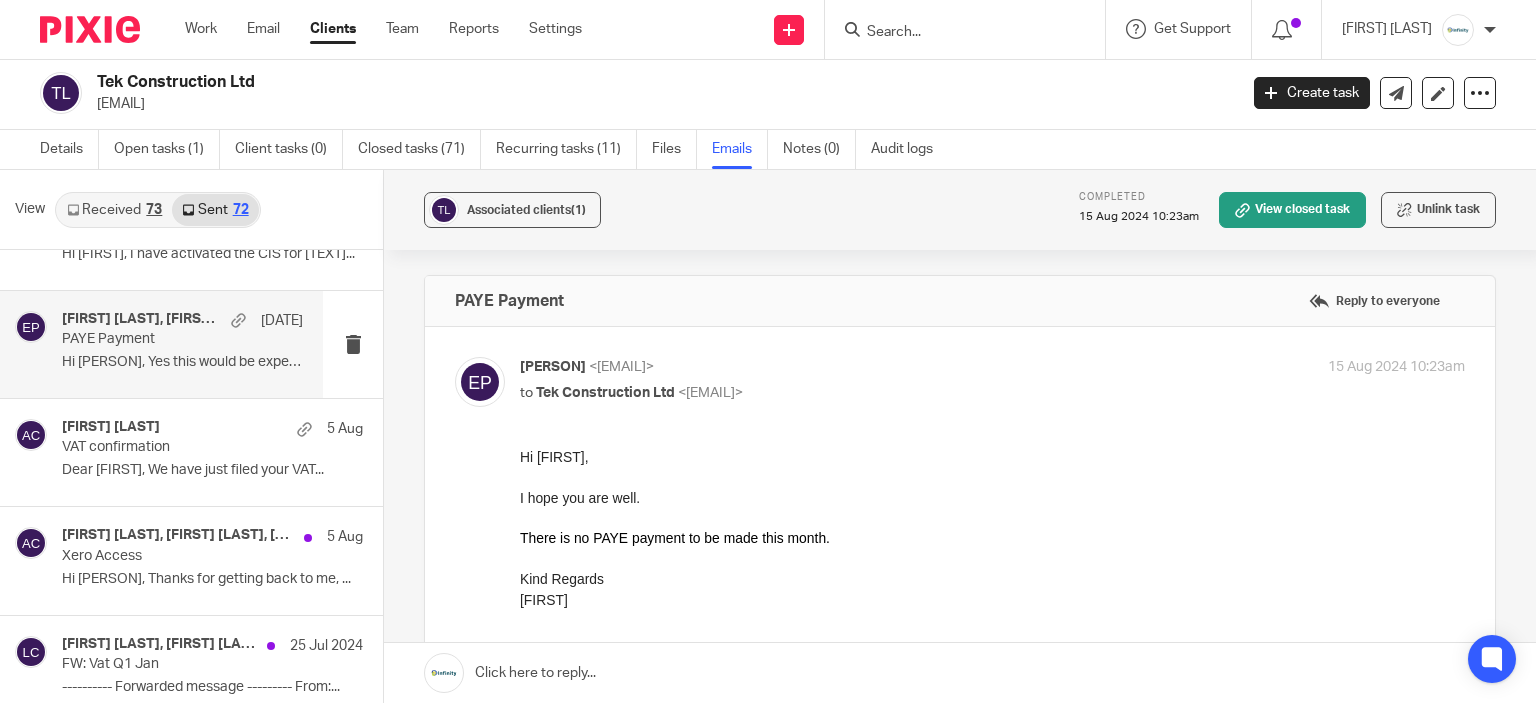 scroll, scrollTop: 0, scrollLeft: 0, axis: both 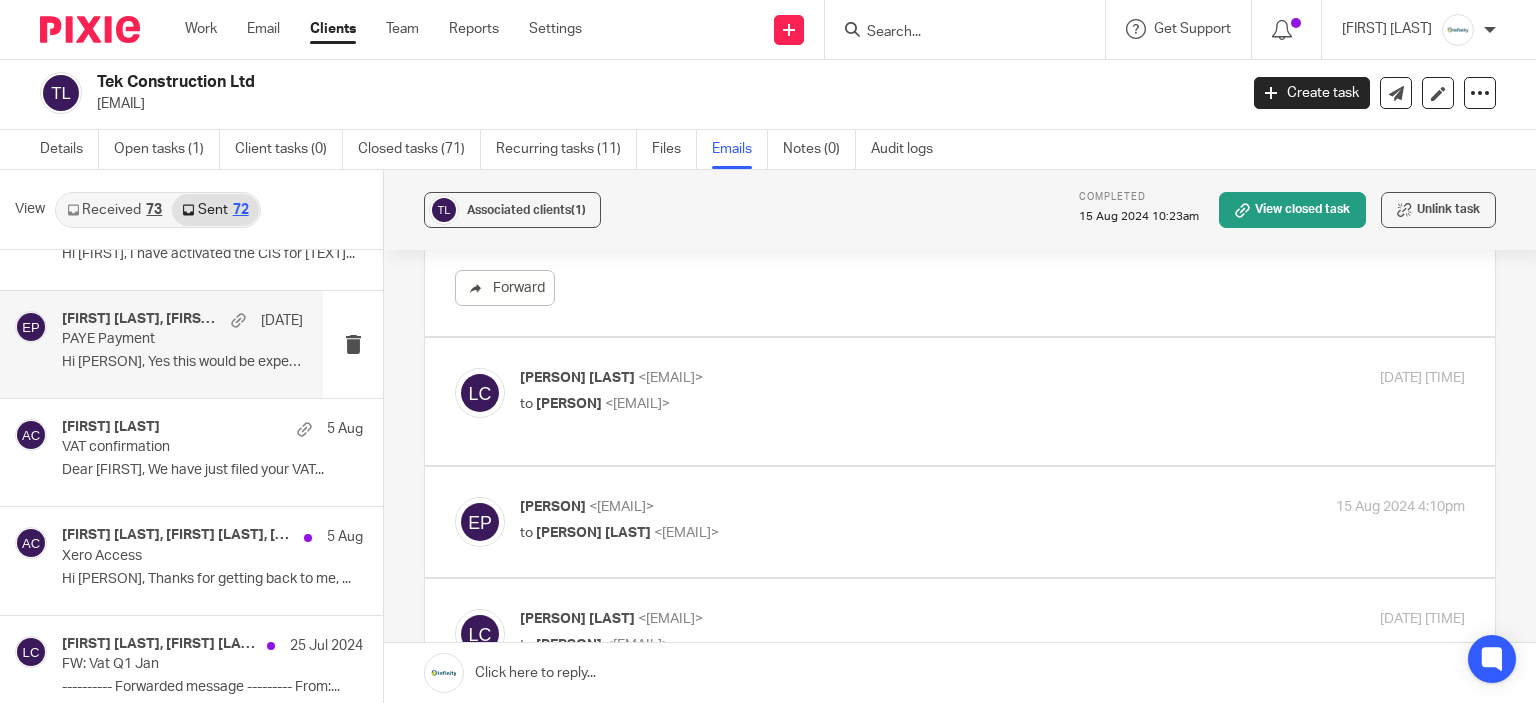 click on "Lindsey Chalkley
<lindsey@tekconstruct.onmicrosoft.com>" at bounding box center [835, 378] 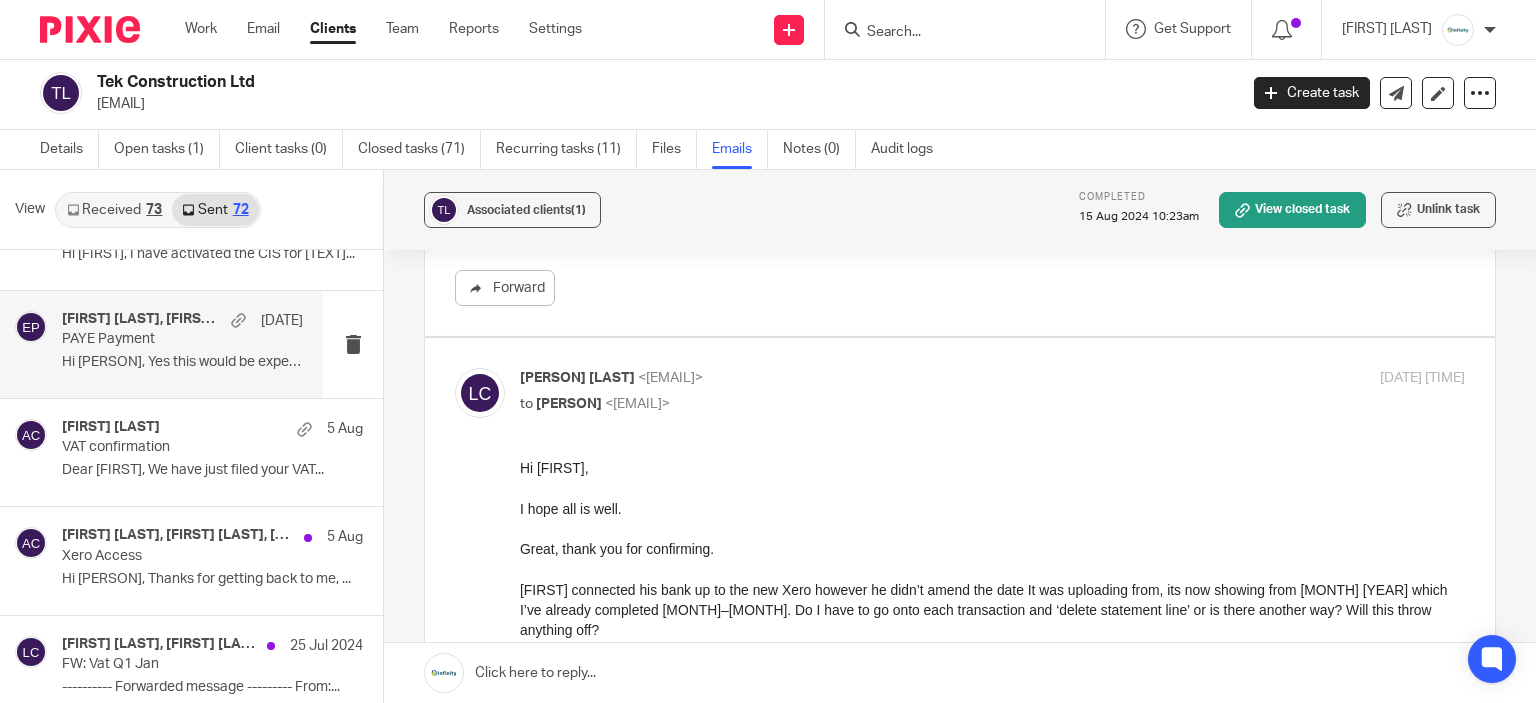 scroll, scrollTop: 0, scrollLeft: 0, axis: both 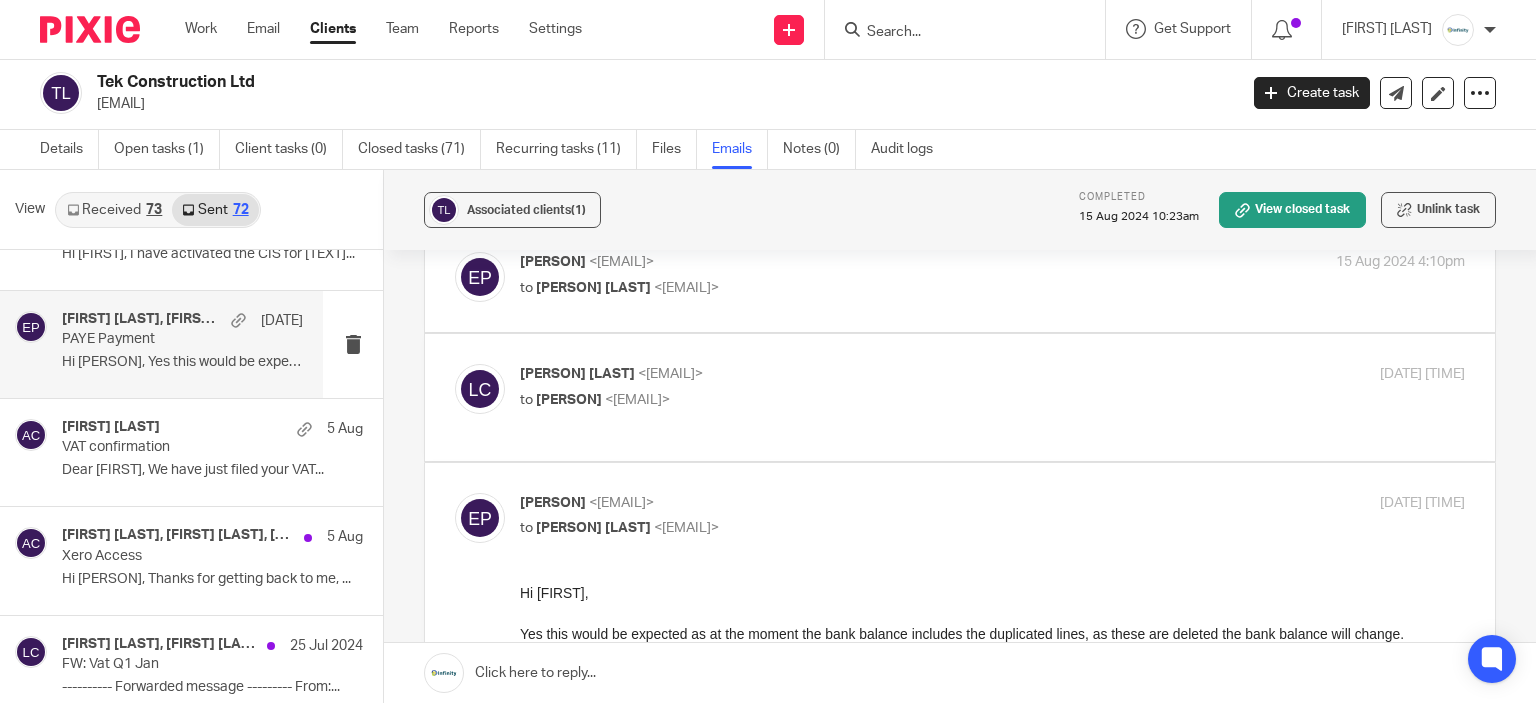drag, startPoint x: 1132, startPoint y: 438, endPoint x: 1129, endPoint y: 342, distance: 96.04687 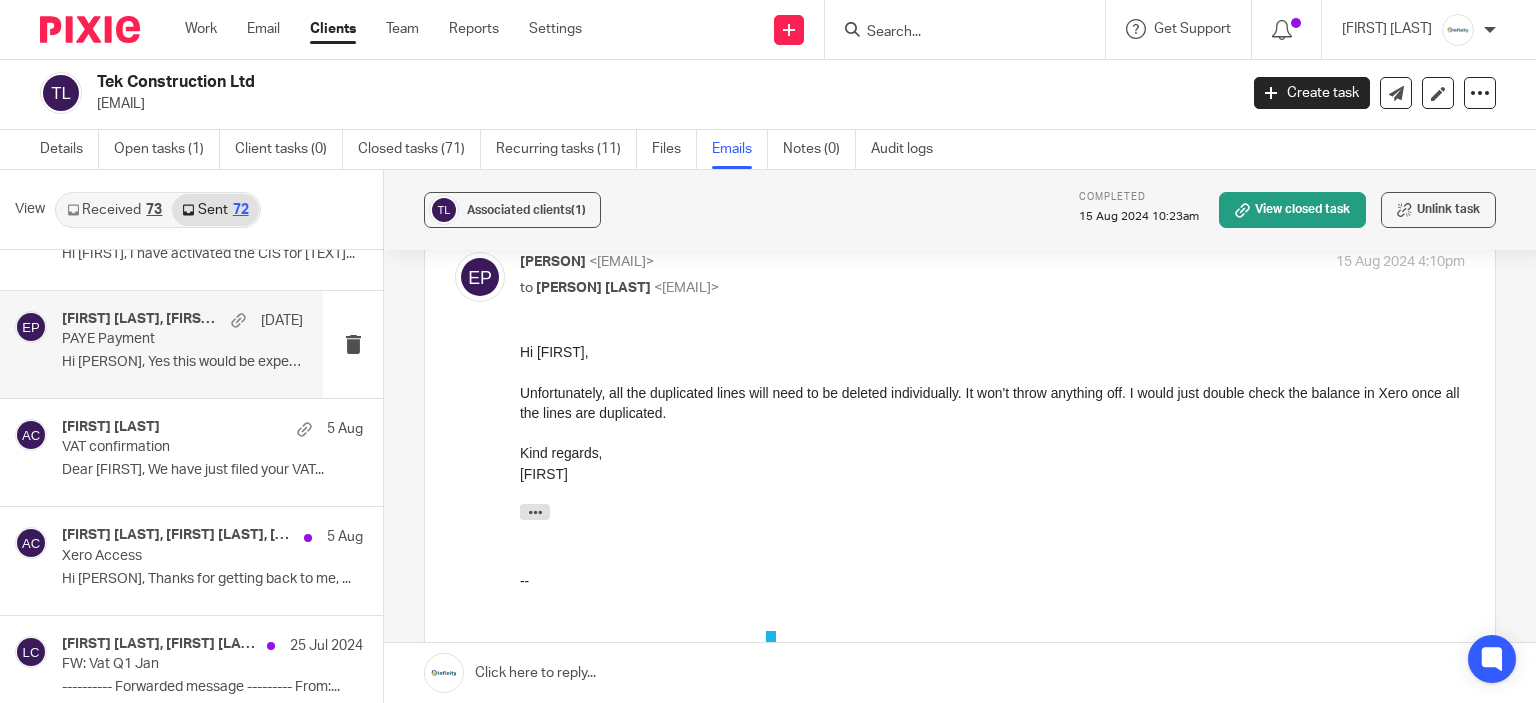 scroll, scrollTop: 0, scrollLeft: 0, axis: both 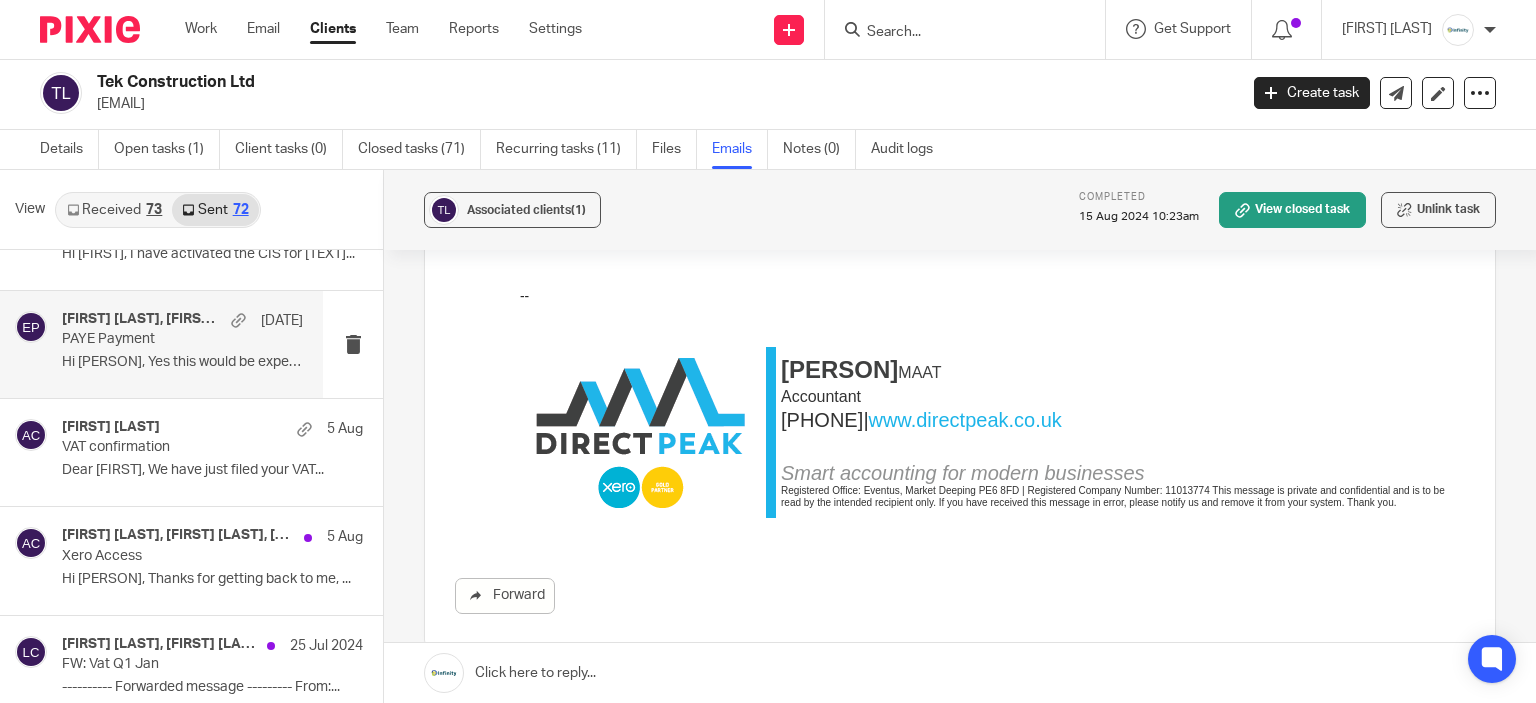 click on "Work
Email
Clients
Team
Reports
Settings" at bounding box center [398, 29] 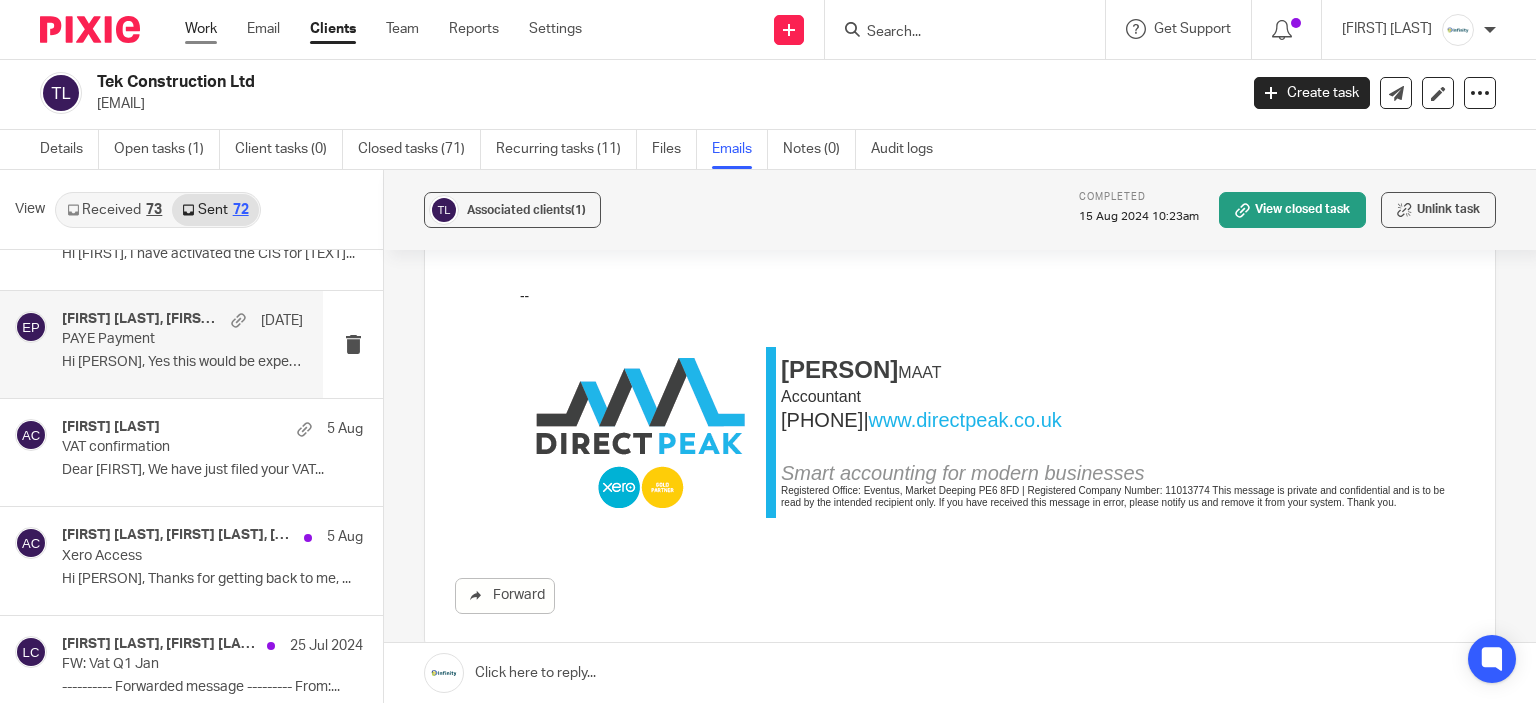 click on "Work" at bounding box center [201, 29] 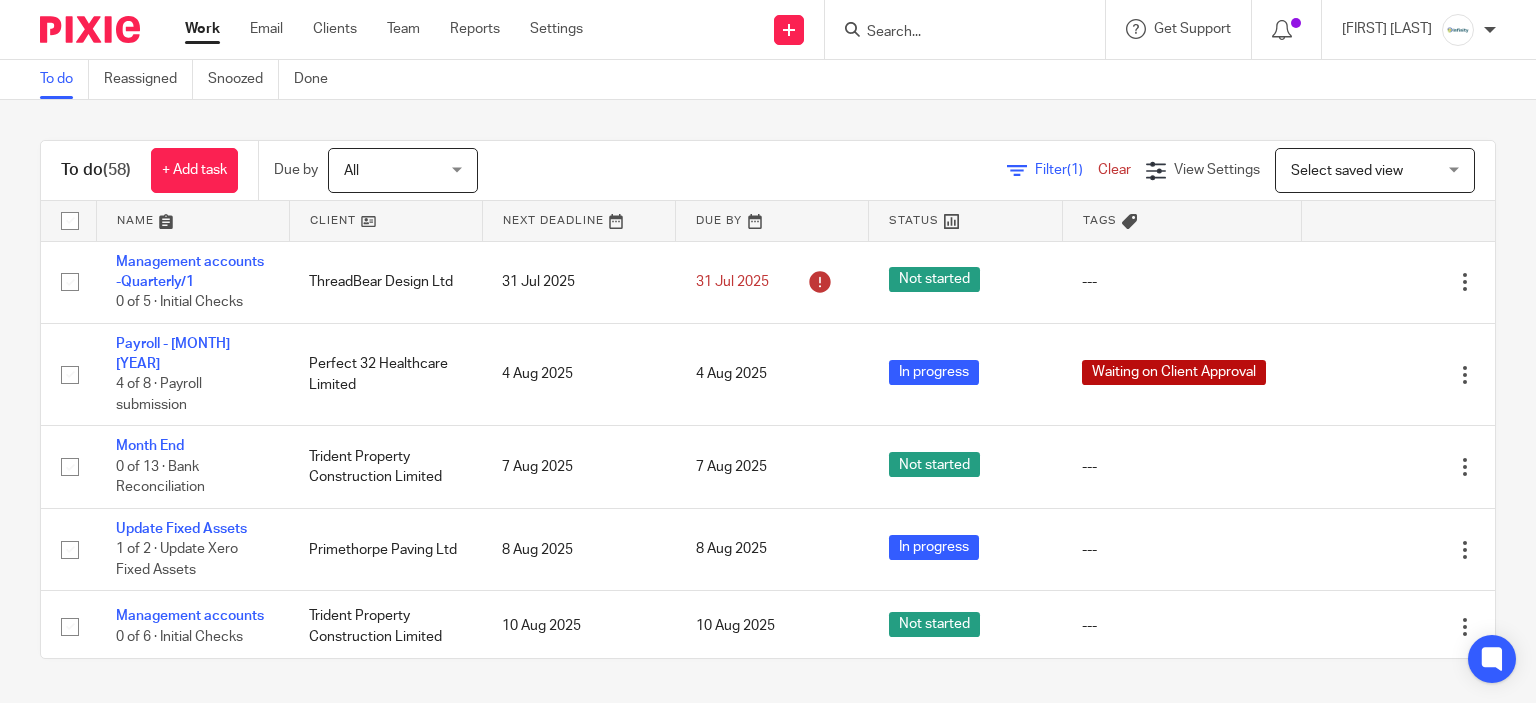 scroll, scrollTop: 0, scrollLeft: 0, axis: both 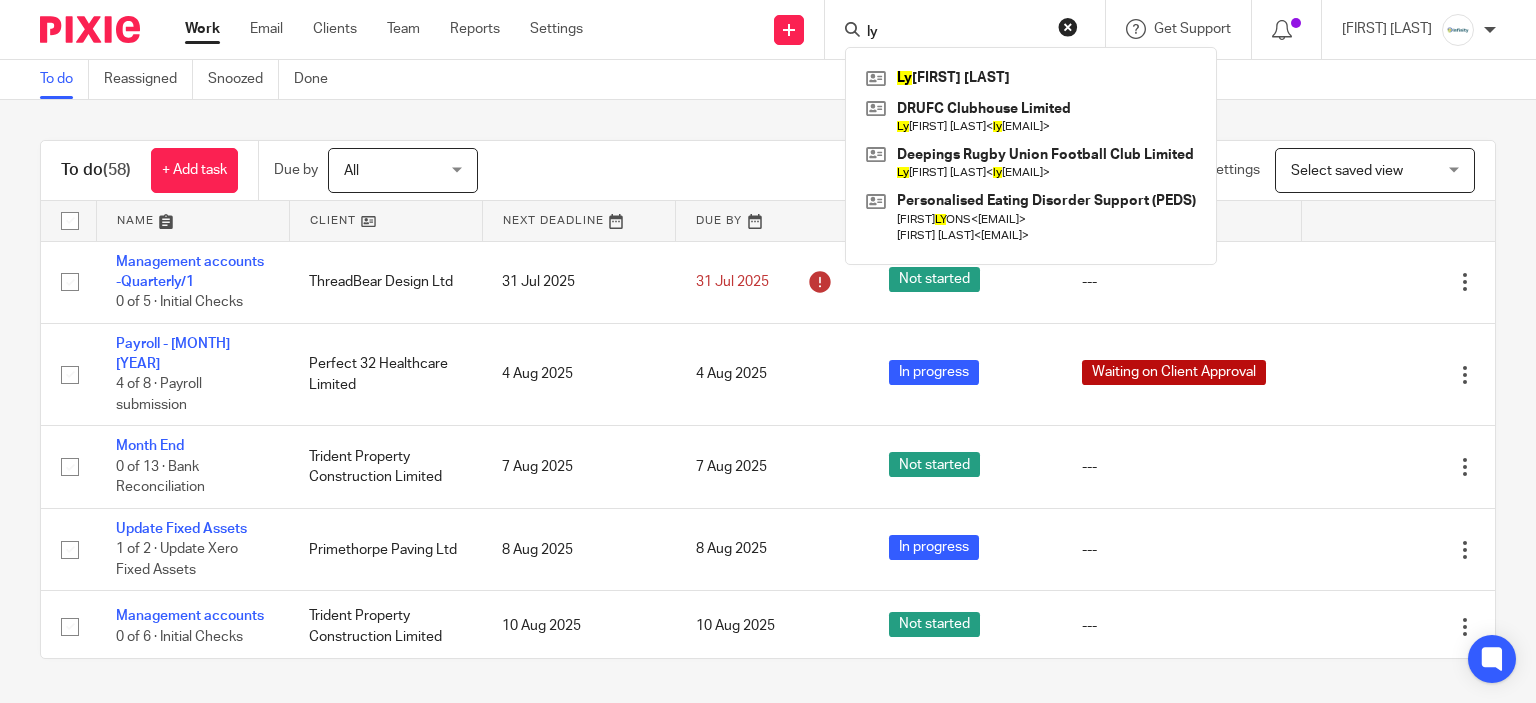 type on "ly" 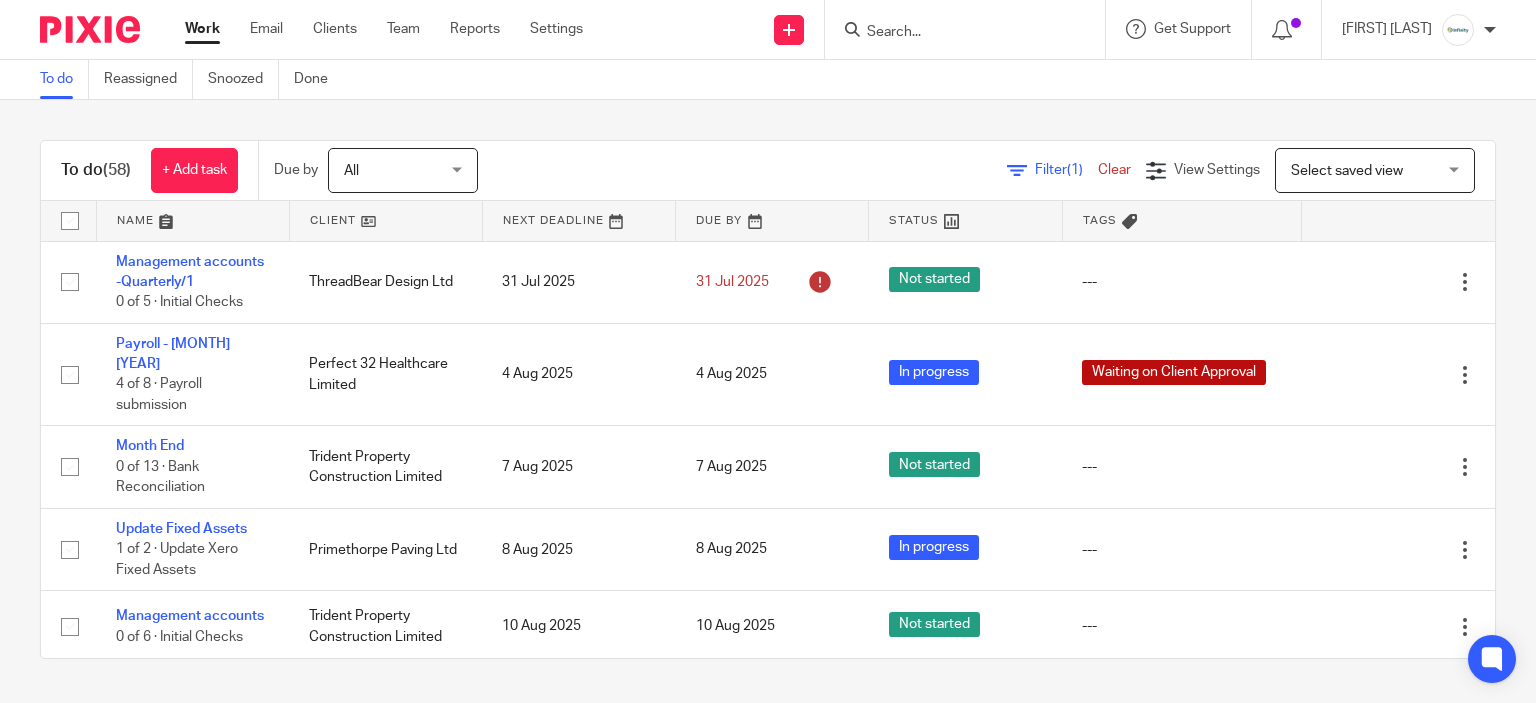 drag, startPoint x: 860, startPoint y: 41, endPoint x: 883, endPoint y: 37, distance: 23.345236 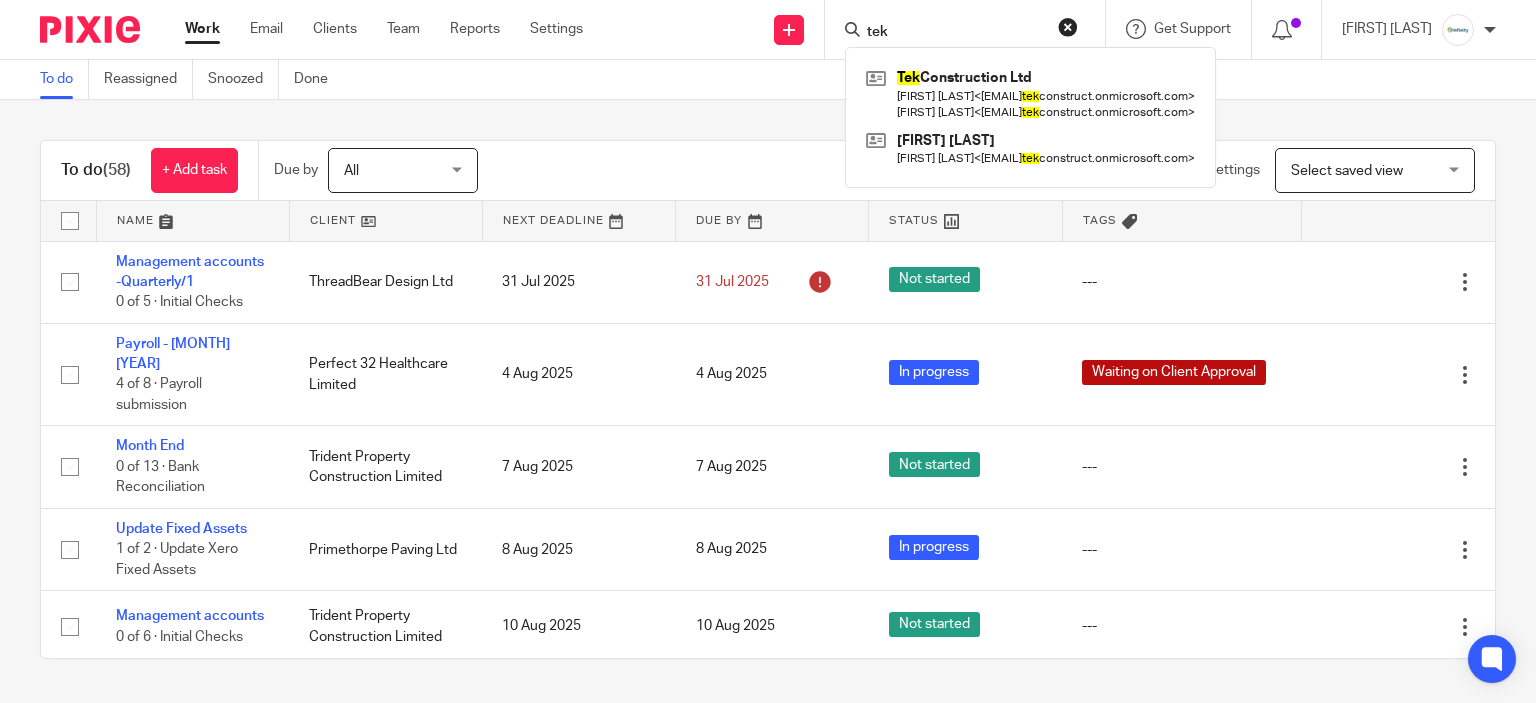 type on "tek" 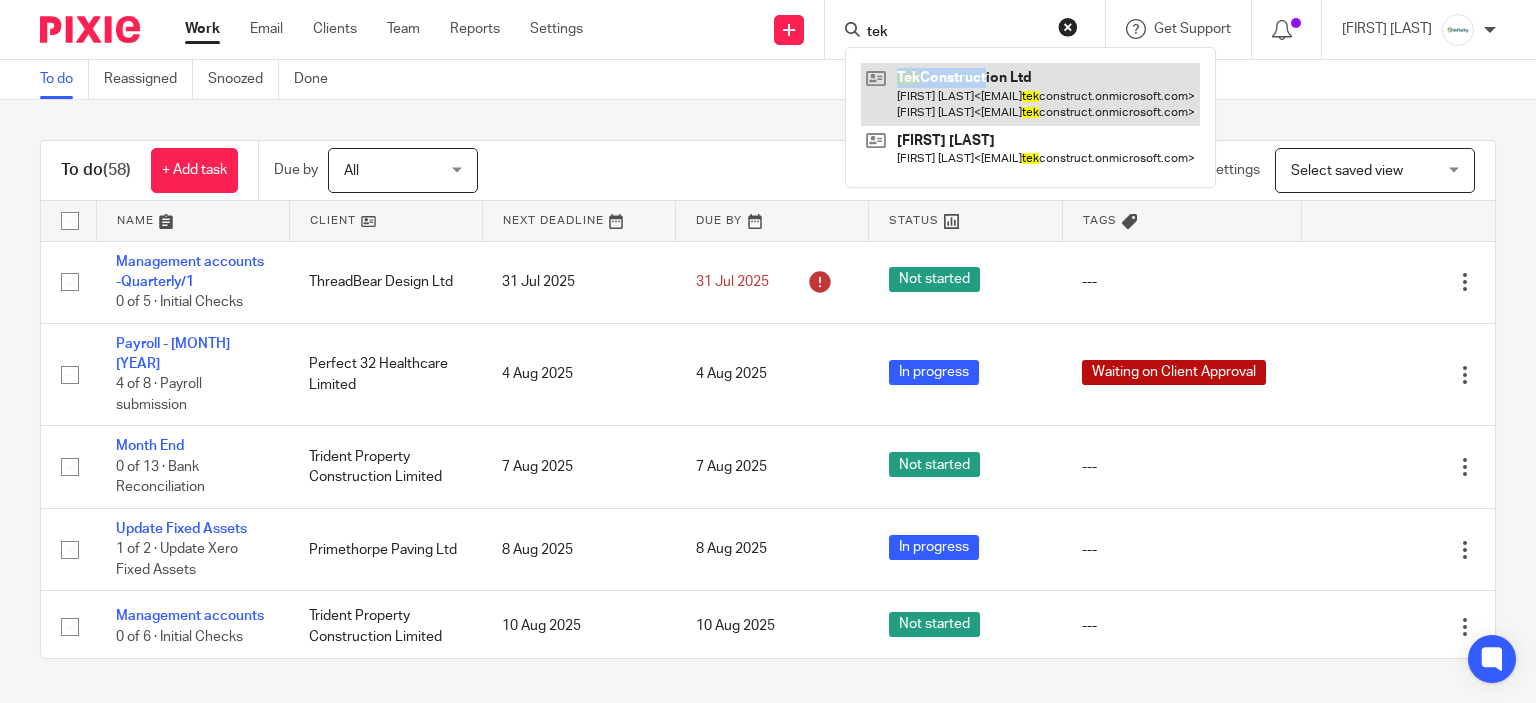 drag, startPoint x: 985, startPoint y: 56, endPoint x: 1059, endPoint y: 97, distance: 84.59905 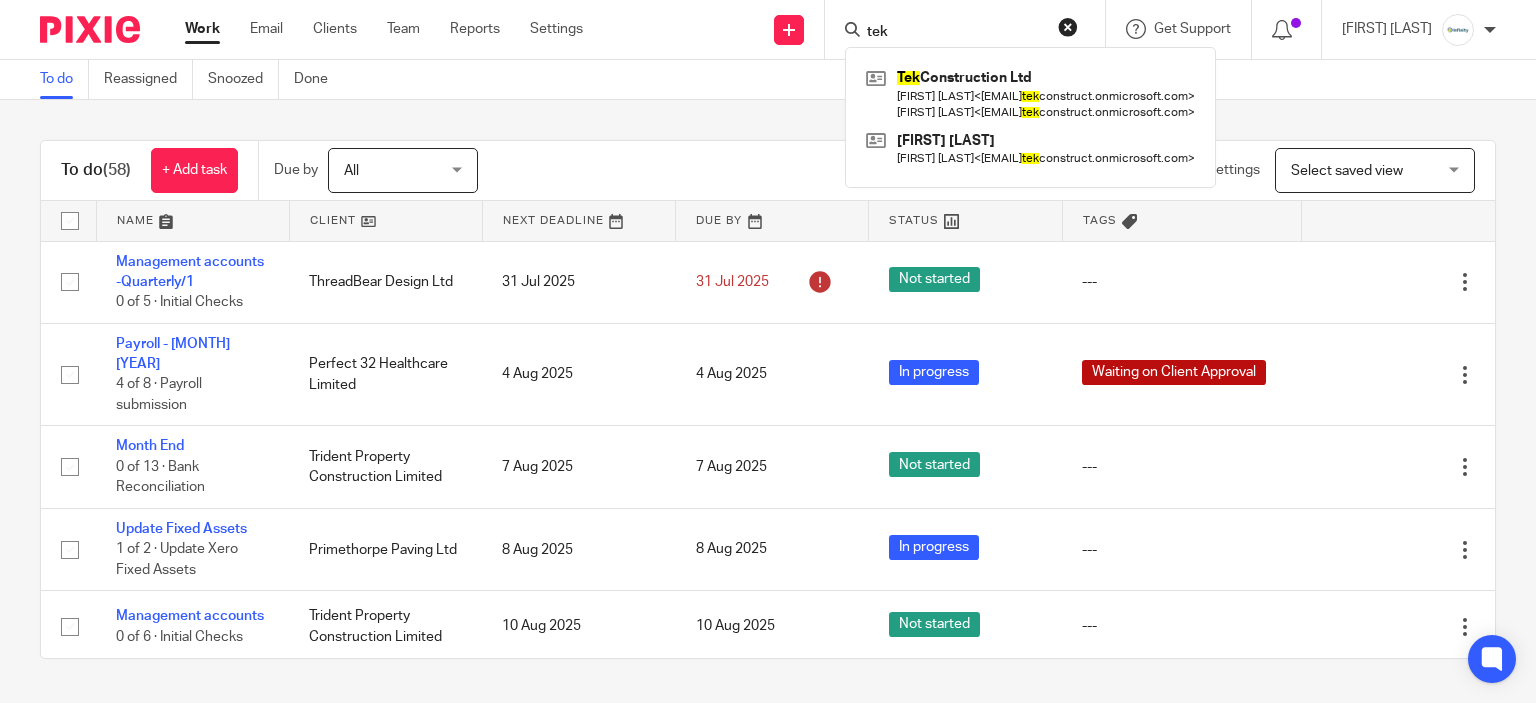 click on "Filter
(1) Clear     View Settings   View Settings     (1) Filters   Clear   Save     Manage saved views
Select saved view
Select saved view
Select saved view
Annual ltd accounts
Awaiting manager approval
P11d
Payroll
Payroll - directors" at bounding box center (1004, 170) 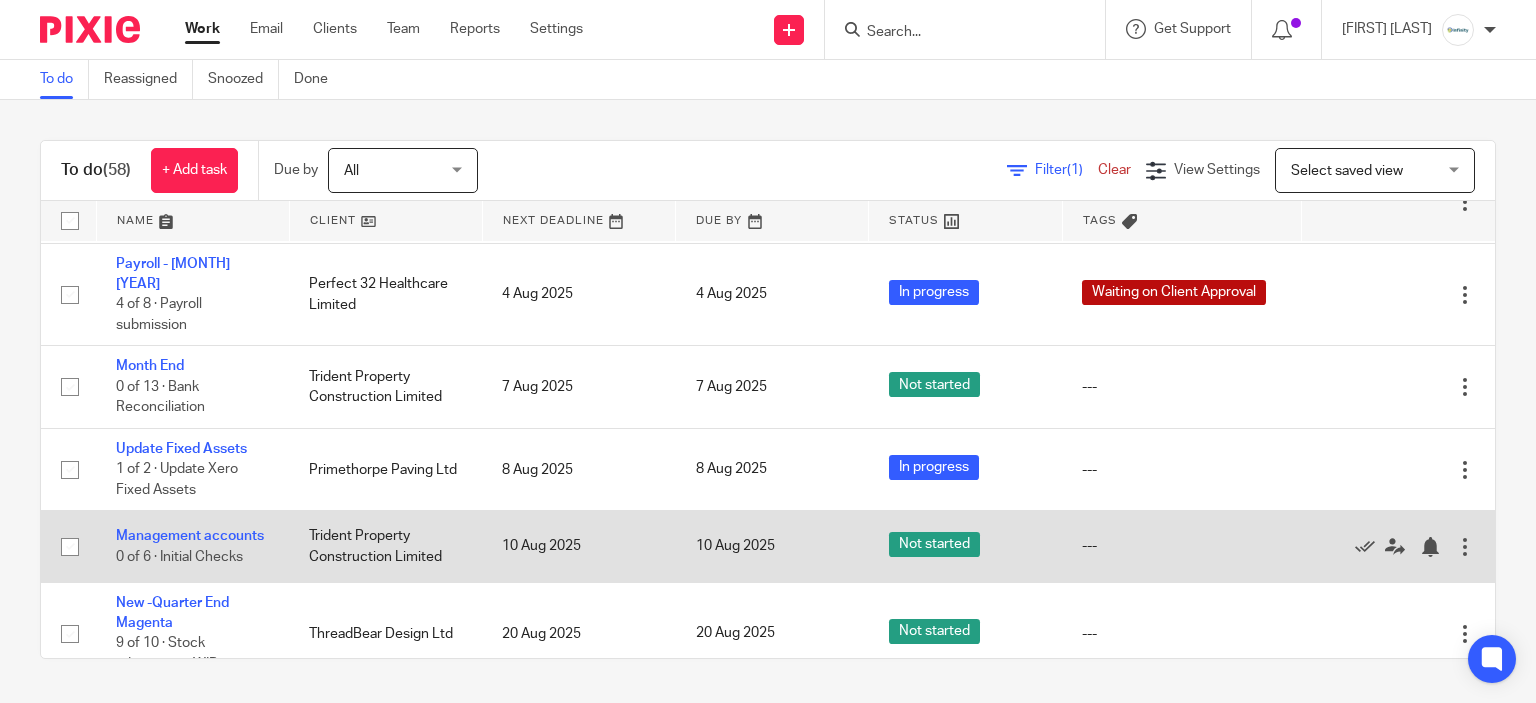 scroll, scrollTop: 0, scrollLeft: 0, axis: both 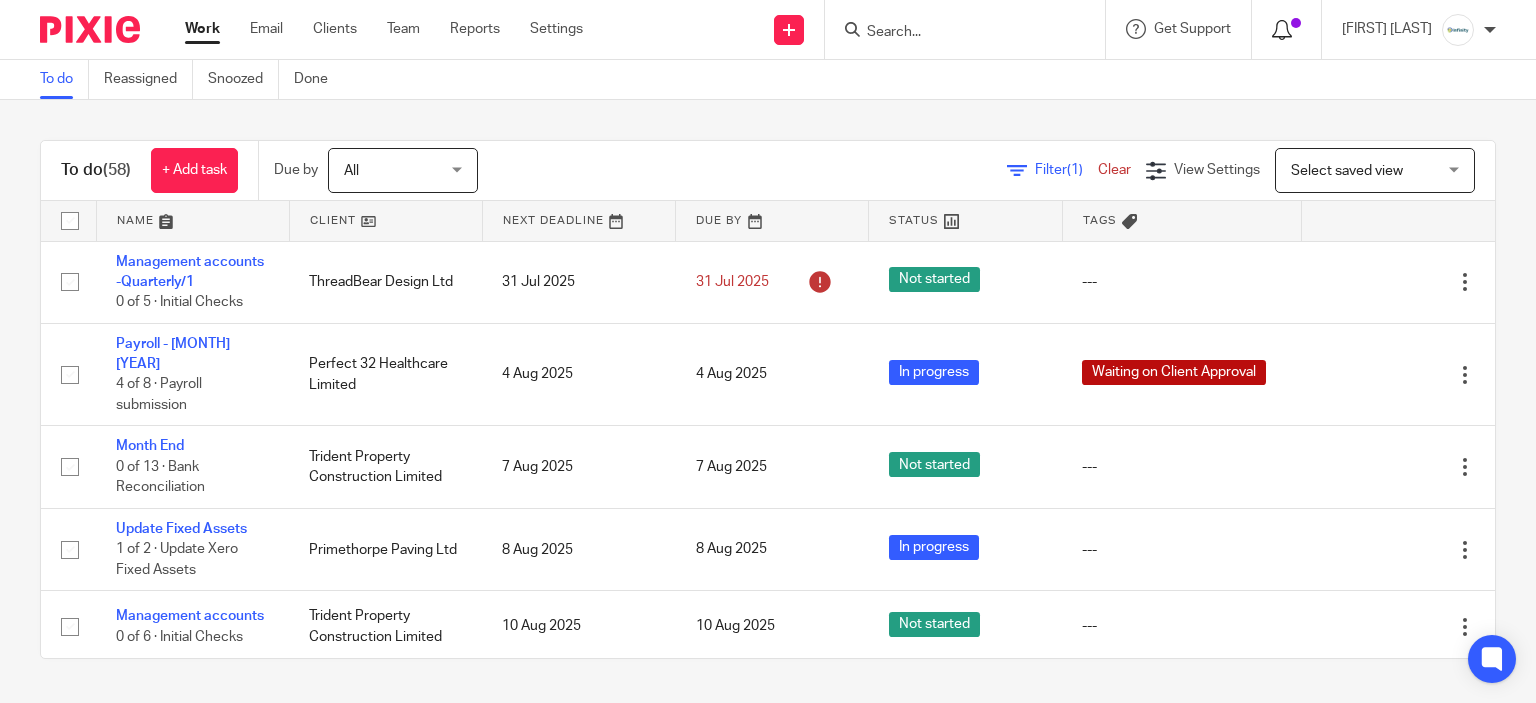 click at bounding box center (1282, 30) 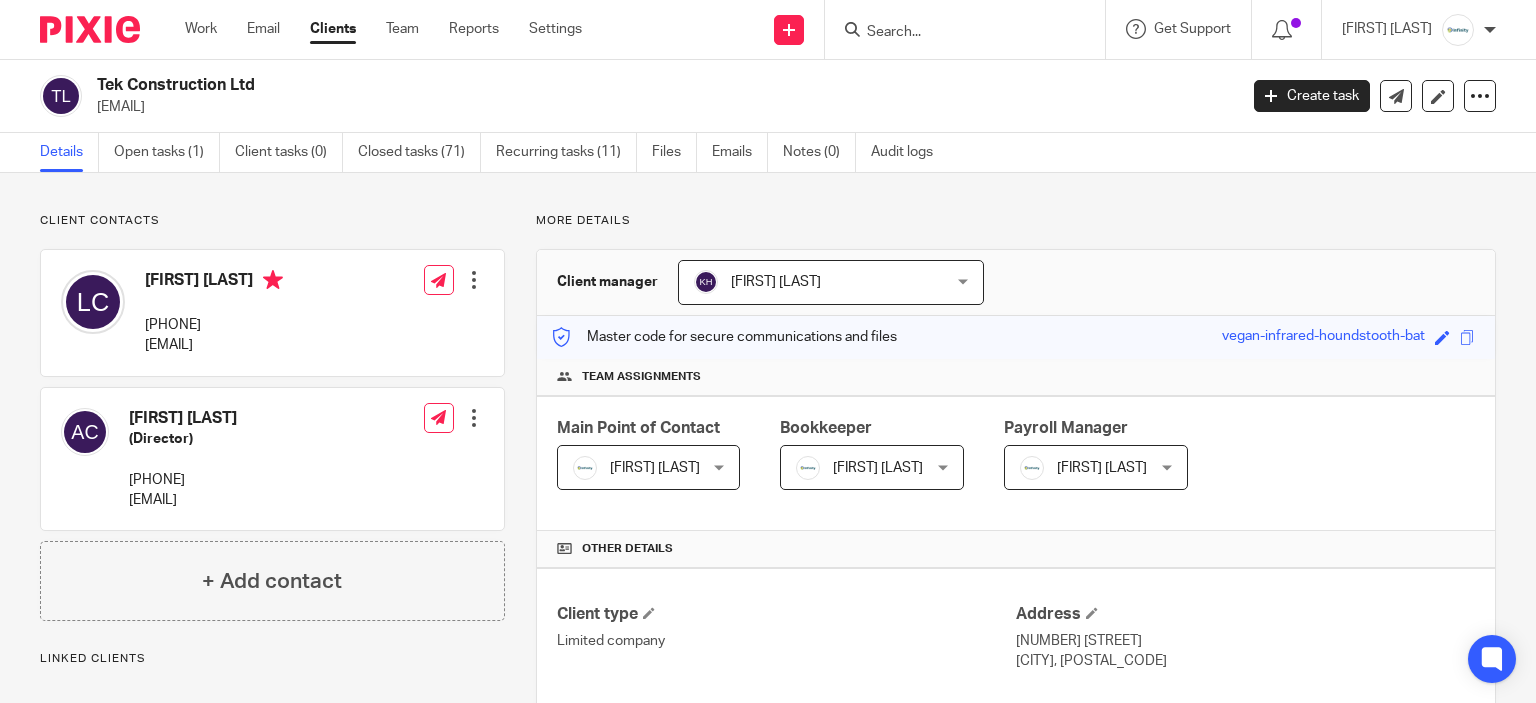 scroll, scrollTop: 0, scrollLeft: 0, axis: both 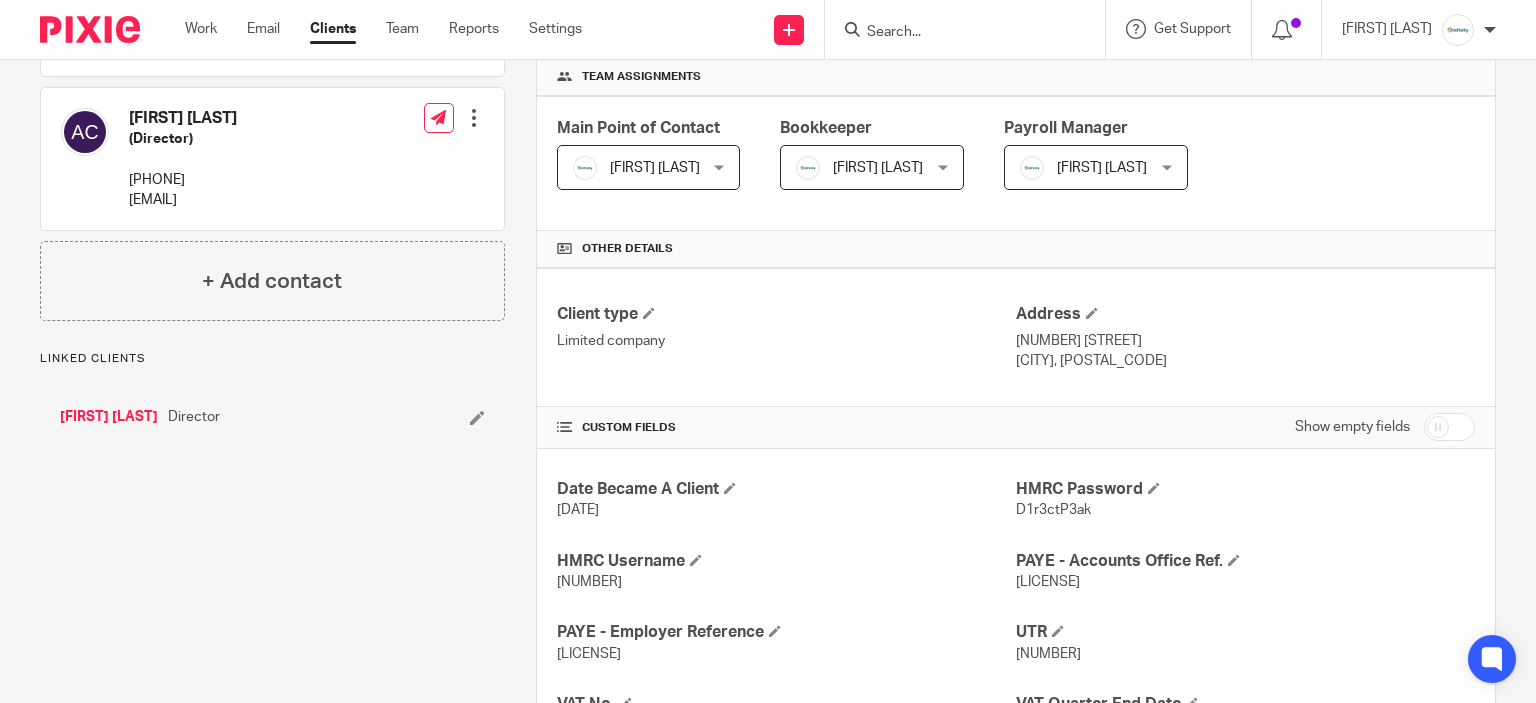 drag, startPoint x: 1005, startPoint y: 335, endPoint x: 1152, endPoint y: 360, distance: 149.1107 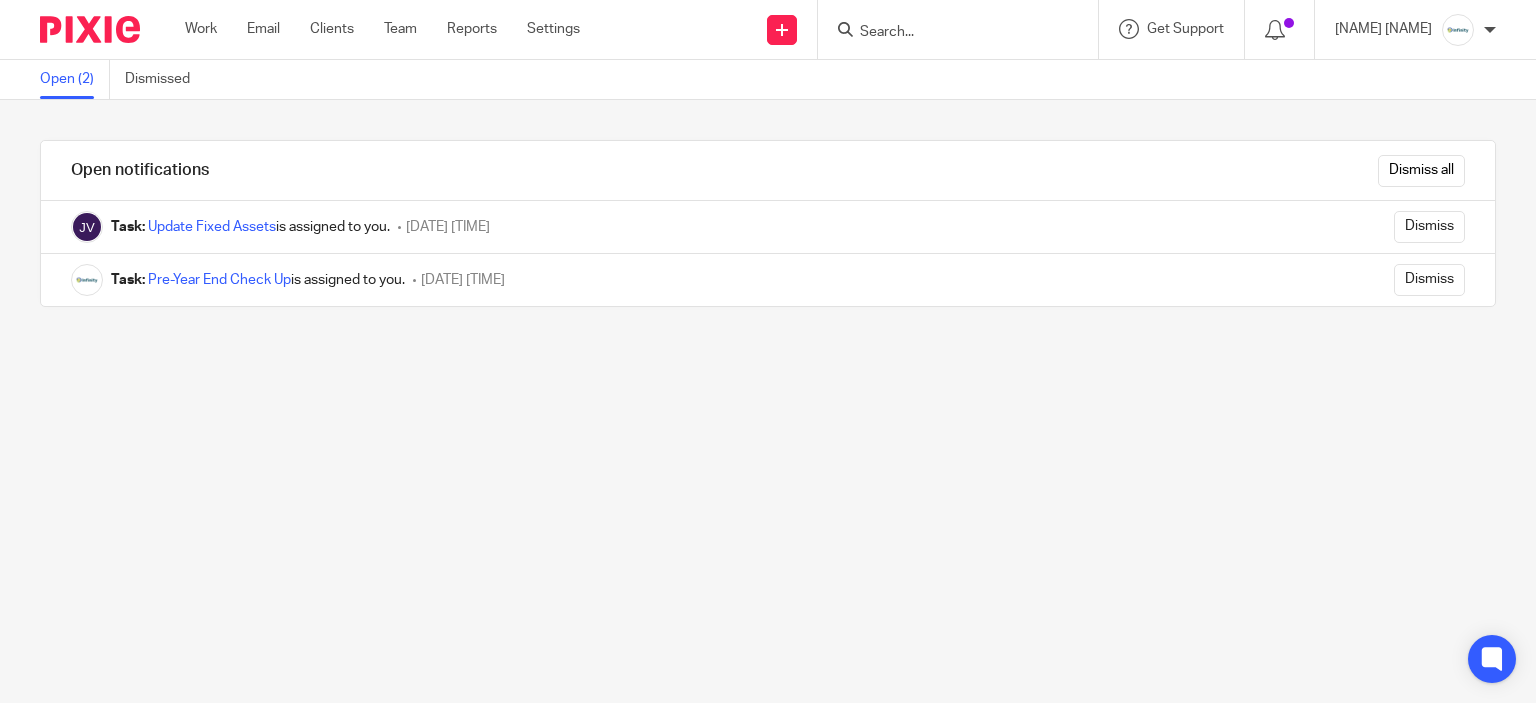 scroll, scrollTop: 0, scrollLeft: 0, axis: both 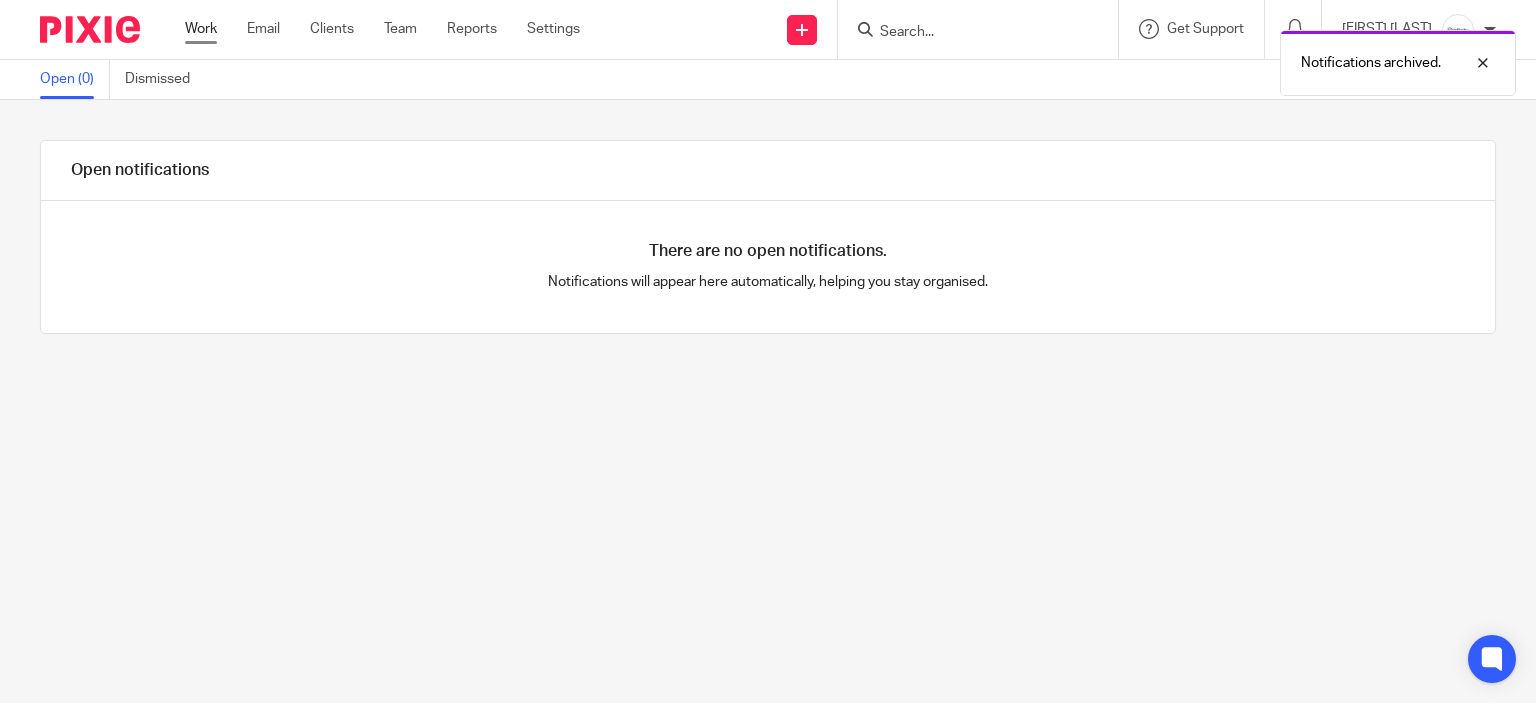 click on "Work" at bounding box center (201, 29) 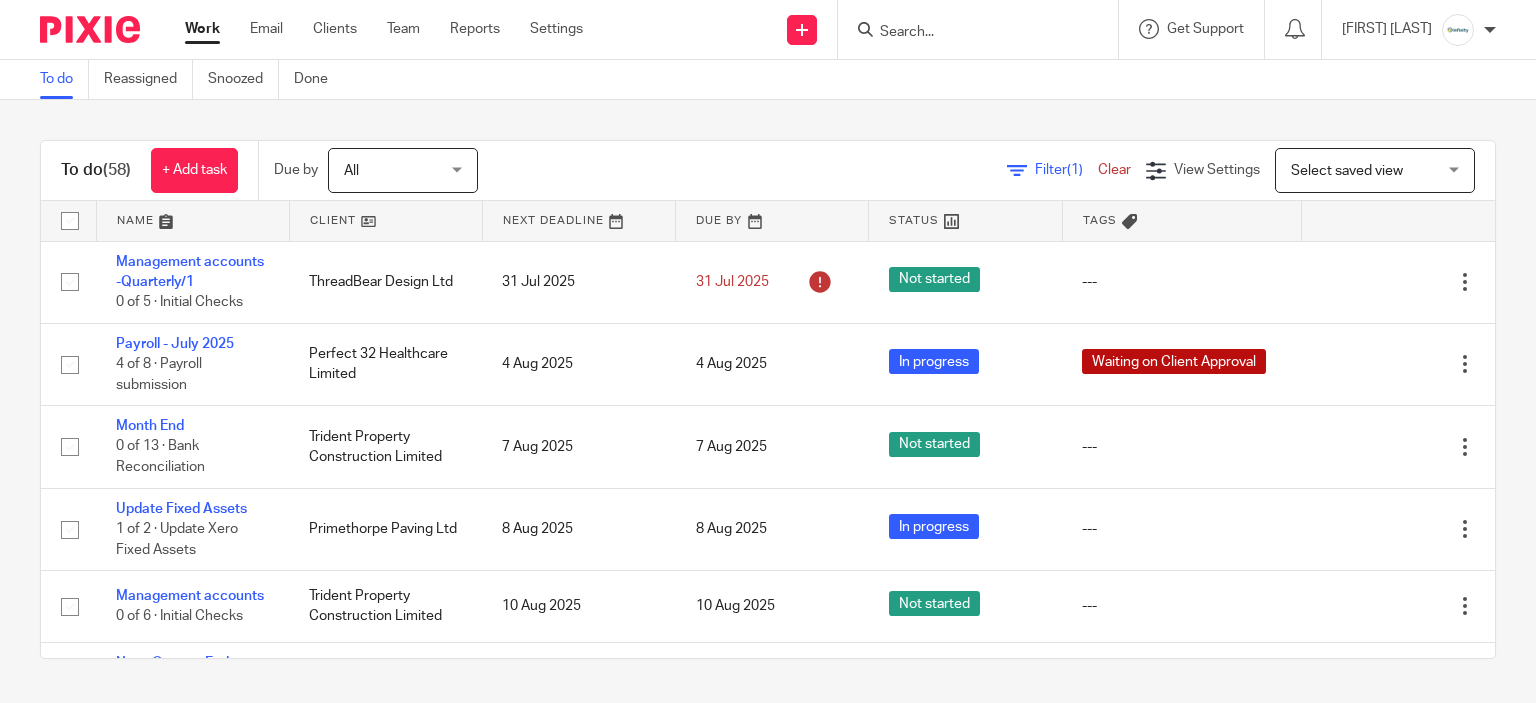 scroll, scrollTop: 0, scrollLeft: 0, axis: both 